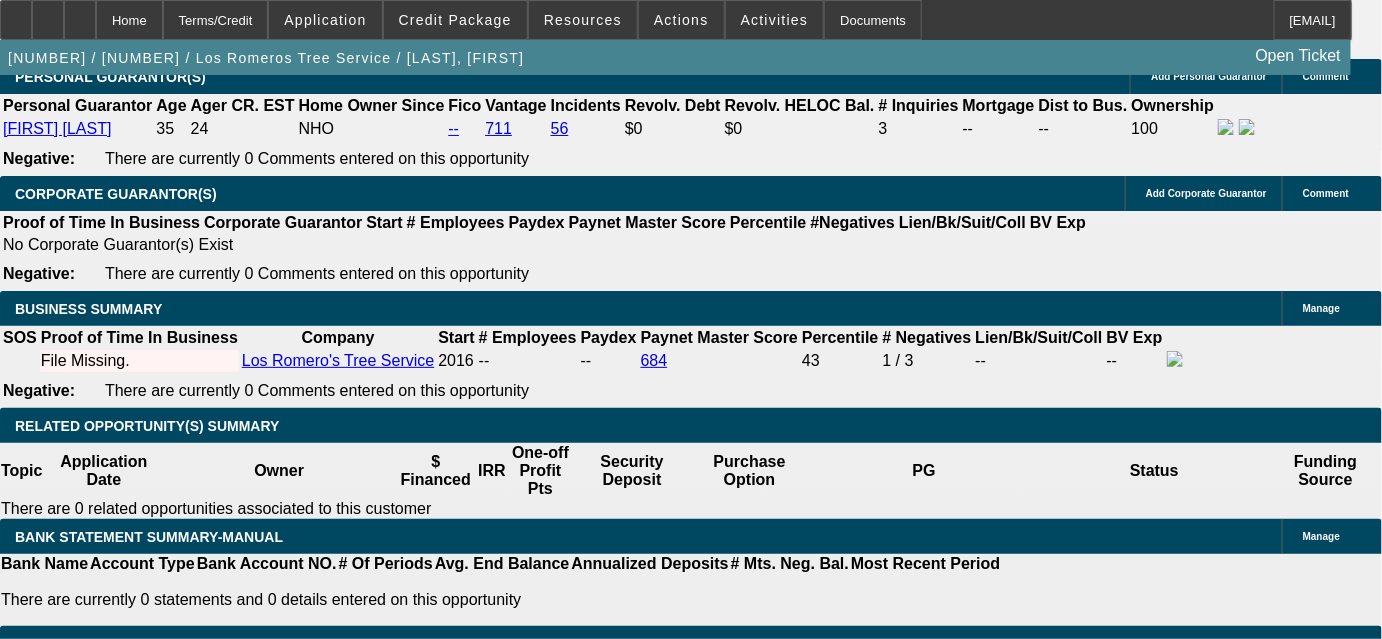 scroll, scrollTop: 3181, scrollLeft: 0, axis: vertical 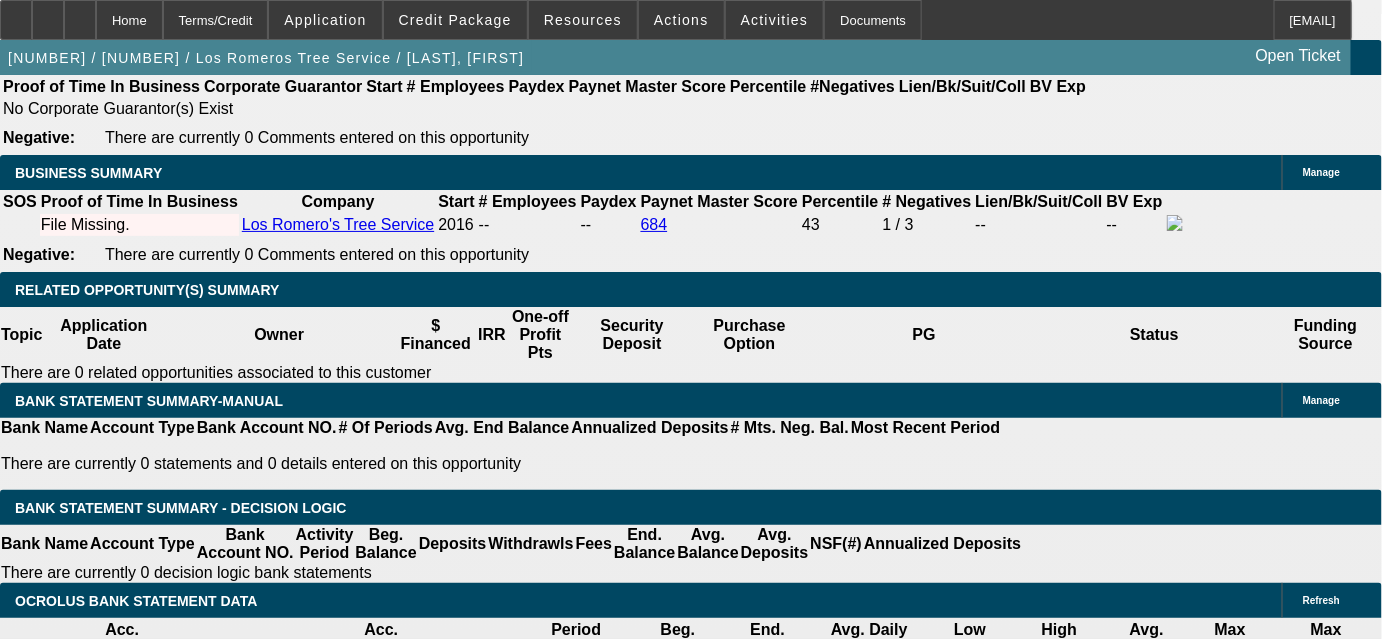 click on "Select Appropriate Vendor" at bounding box center (387, 1709) 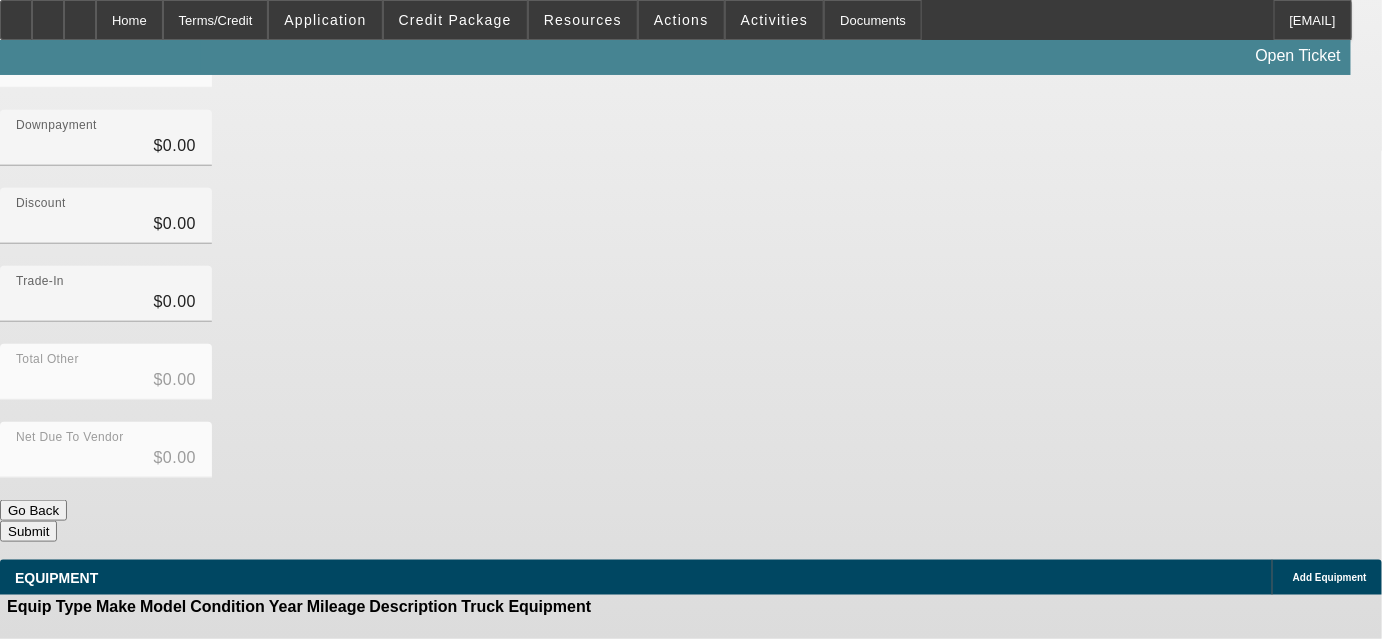 scroll, scrollTop: 0, scrollLeft: 0, axis: both 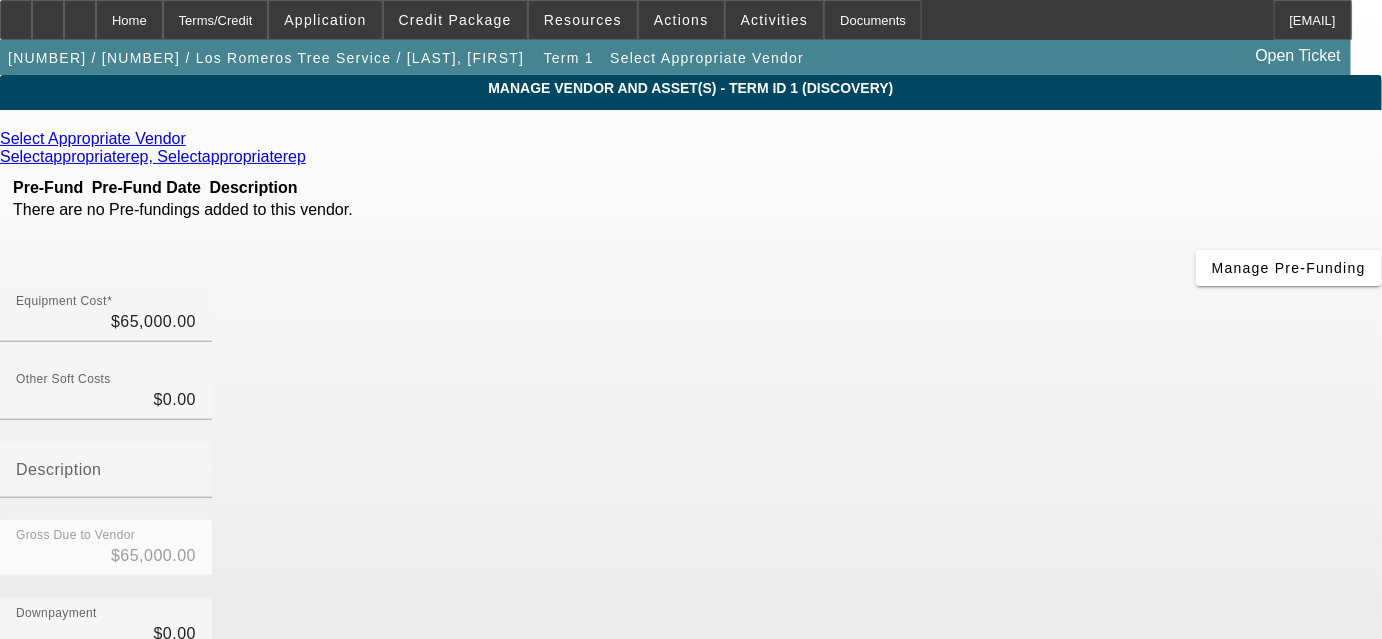 click at bounding box center (191, 138) 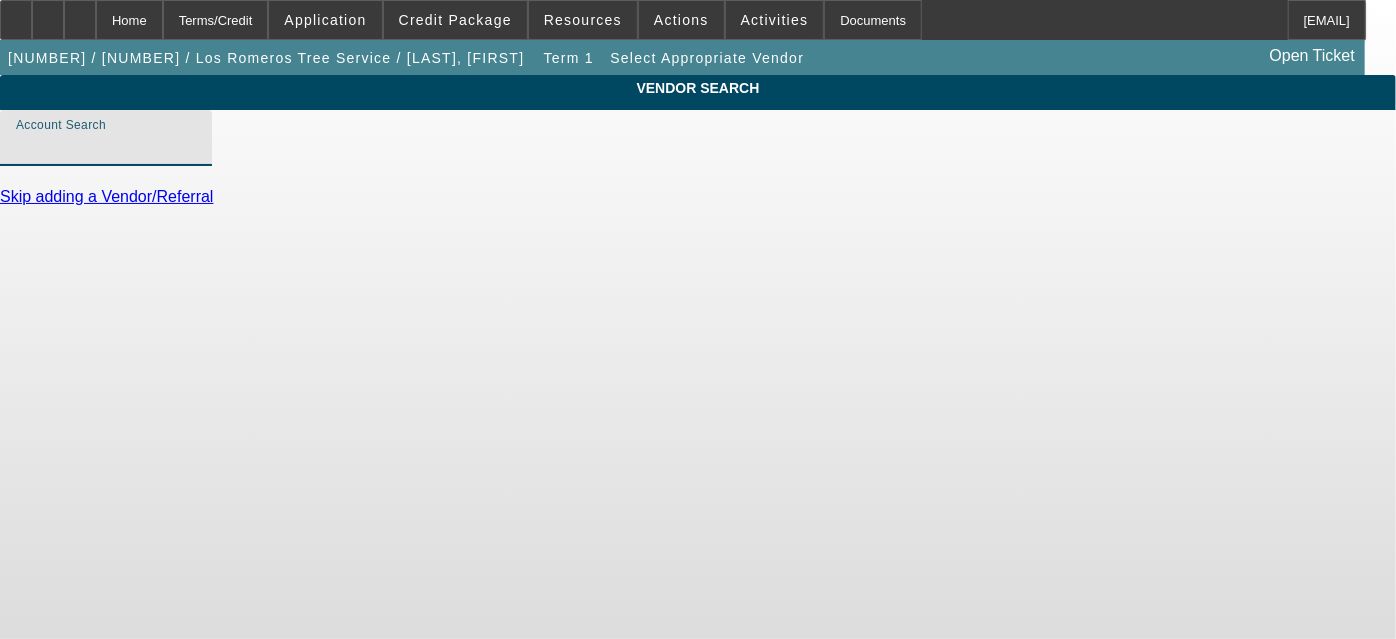 click on "Account Search" at bounding box center [106, 146] 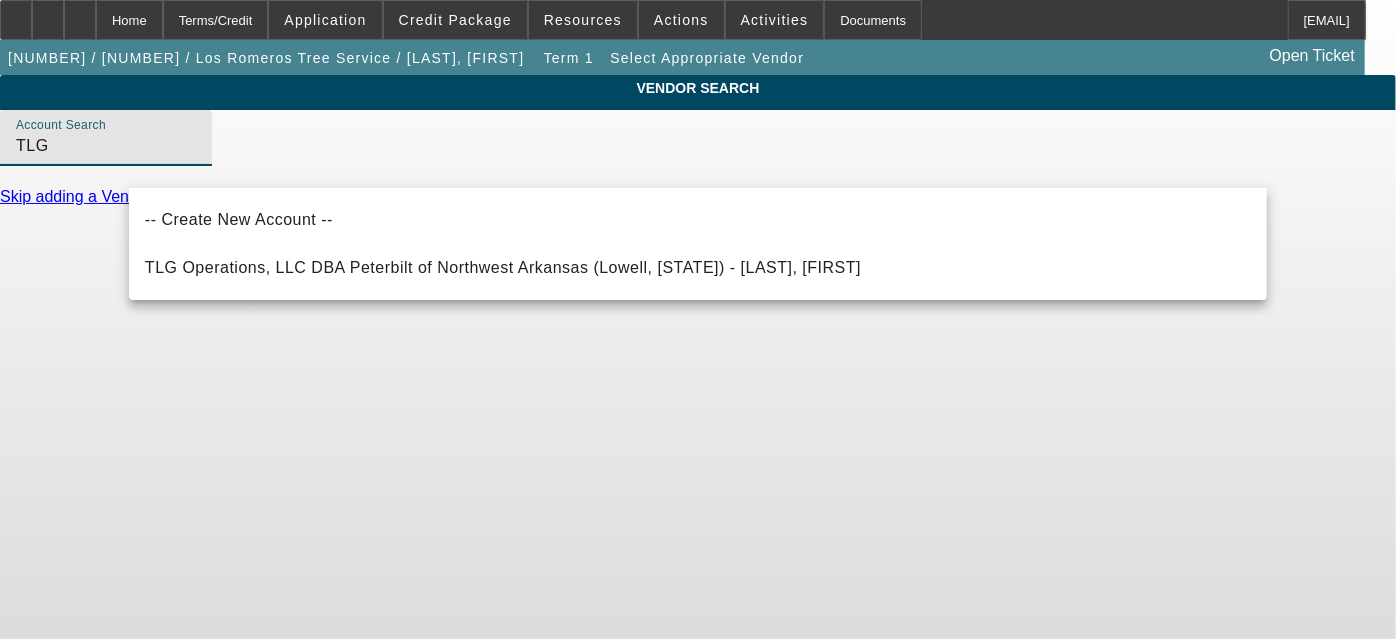 type on "TLG" 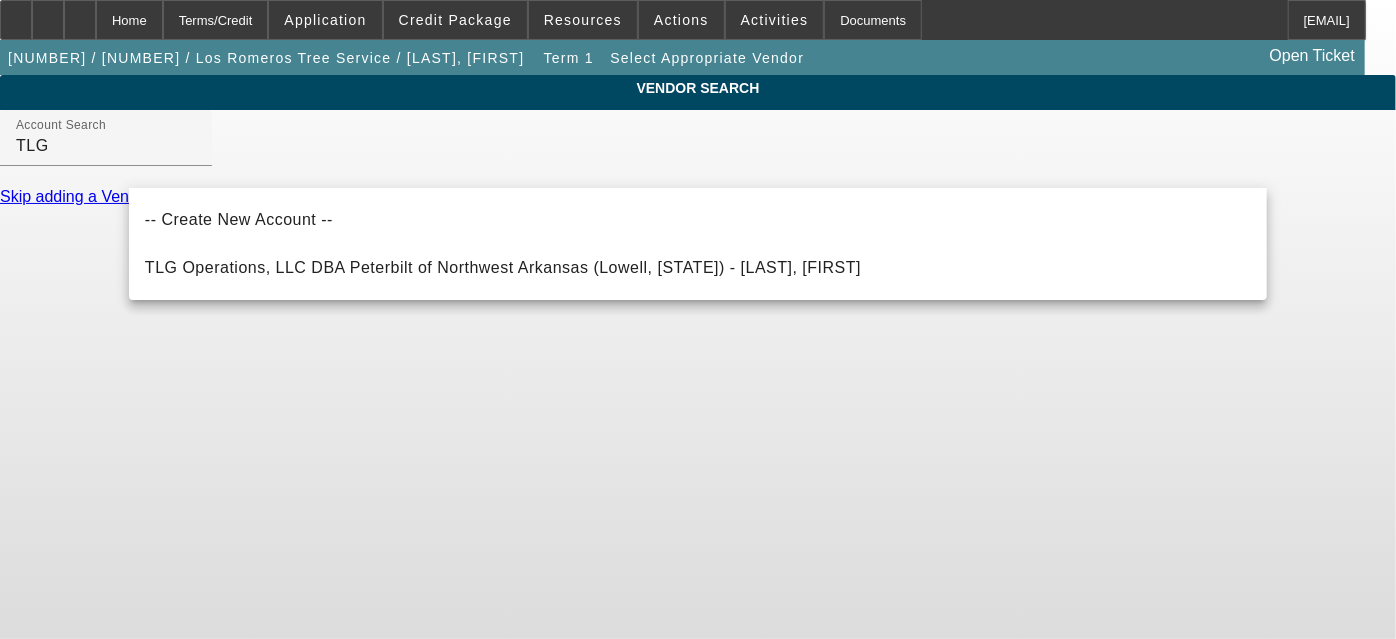 click on "VENDOR SEARCH
Account Search
TLG
Skip adding a Vendor/Referral" at bounding box center (698, 149) 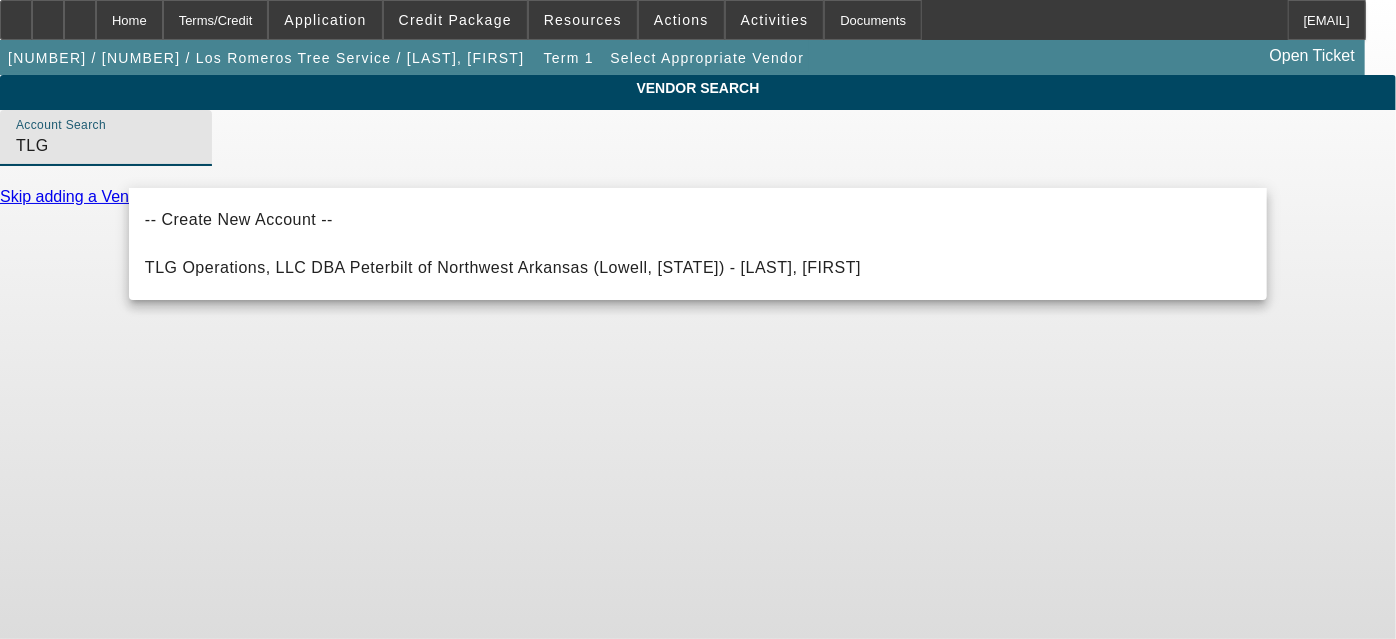 click on "TLG" at bounding box center [106, 146] 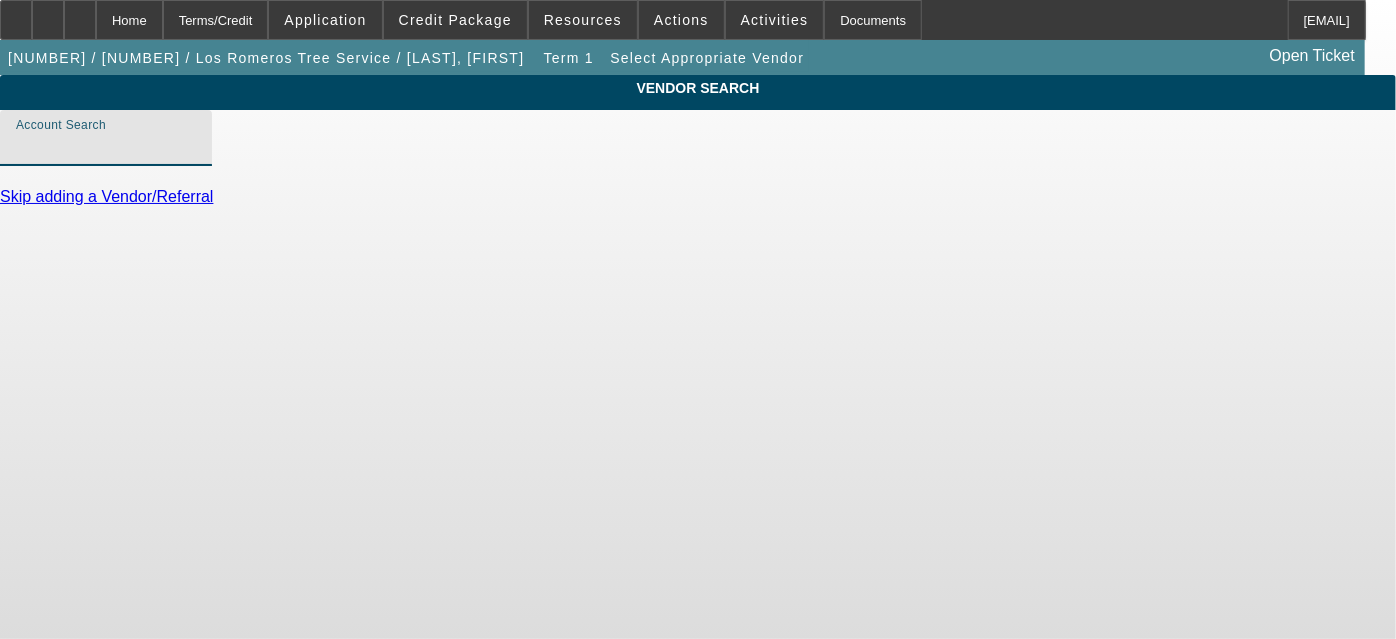 type 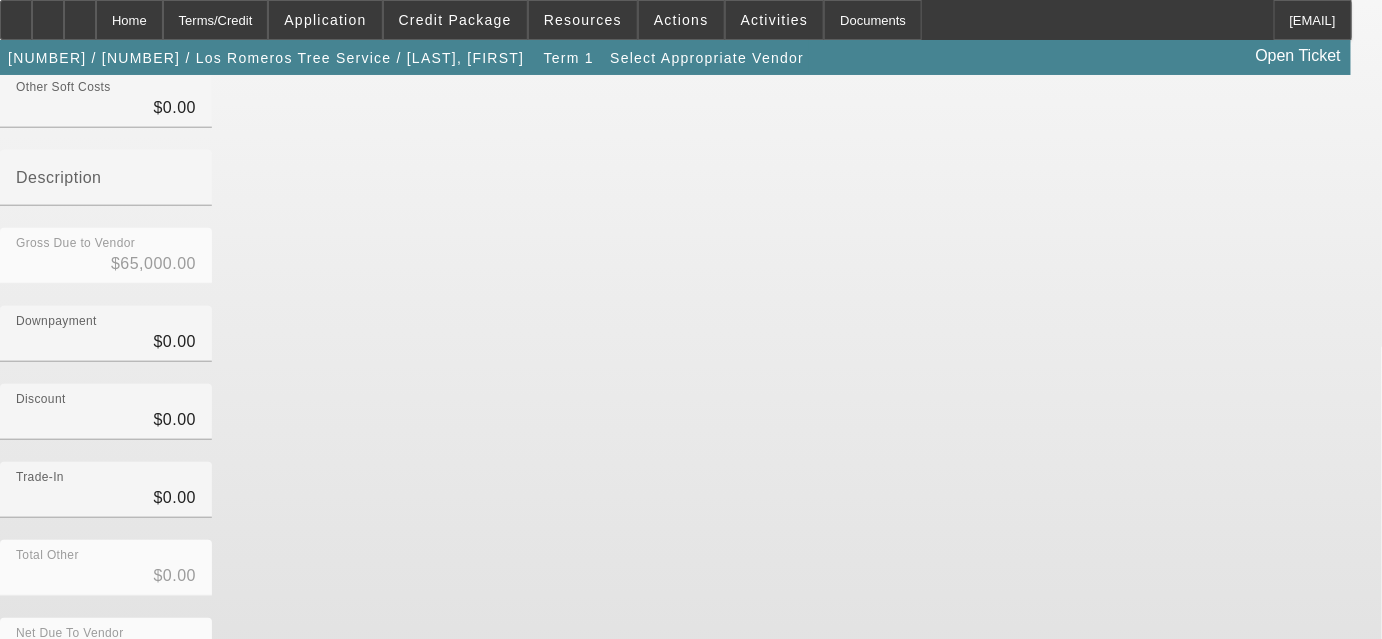 scroll, scrollTop: 303, scrollLeft: 0, axis: vertical 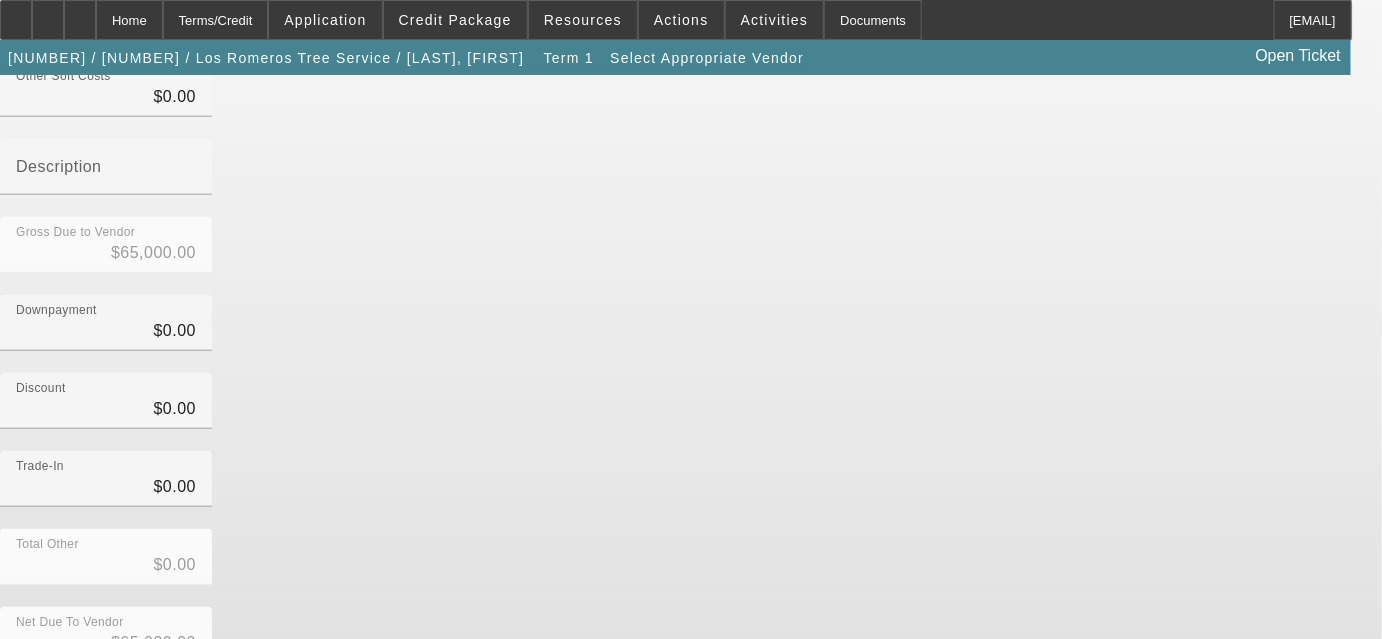 click on "Add Equipment" at bounding box center (1330, 762) 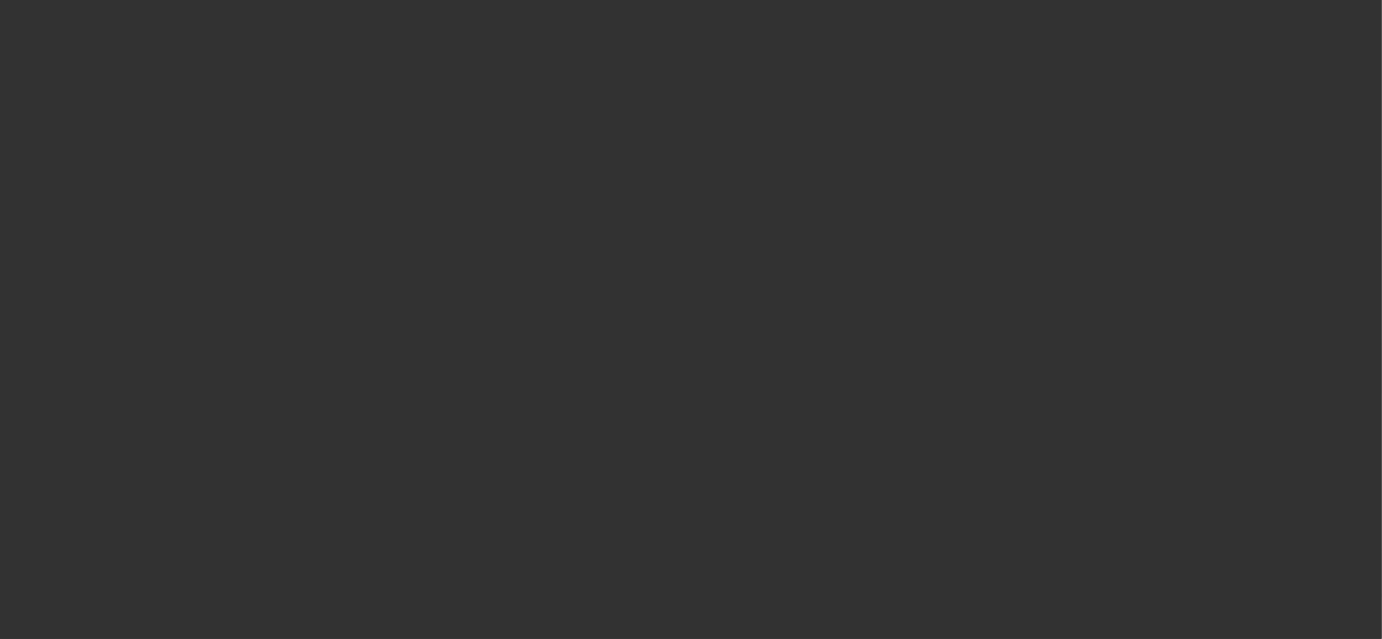 scroll, scrollTop: 0, scrollLeft: 0, axis: both 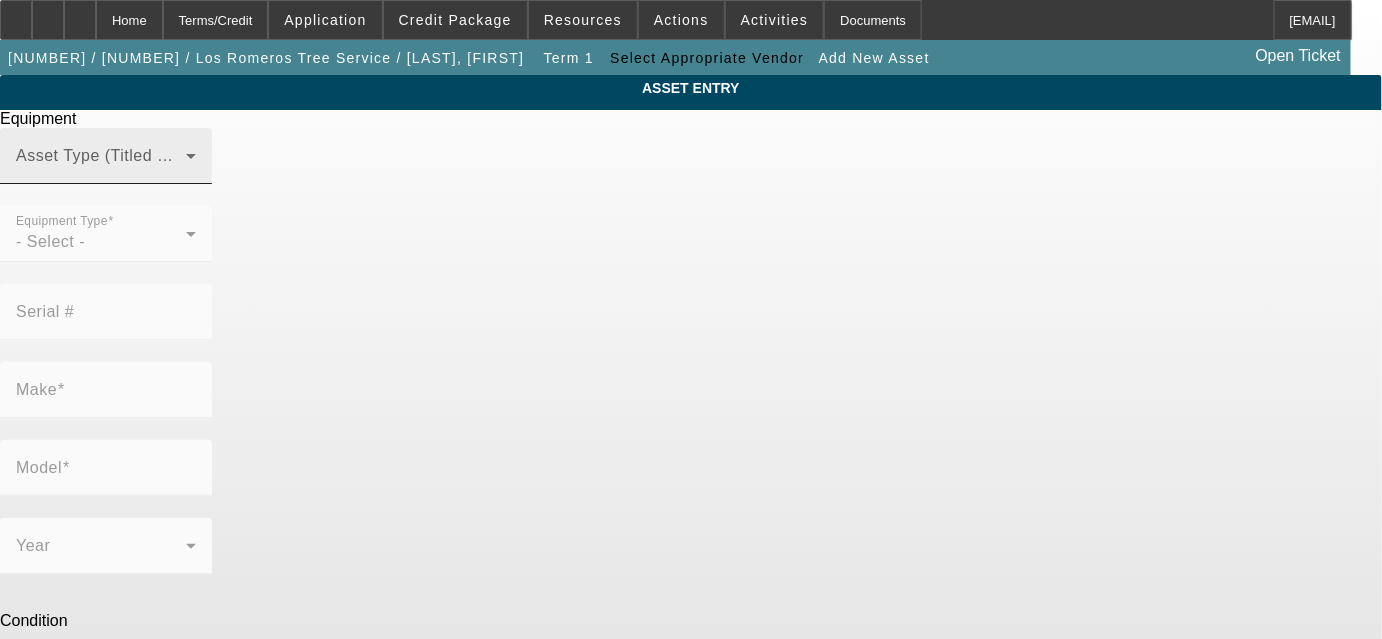 click on "Asset Type (Titled or Non-Titled)" at bounding box center (106, 156) 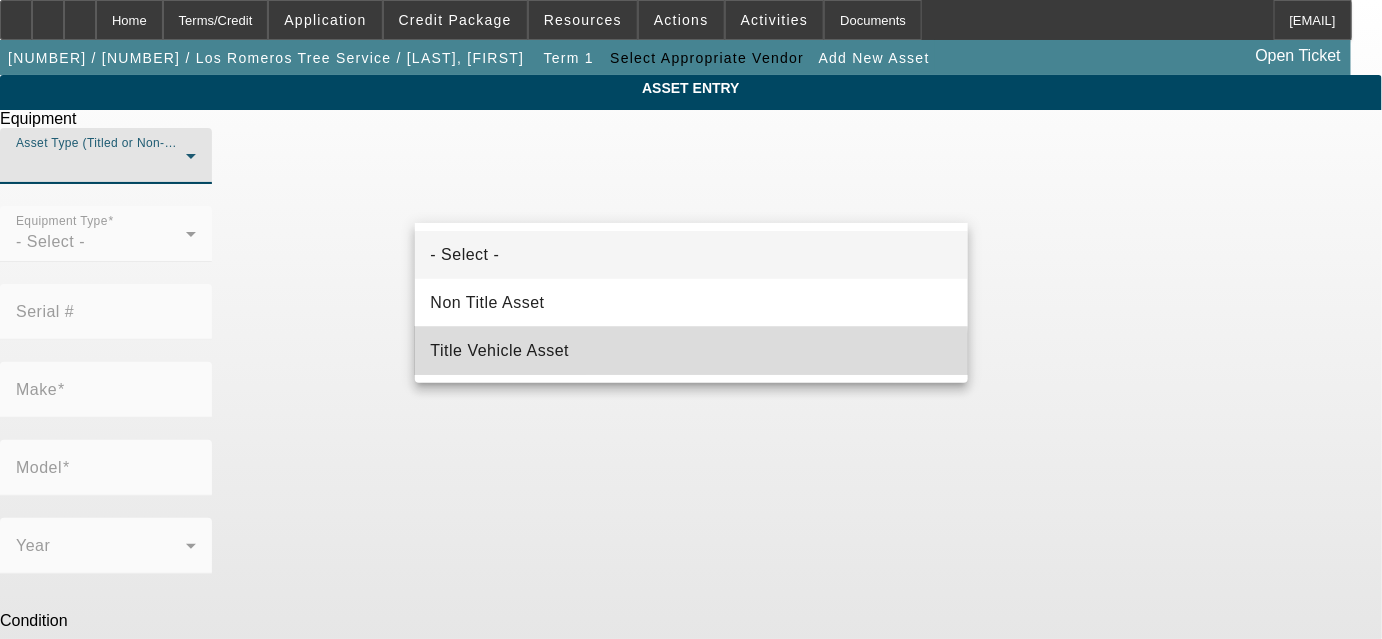 click on "Title Vehicle Asset" at bounding box center (692, 351) 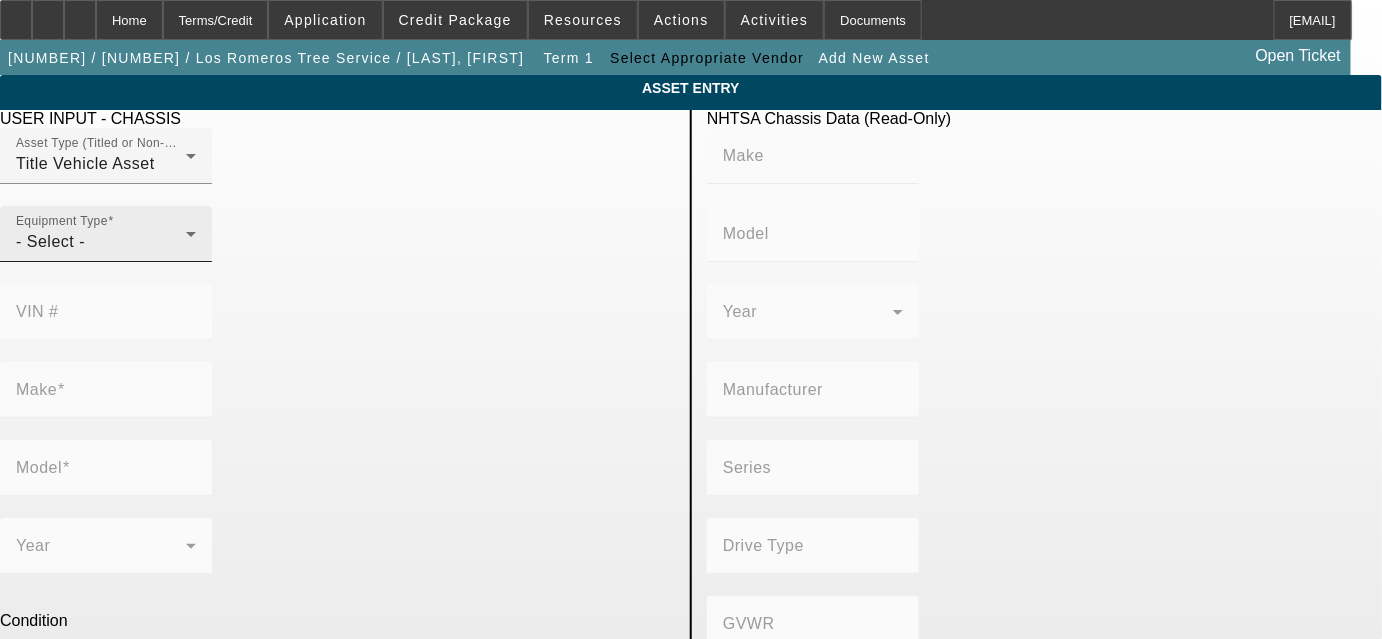 click on "Equipment Type
- Select -" at bounding box center [106, 234] 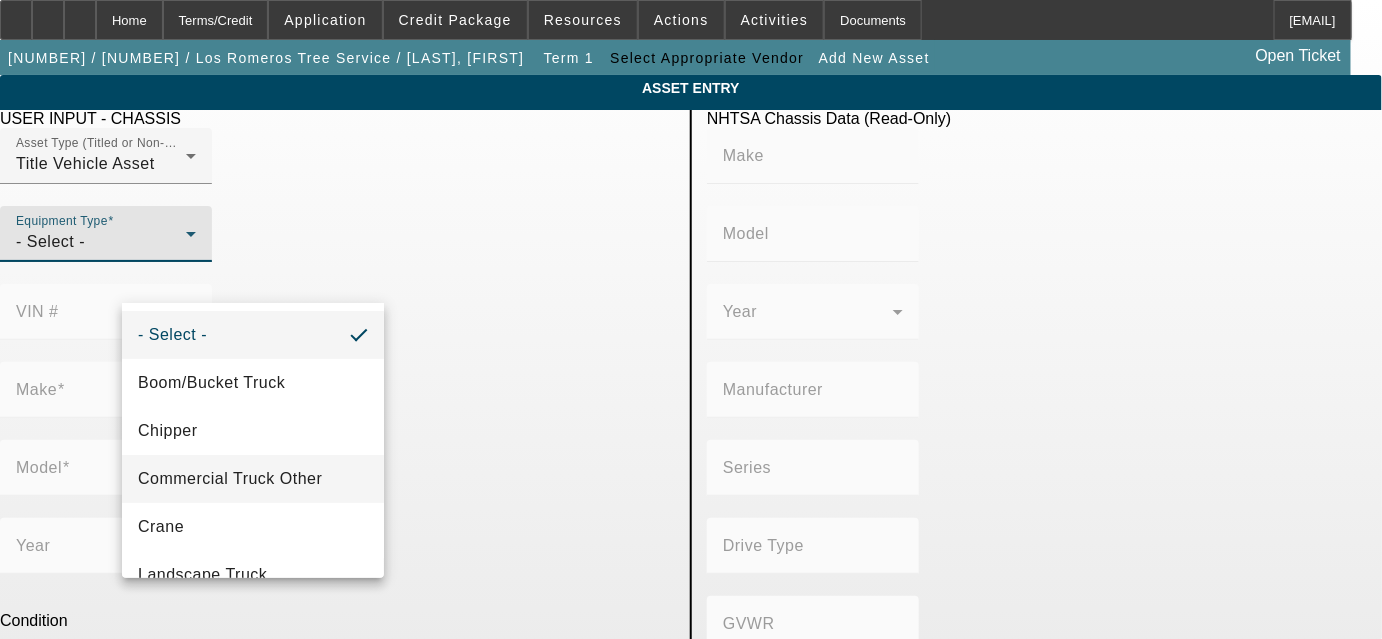 click on "Commercial Truck Other" at bounding box center [230, 479] 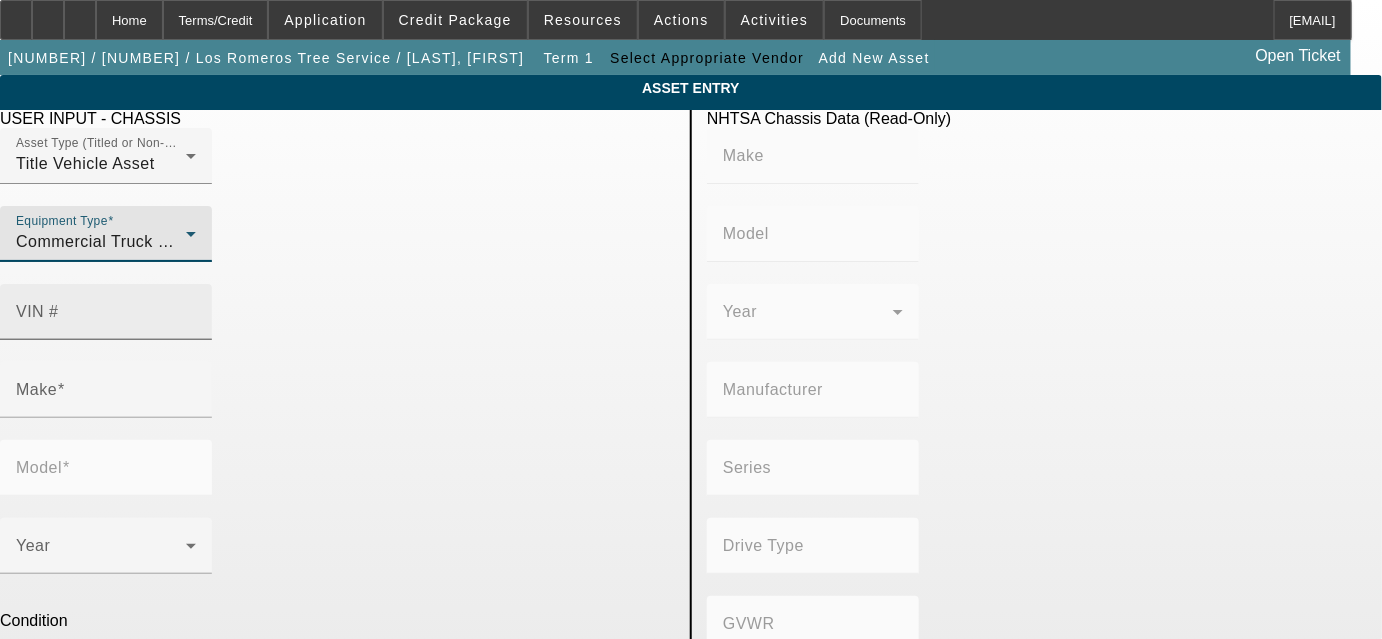 click on "VIN #" at bounding box center [106, 320] 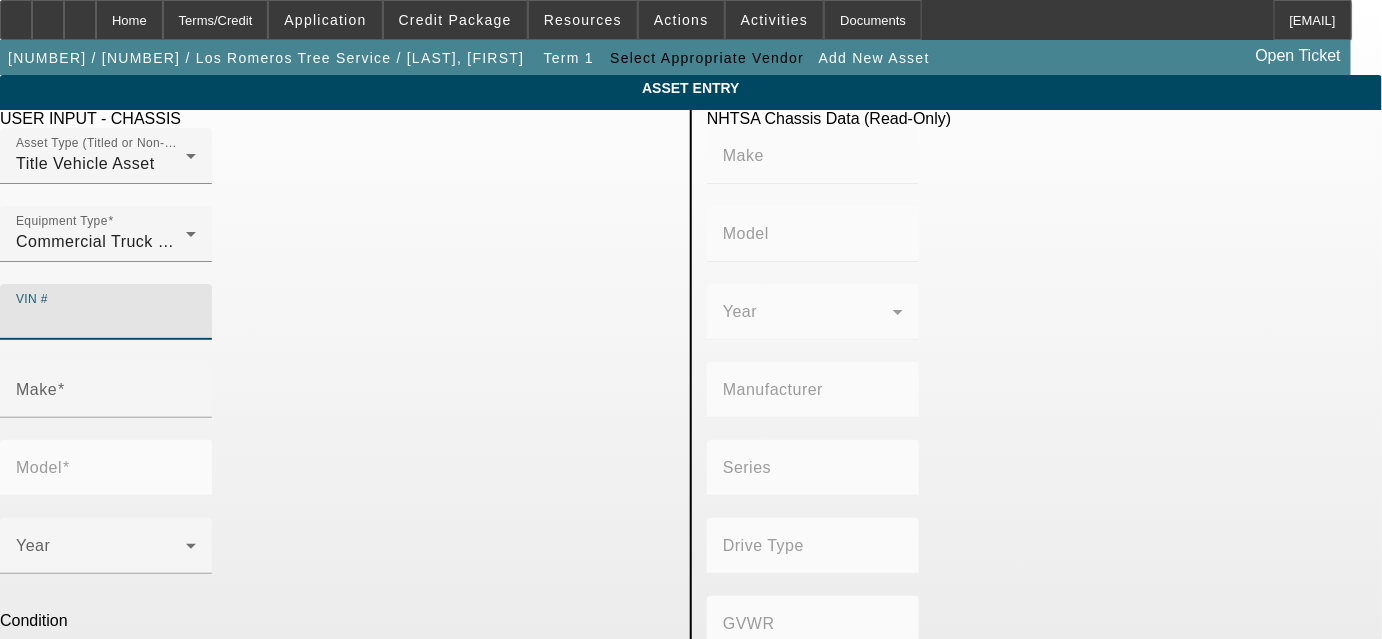 paste on "1XPCDP9X1MD754001" 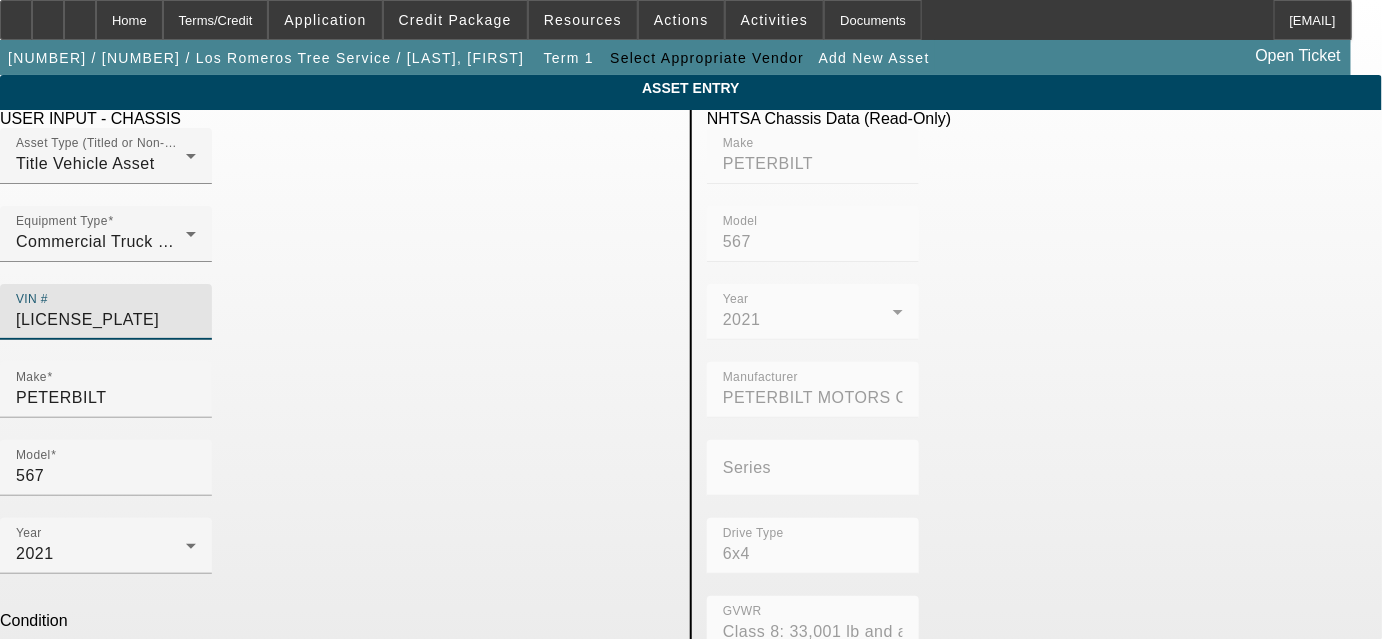 scroll, scrollTop: 181, scrollLeft: 0, axis: vertical 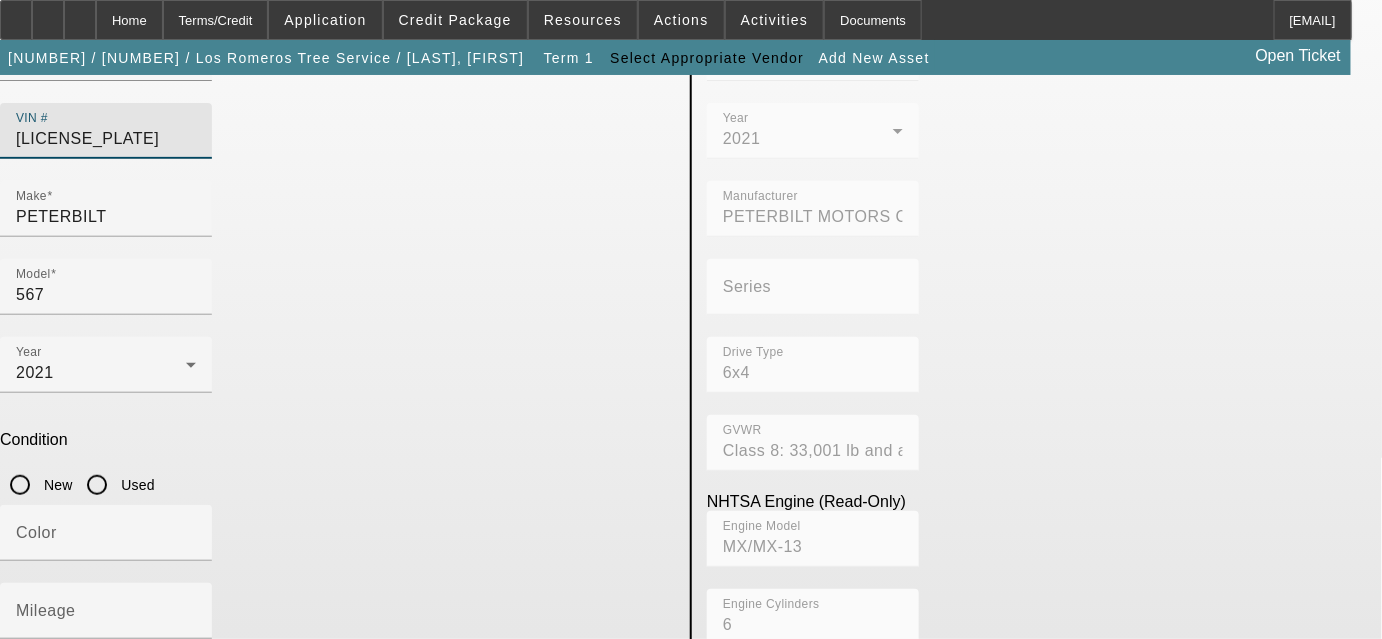 type on "1XPCDP9X1MD754001" 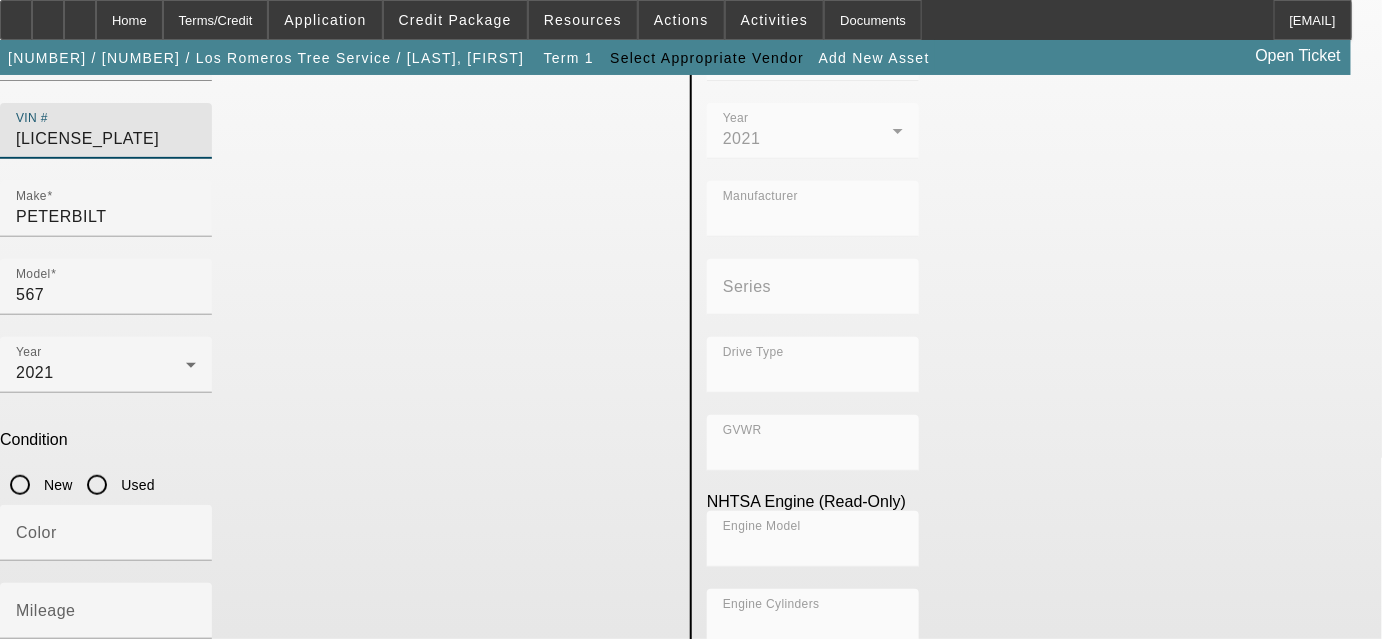 click on "Truck Chassis Description (Describe the truck chassis only)" at bounding box center [106, 721] 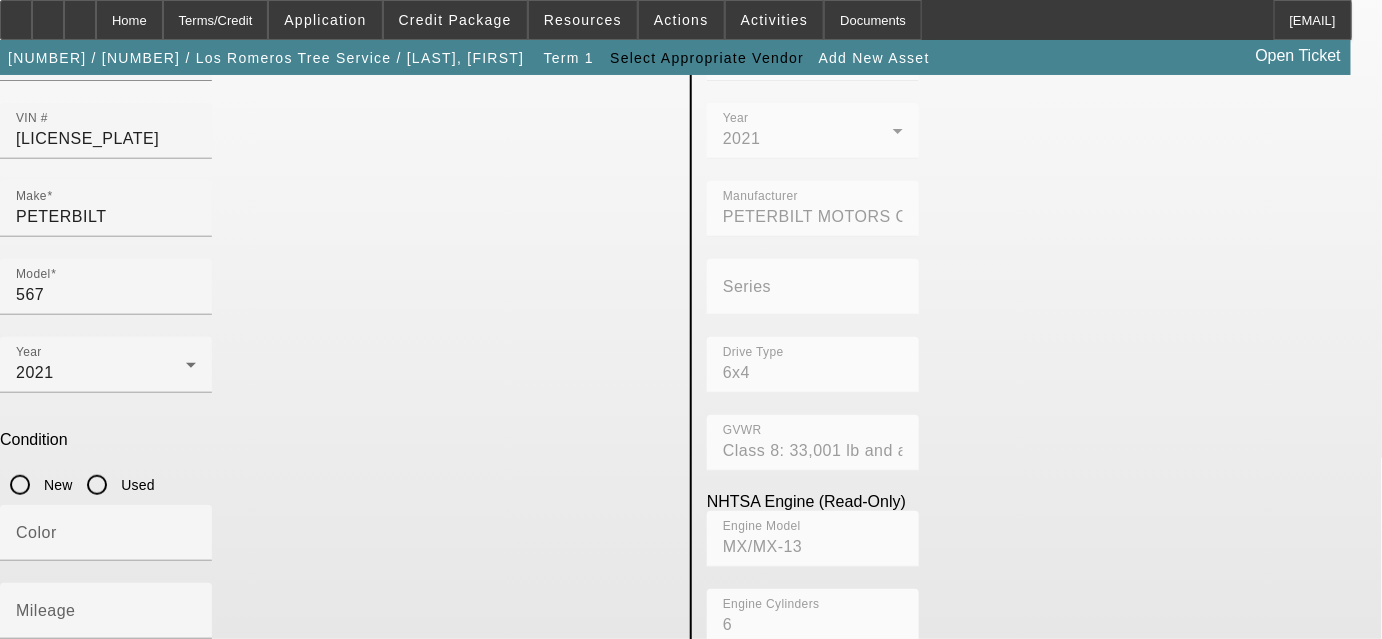 type on "Day Cab Semi-Tractor" 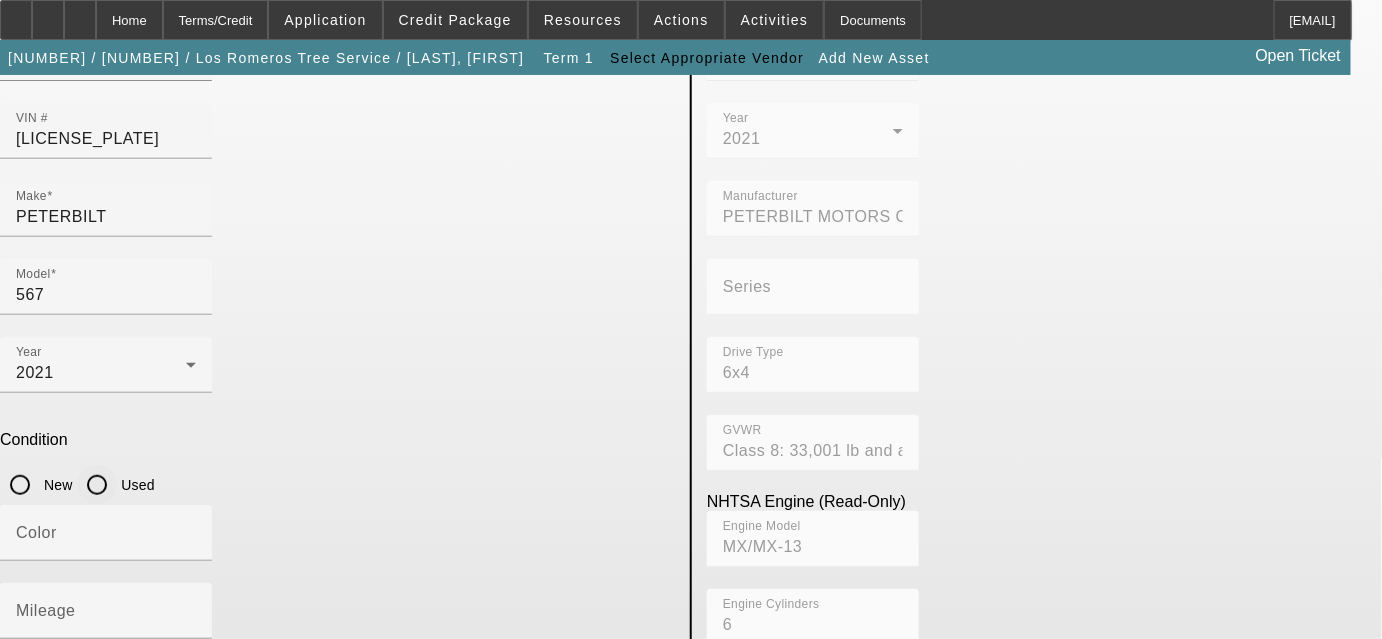 click on "Used" at bounding box center [97, 485] 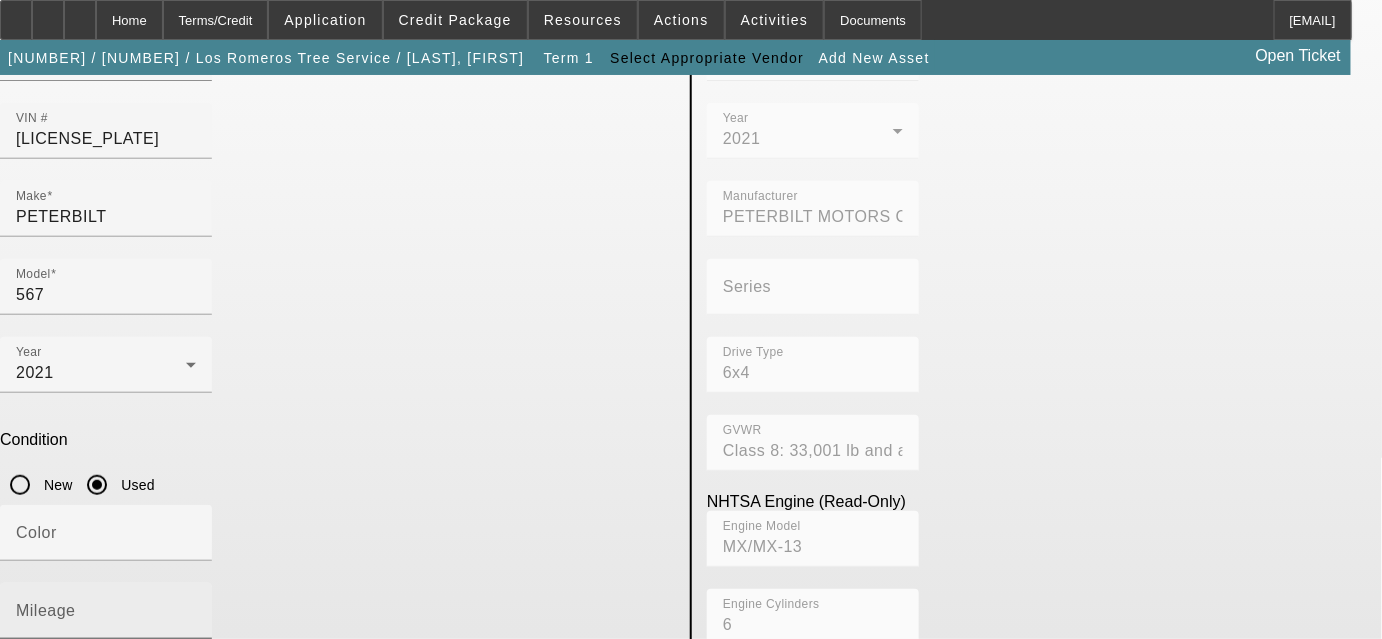 click on "Mileage" at bounding box center (46, 610) 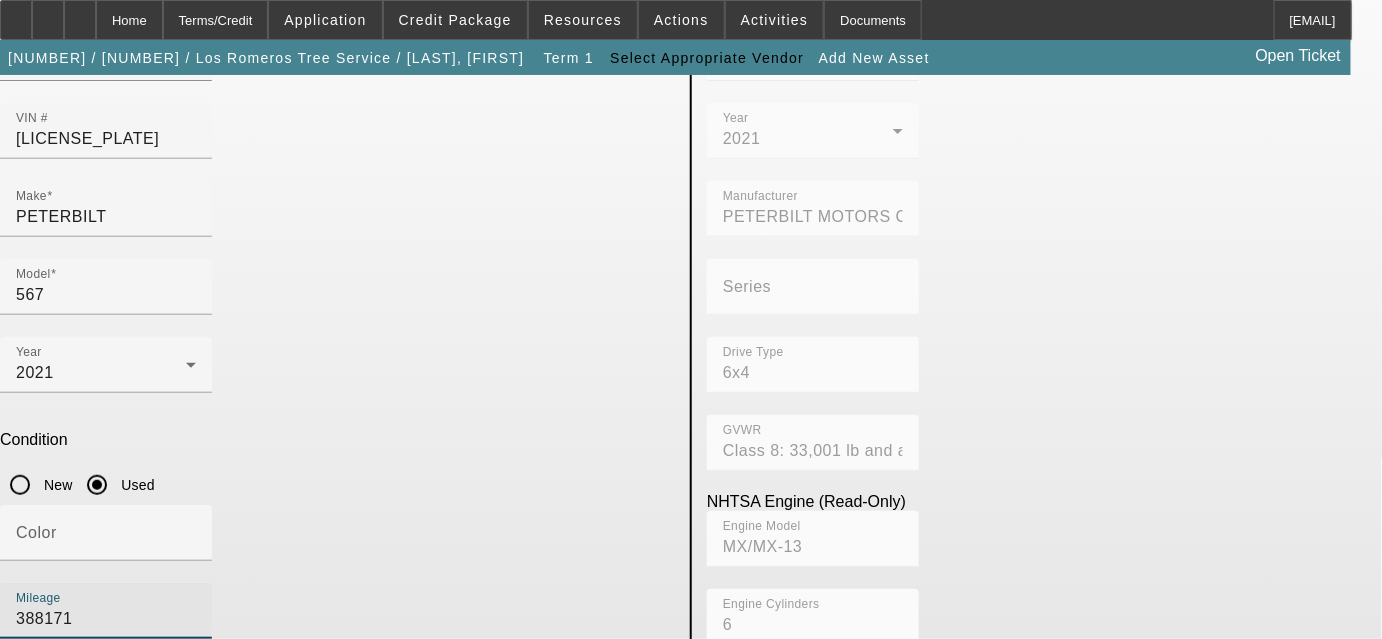 type on "388171" 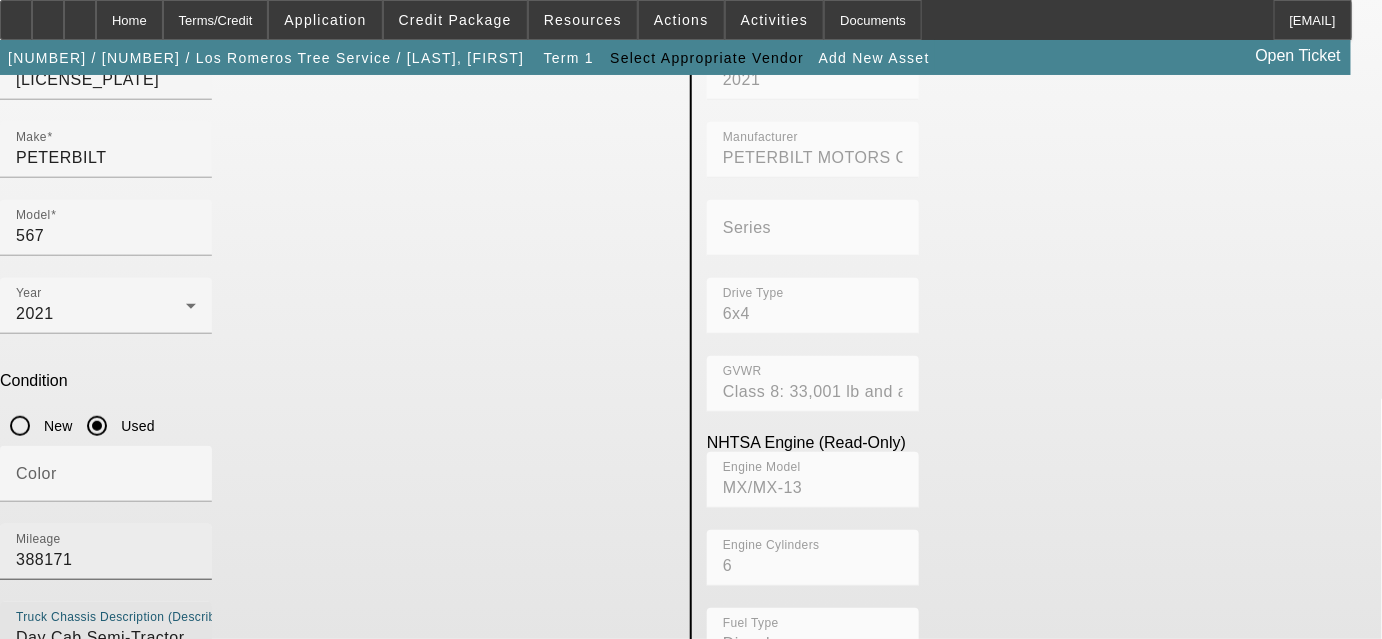 scroll, scrollTop: 242, scrollLeft: 0, axis: vertical 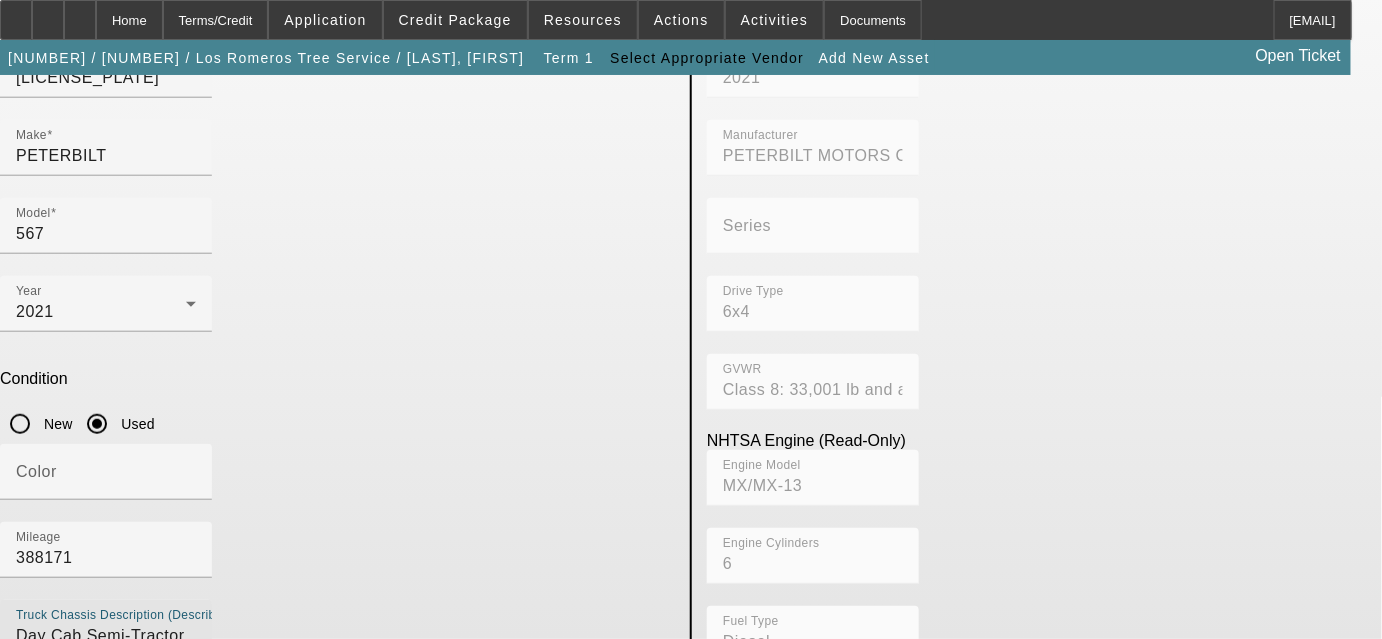 click on "Submit" at bounding box center (28, 824) 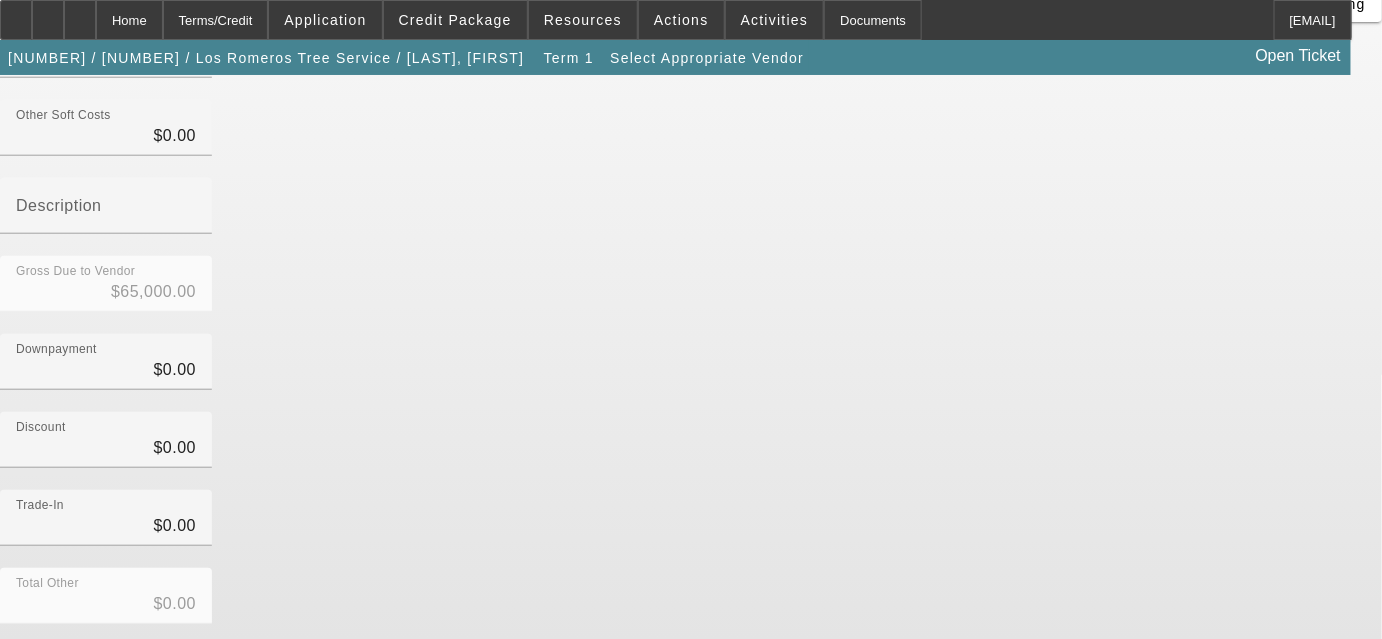scroll, scrollTop: 272, scrollLeft: 0, axis: vertical 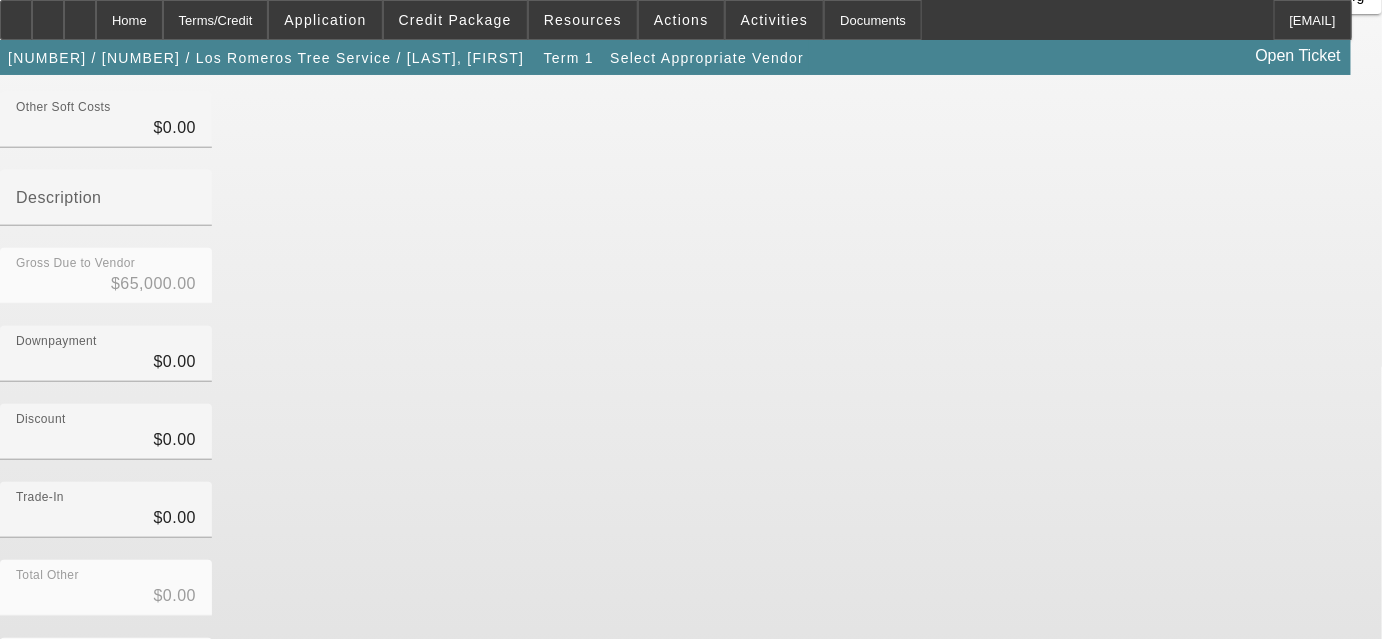 click on "Submit" at bounding box center (28, 747) 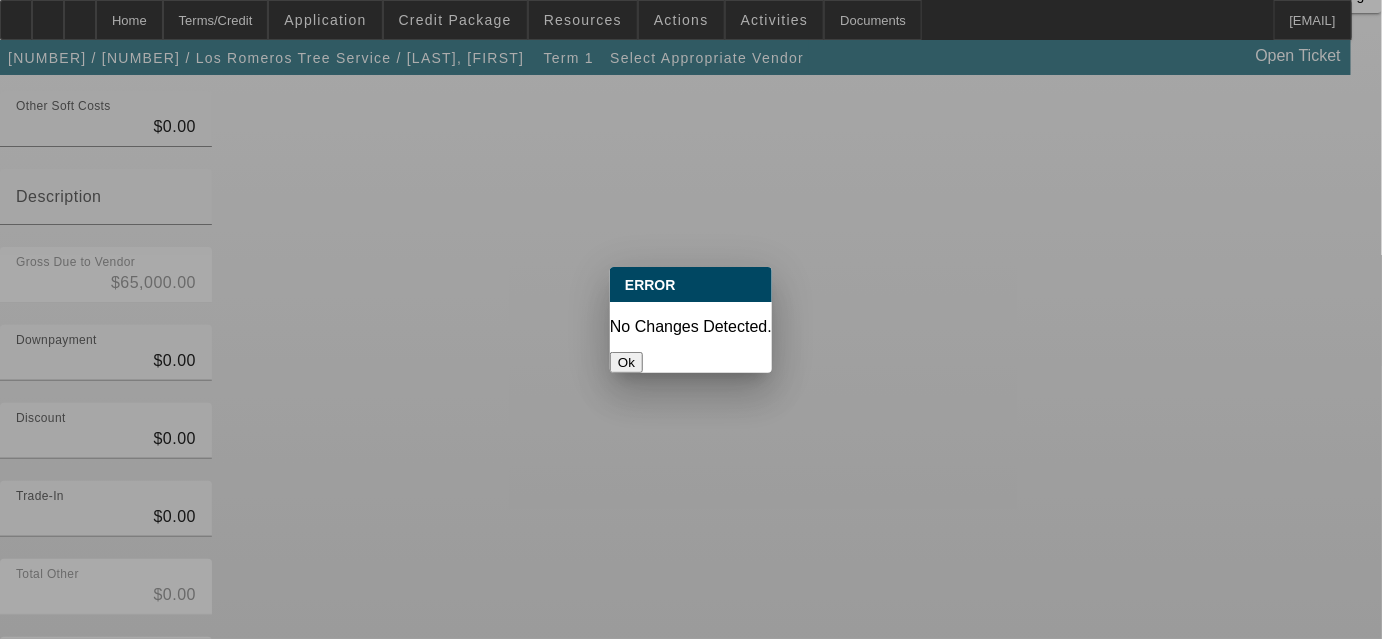 click on "Ok" at bounding box center [626, 362] 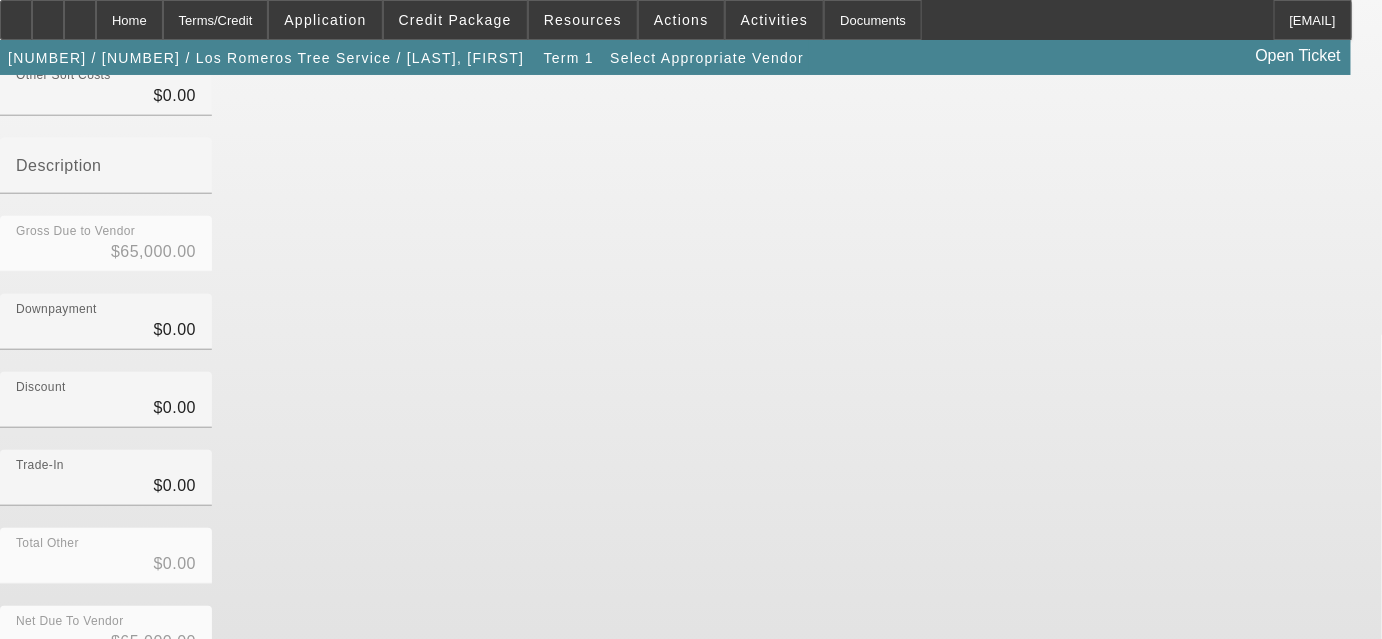 scroll, scrollTop: 333, scrollLeft: 0, axis: vertical 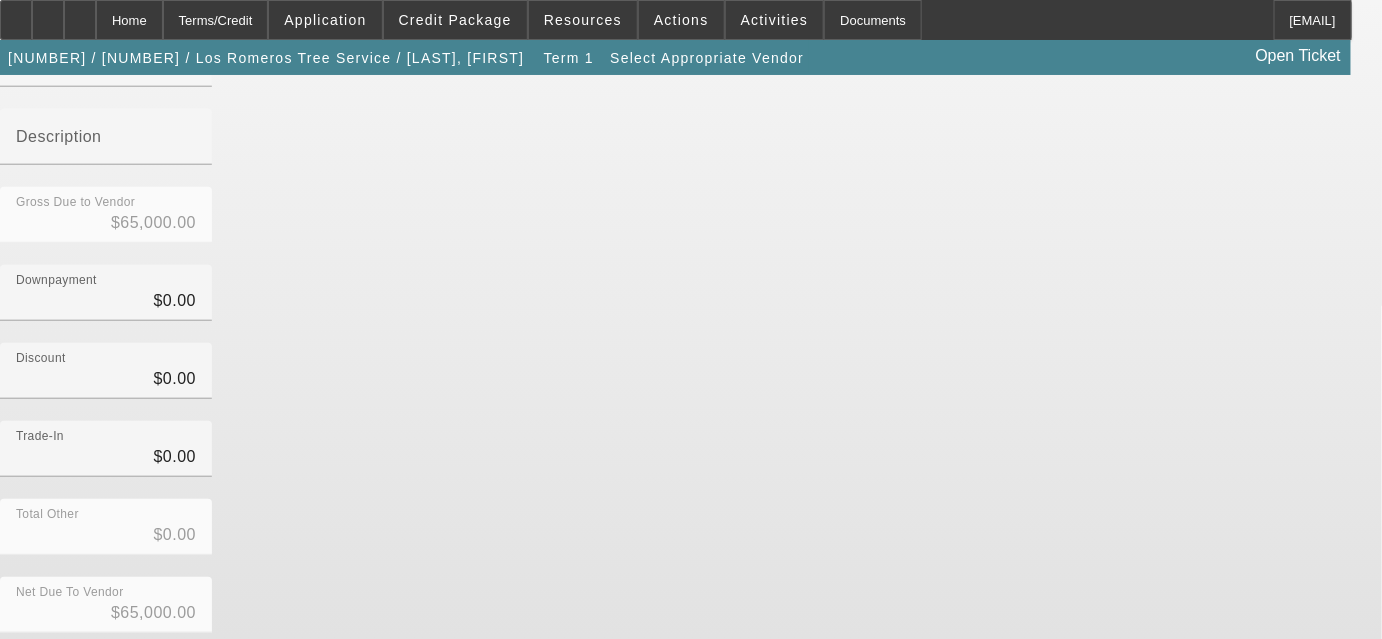click at bounding box center [925, 784] 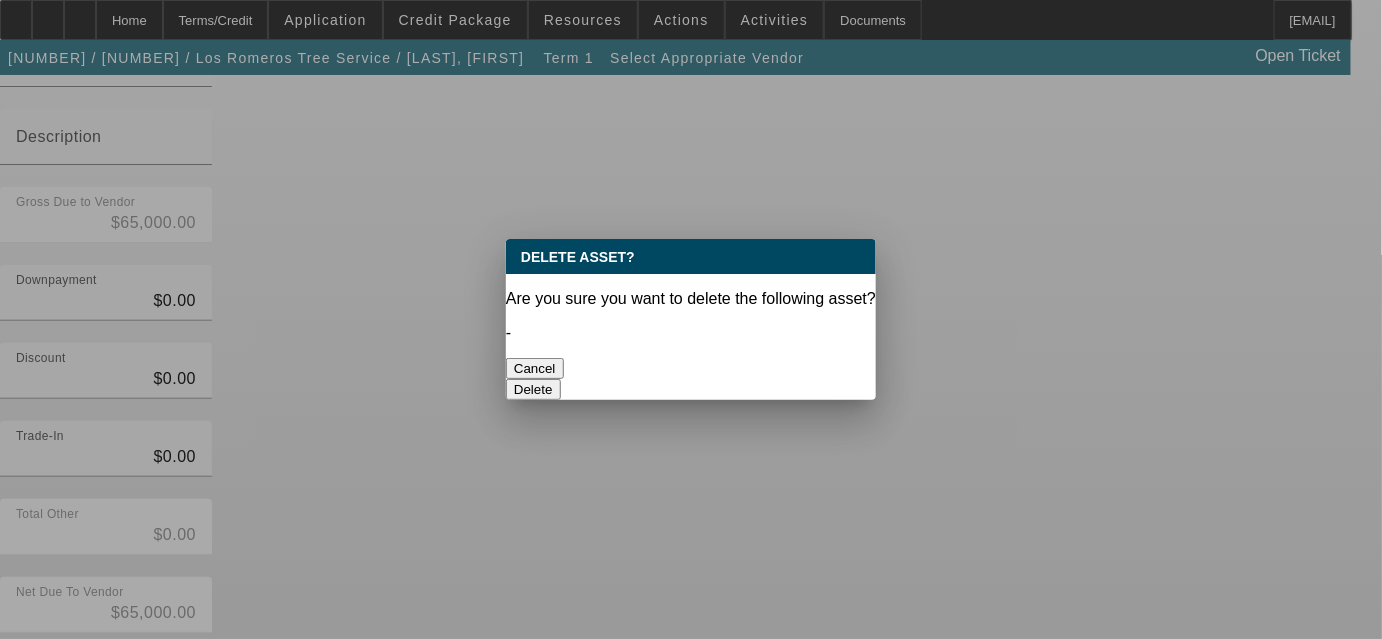 click on "Delete" at bounding box center (533, 389) 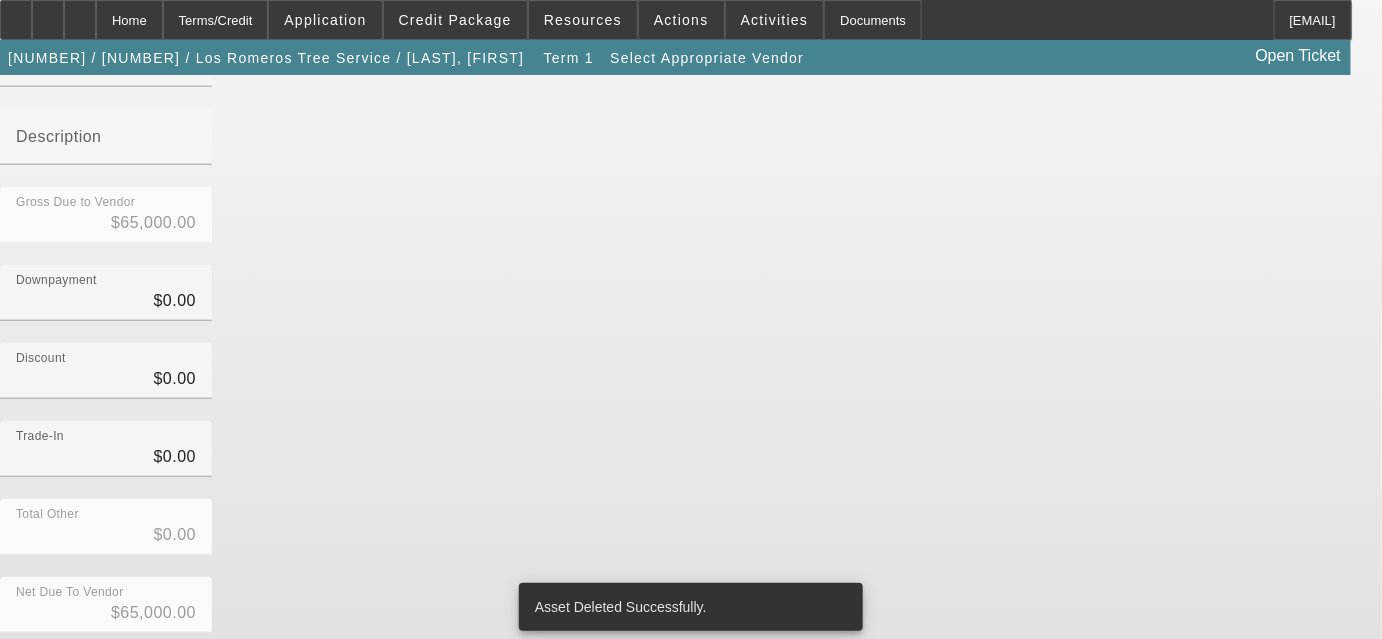 scroll, scrollTop: 303, scrollLeft: 0, axis: vertical 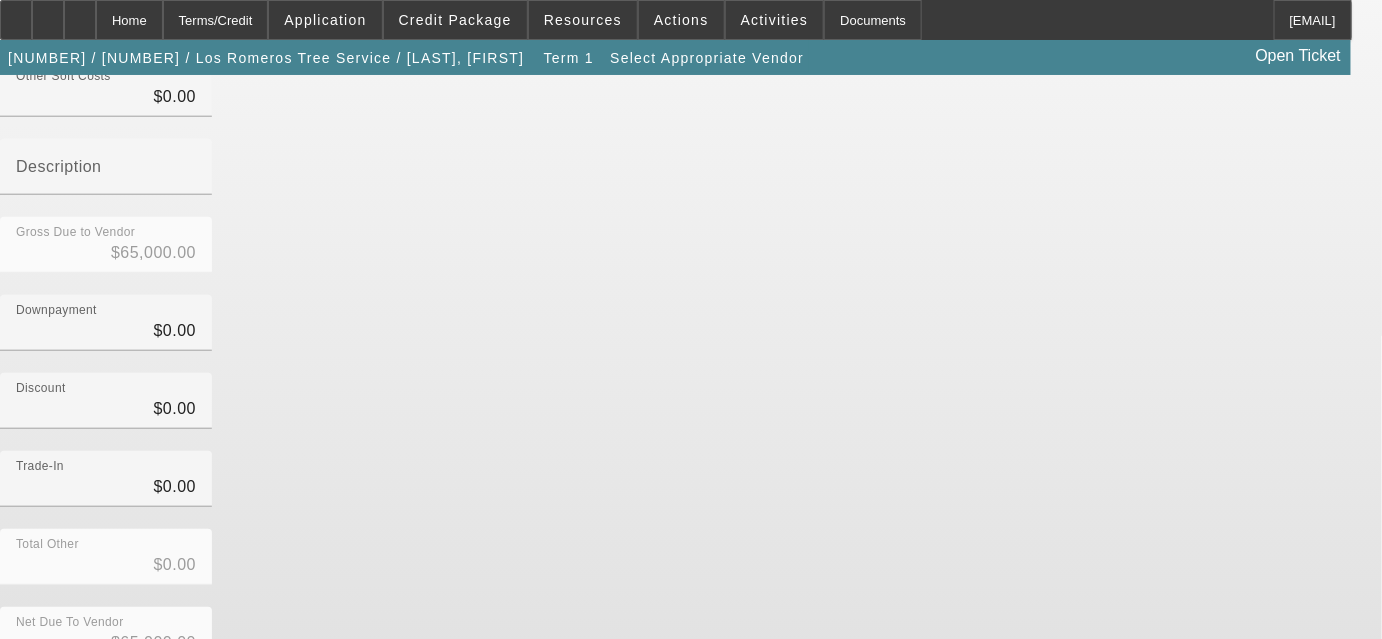 click on "Total Other
$0.00" at bounding box center [691, 568] 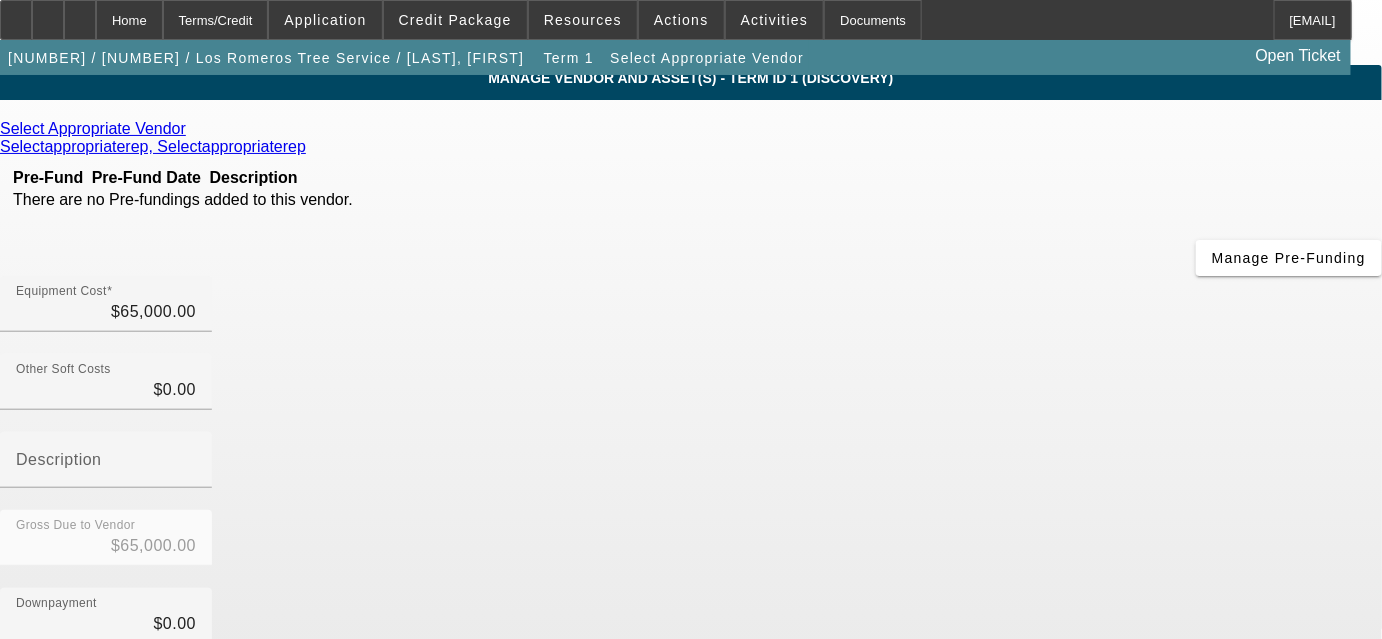 scroll, scrollTop: 0, scrollLeft: 0, axis: both 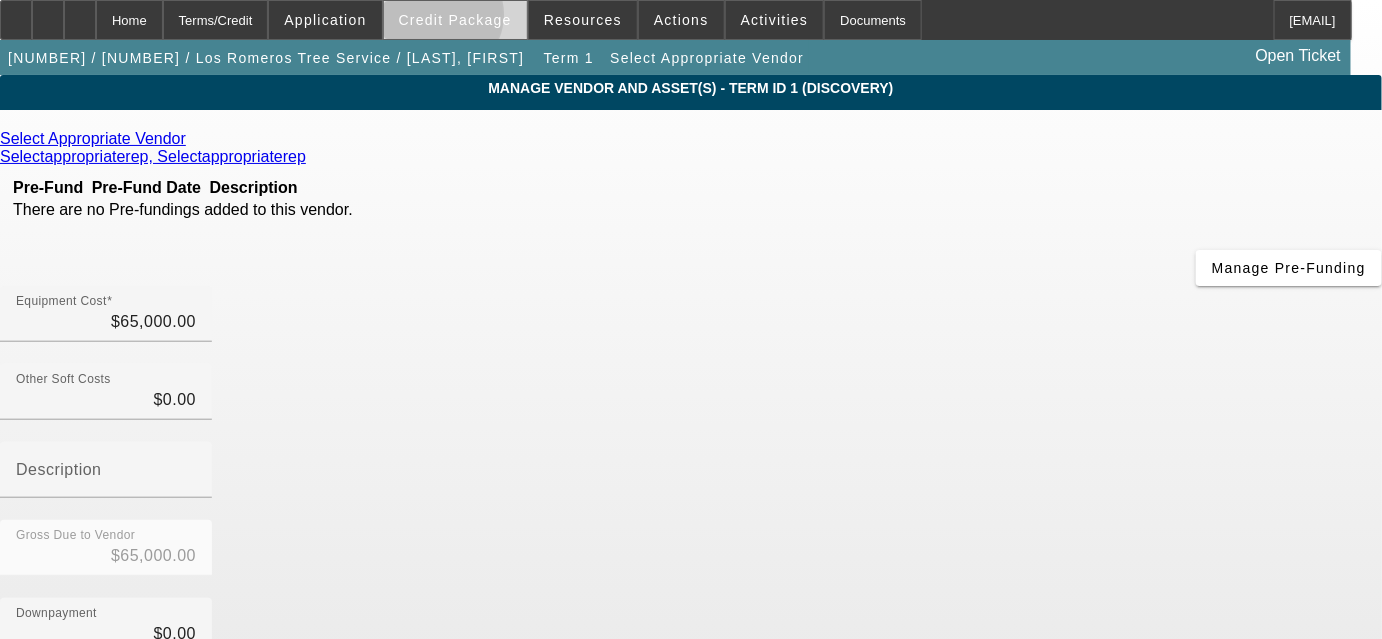 click on "Credit Package" at bounding box center [455, 20] 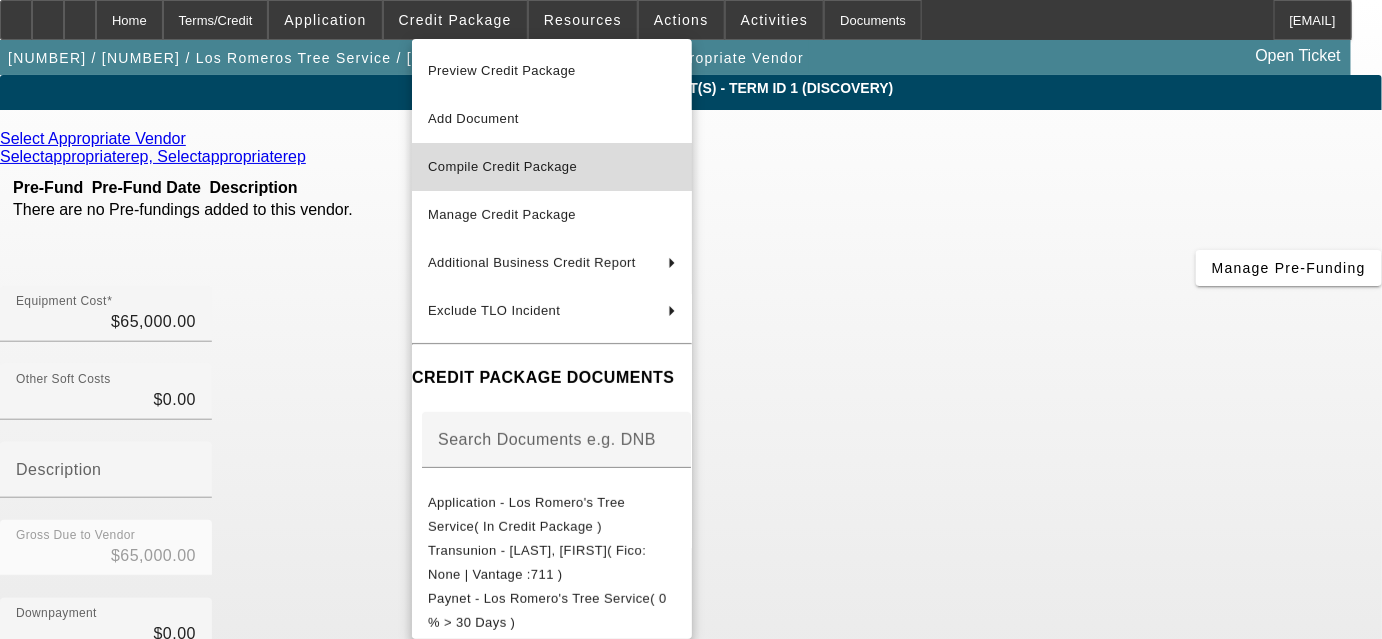 click on "Compile Credit Package" at bounding box center (552, 167) 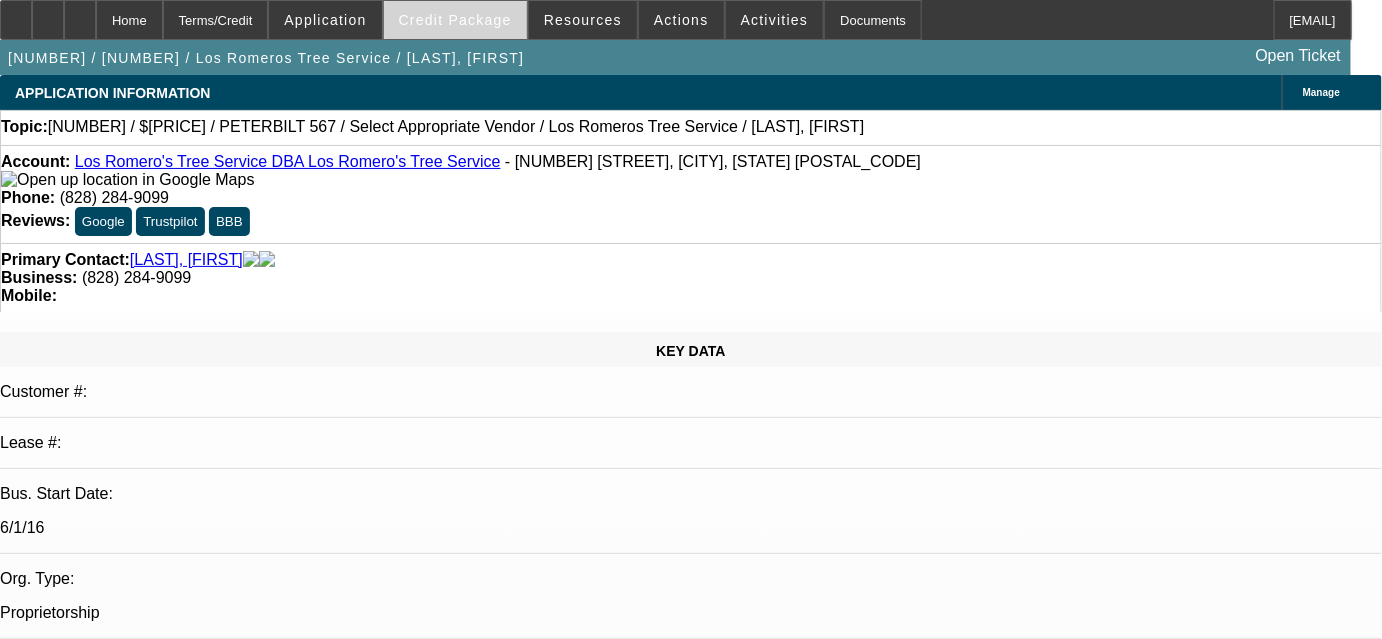 click on "Credit Package" at bounding box center (455, 20) 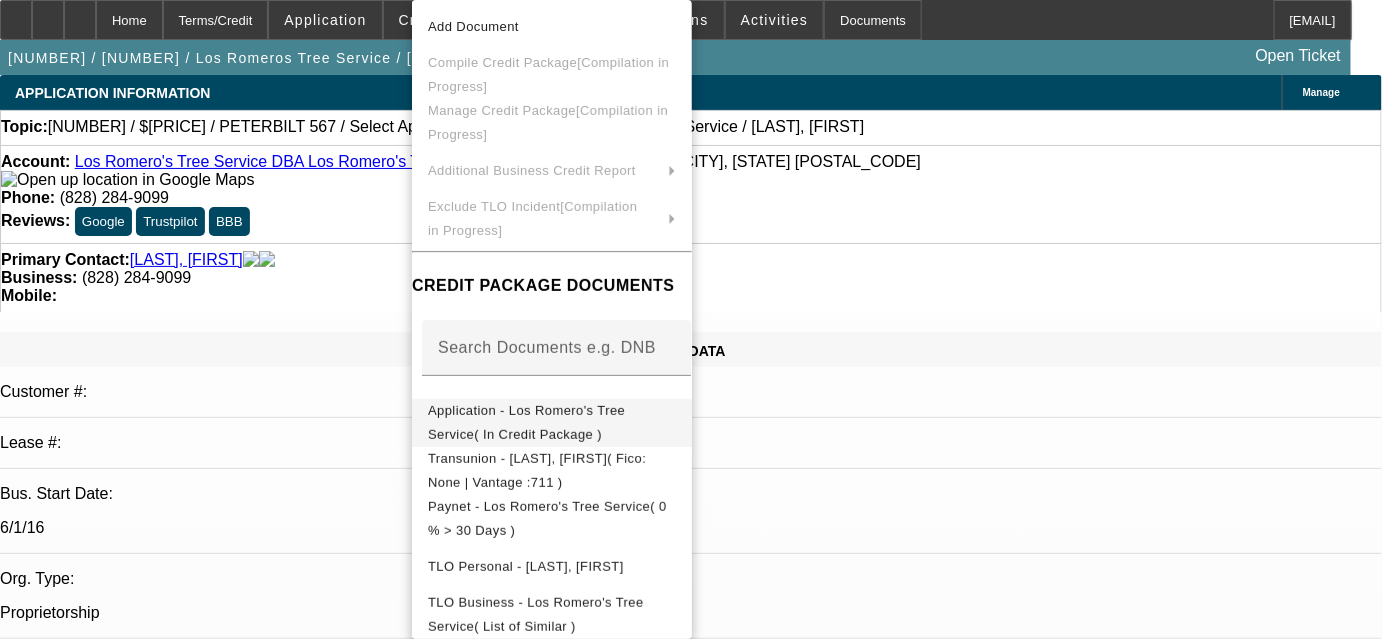 scroll, scrollTop: 149, scrollLeft: 0, axis: vertical 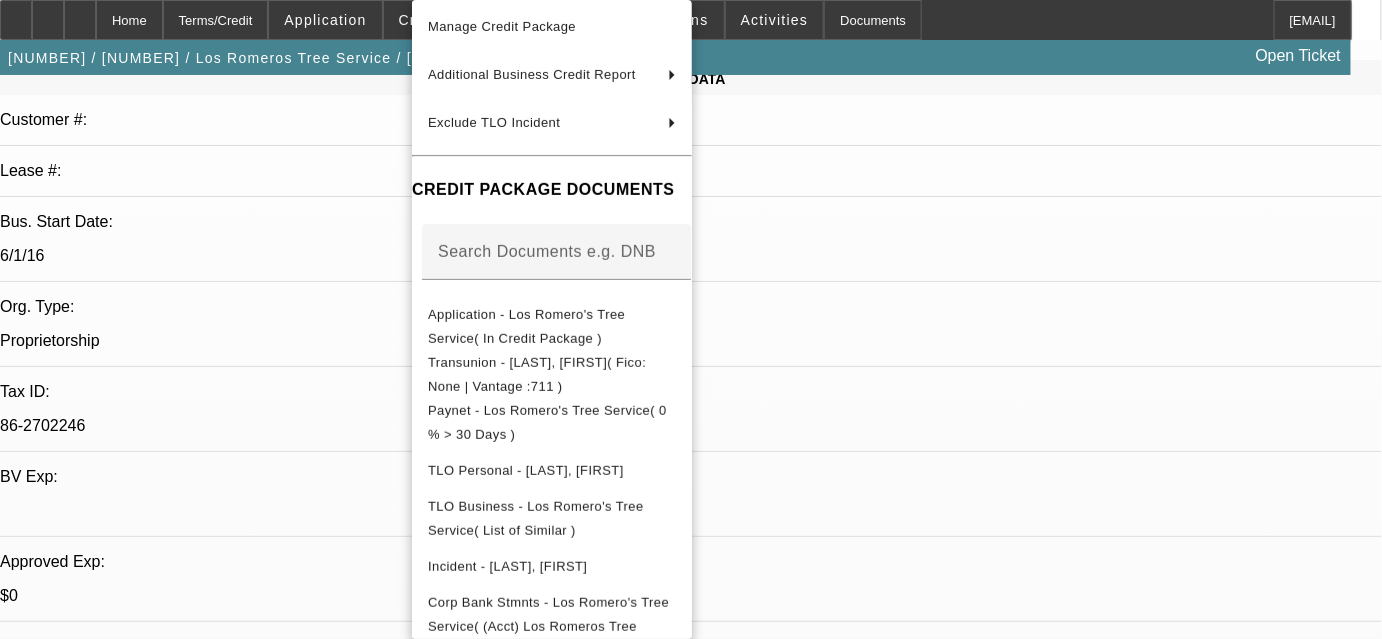 click at bounding box center (691, 319) 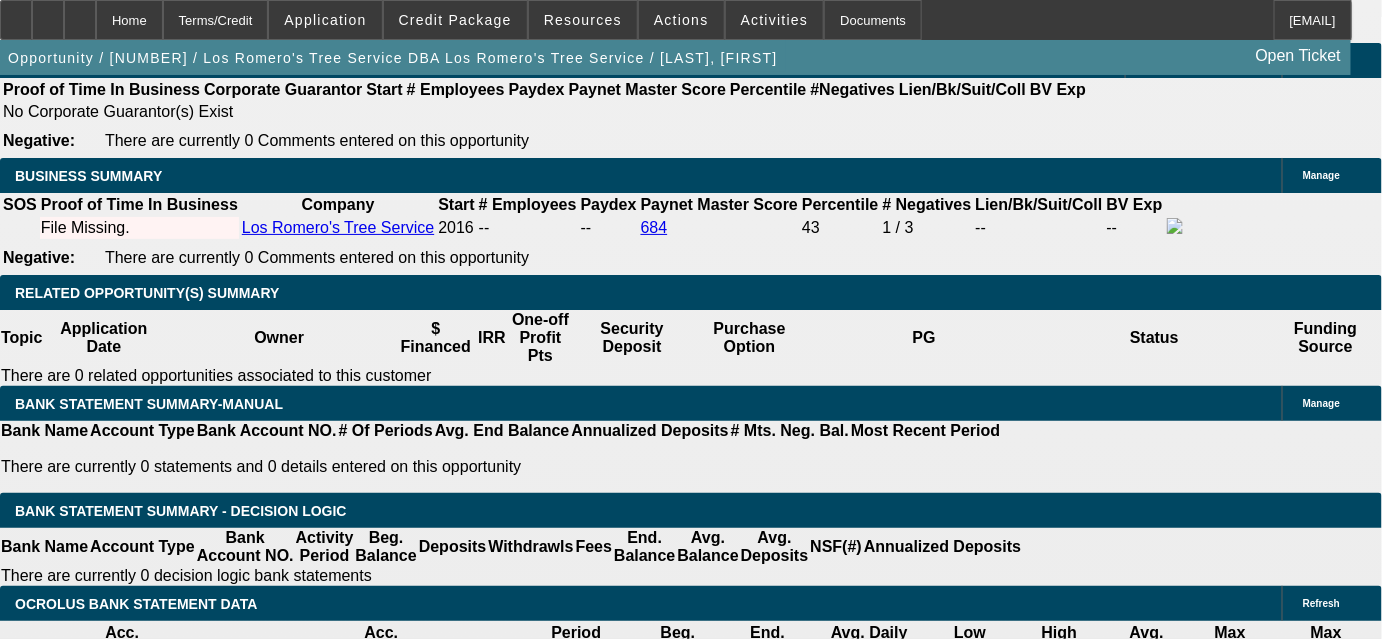 scroll, scrollTop: 3181, scrollLeft: 0, axis: vertical 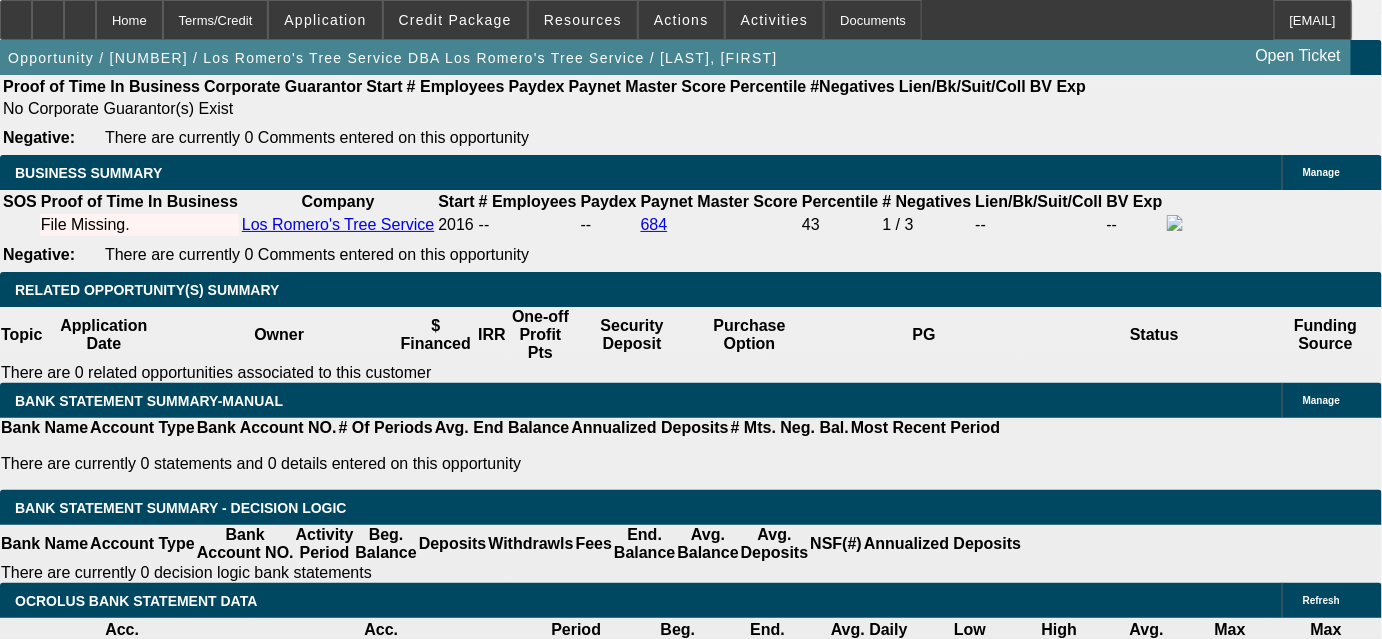click on "Select Appropriate Vendor" at bounding box center (387, 1709) 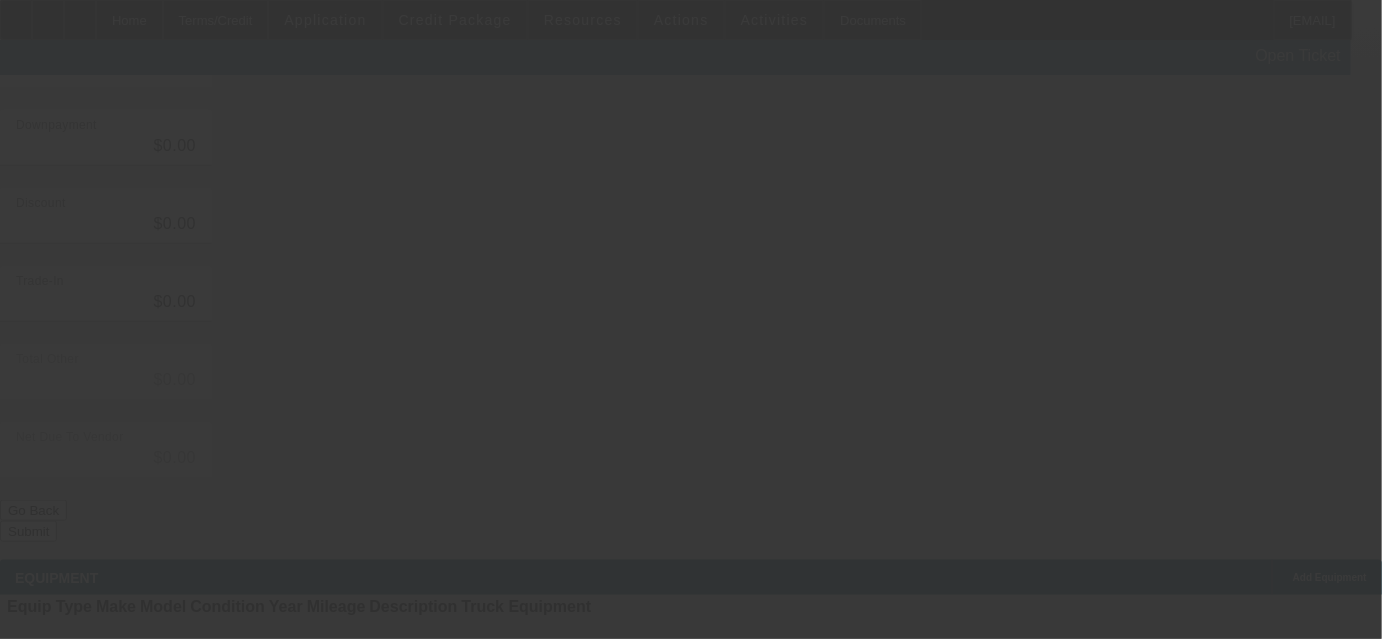 scroll, scrollTop: 0, scrollLeft: 0, axis: both 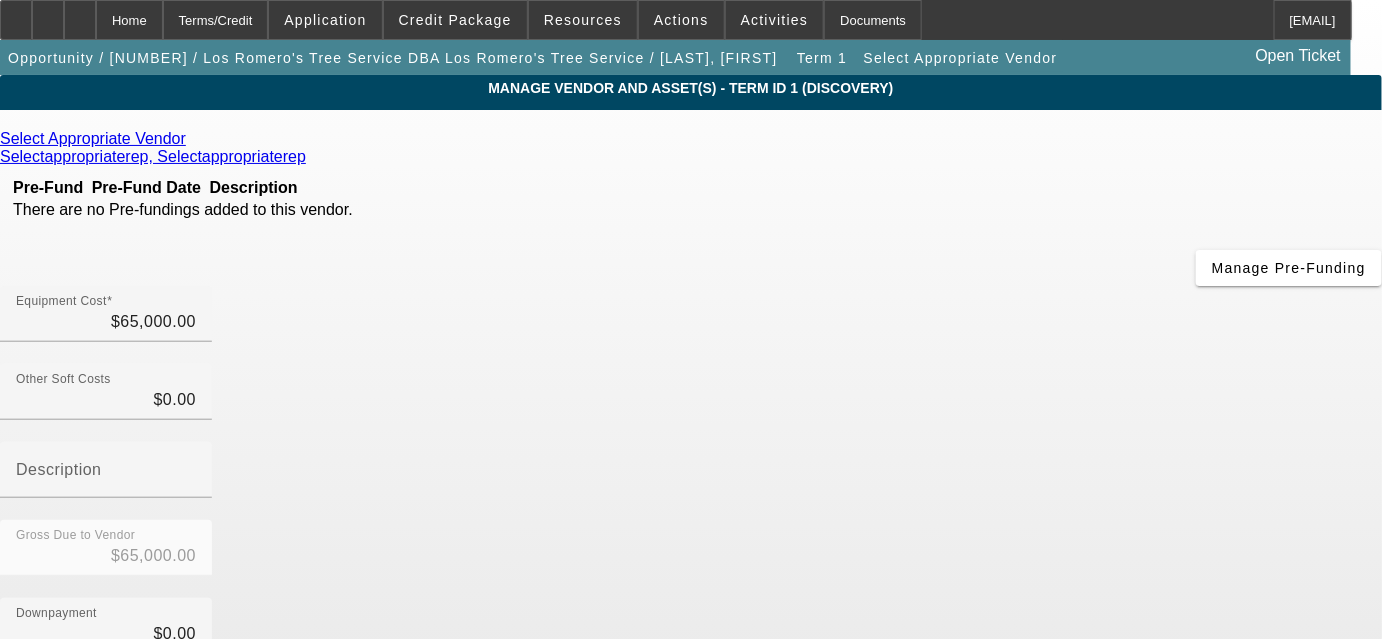 click at bounding box center [191, 138] 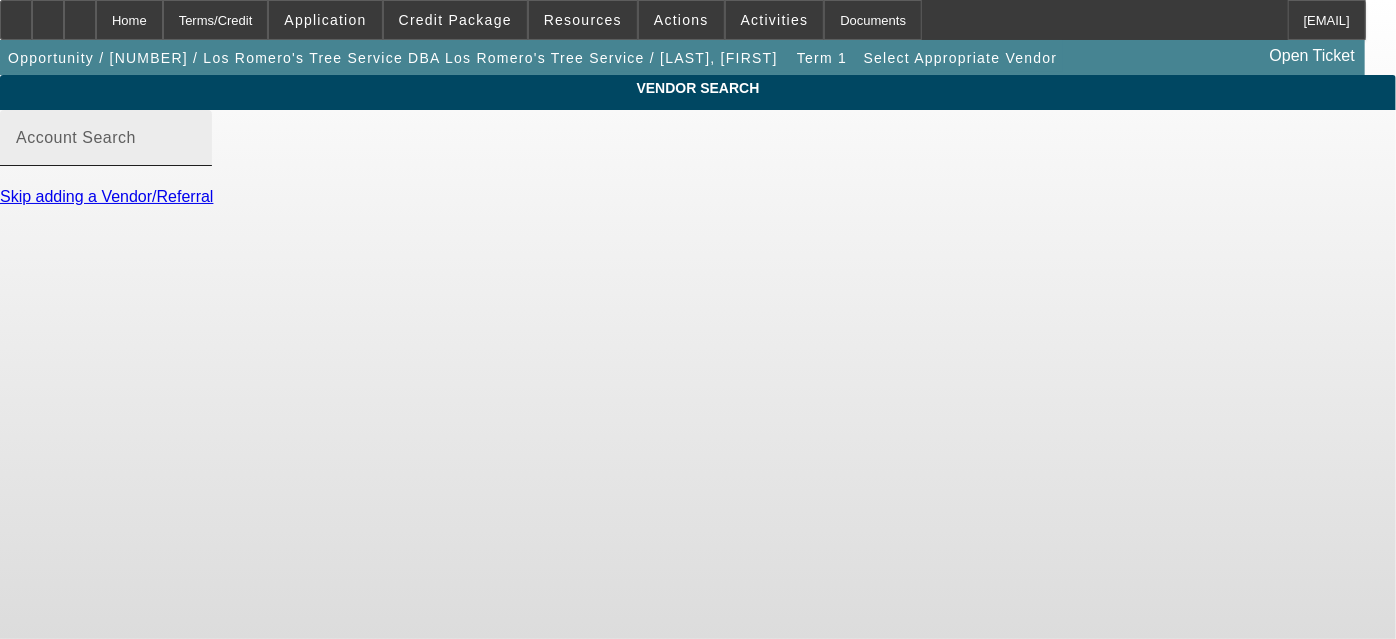 click on "Account Search" at bounding box center [106, 146] 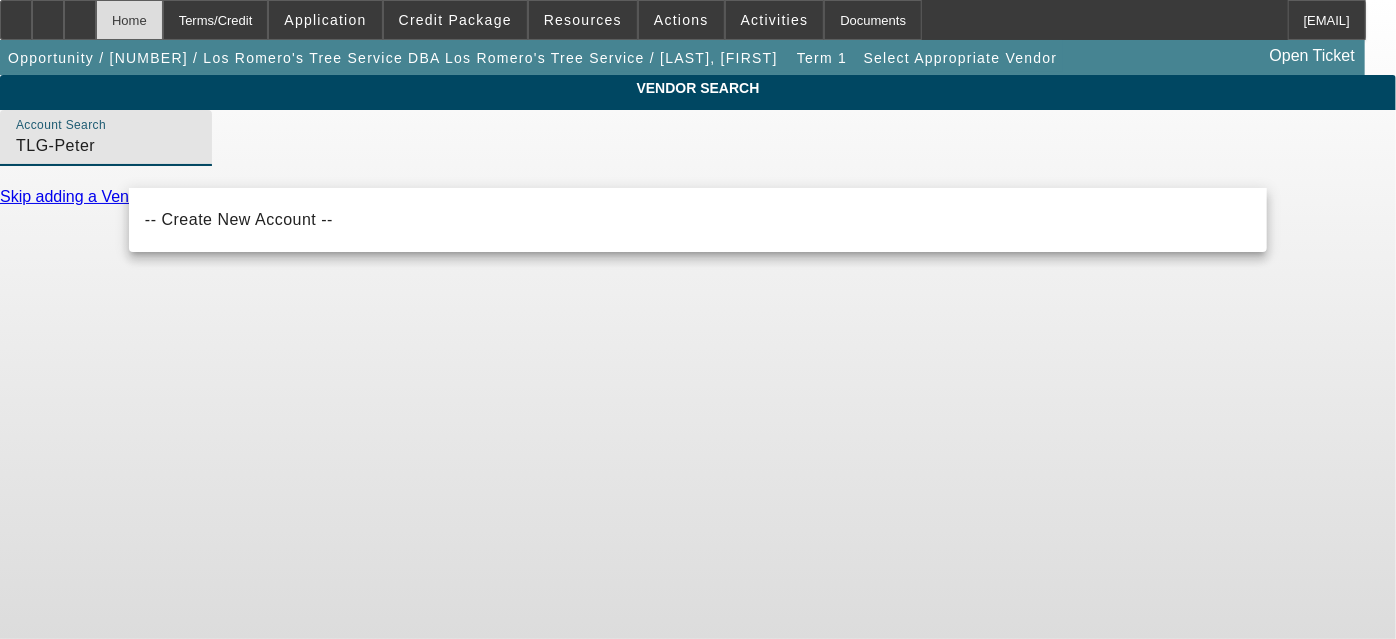 type on "TLG-Peter" 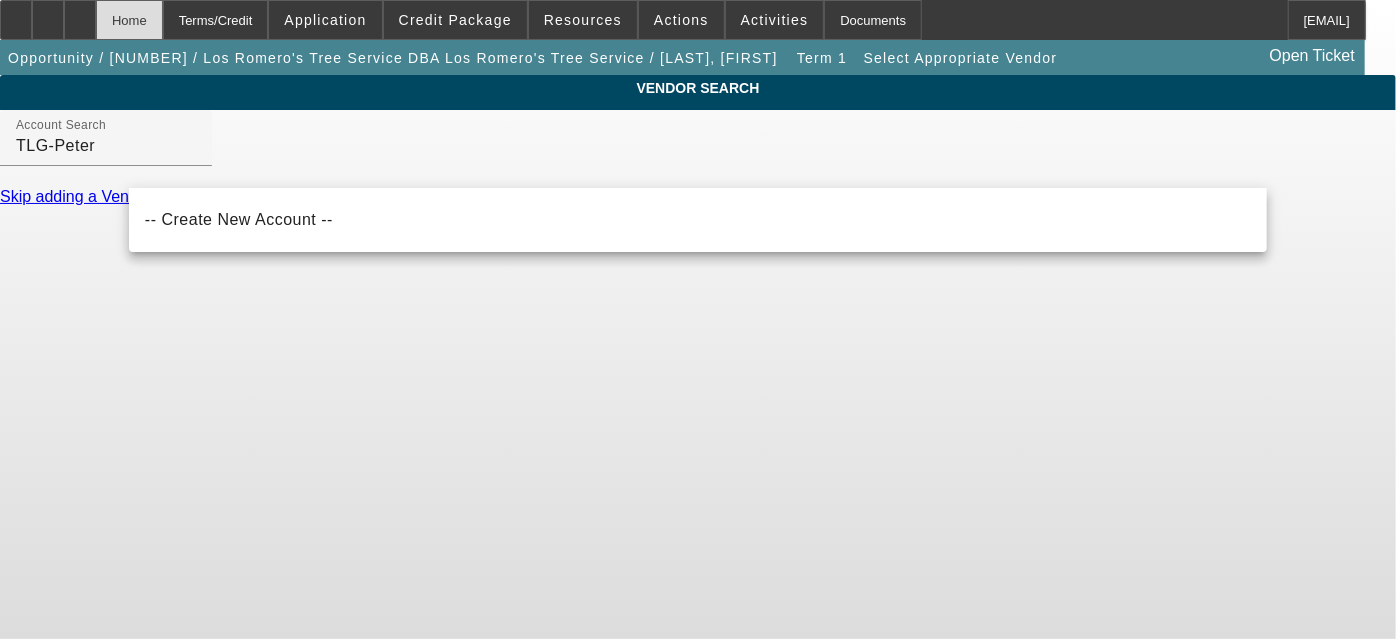 click on "Home" at bounding box center [129, 20] 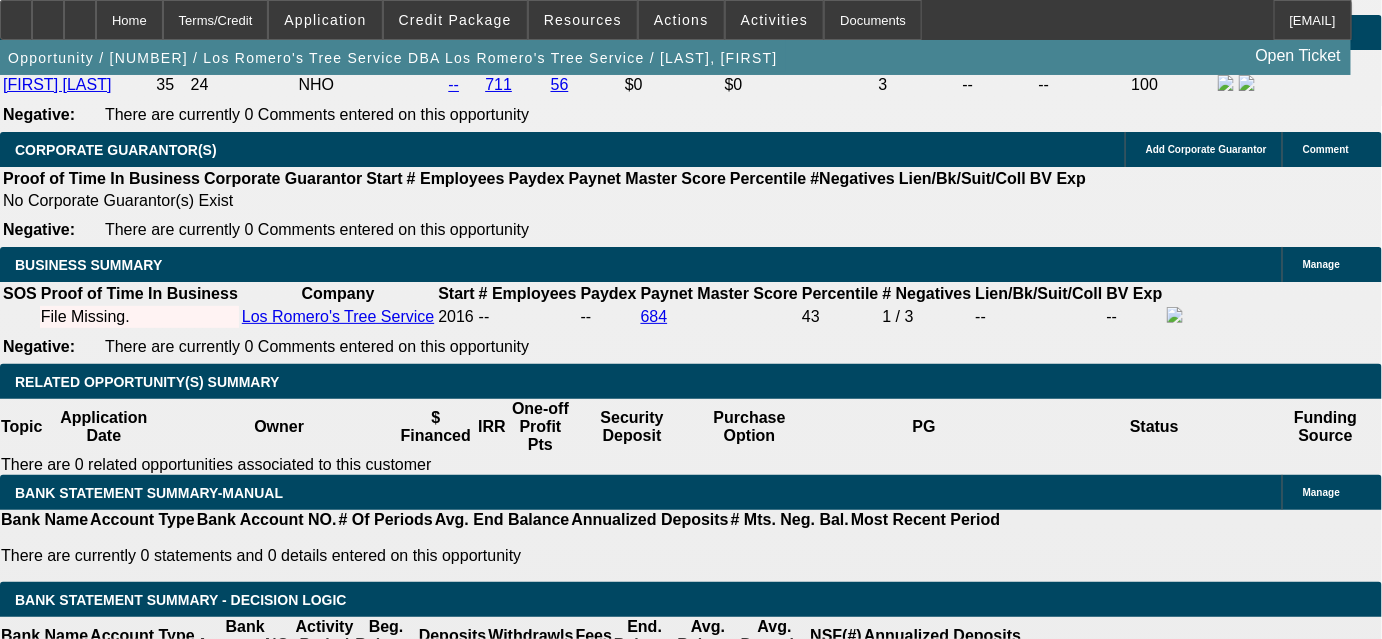 scroll, scrollTop: 3090, scrollLeft: 0, axis: vertical 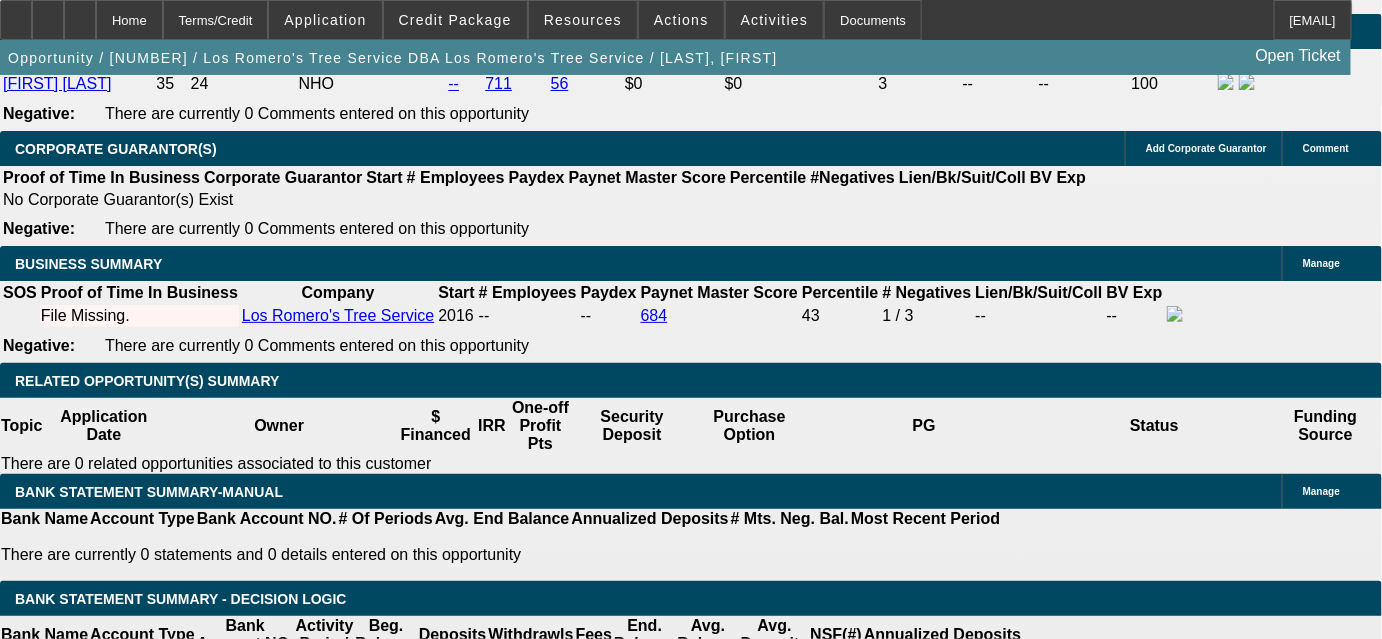 click on "Select Appropriate Vendor" at bounding box center [387, 1800] 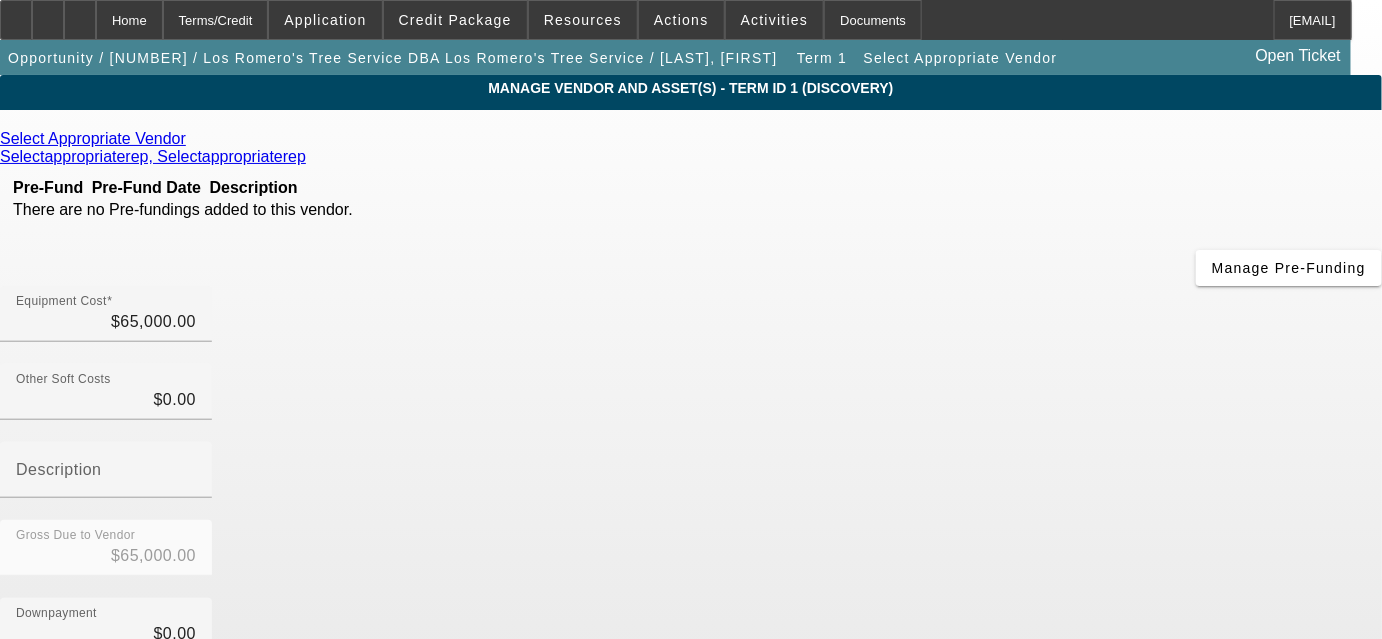 click at bounding box center (188, 139) 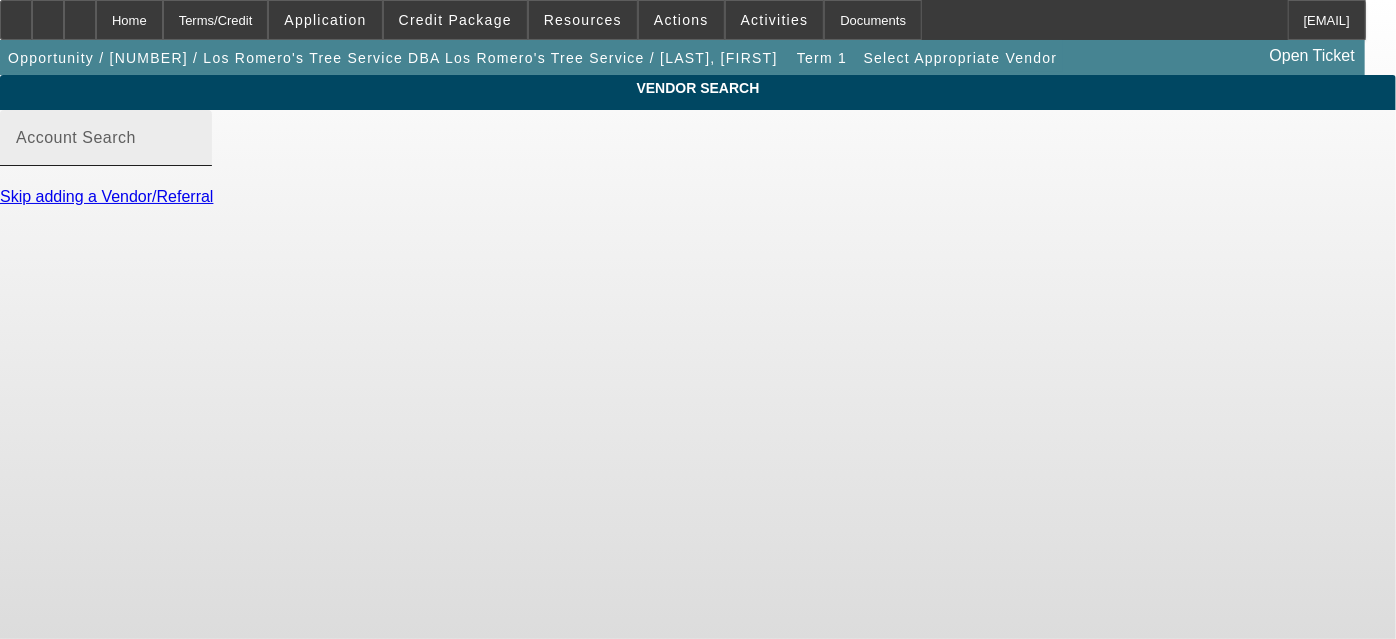 click on "Account Search" at bounding box center (106, 146) 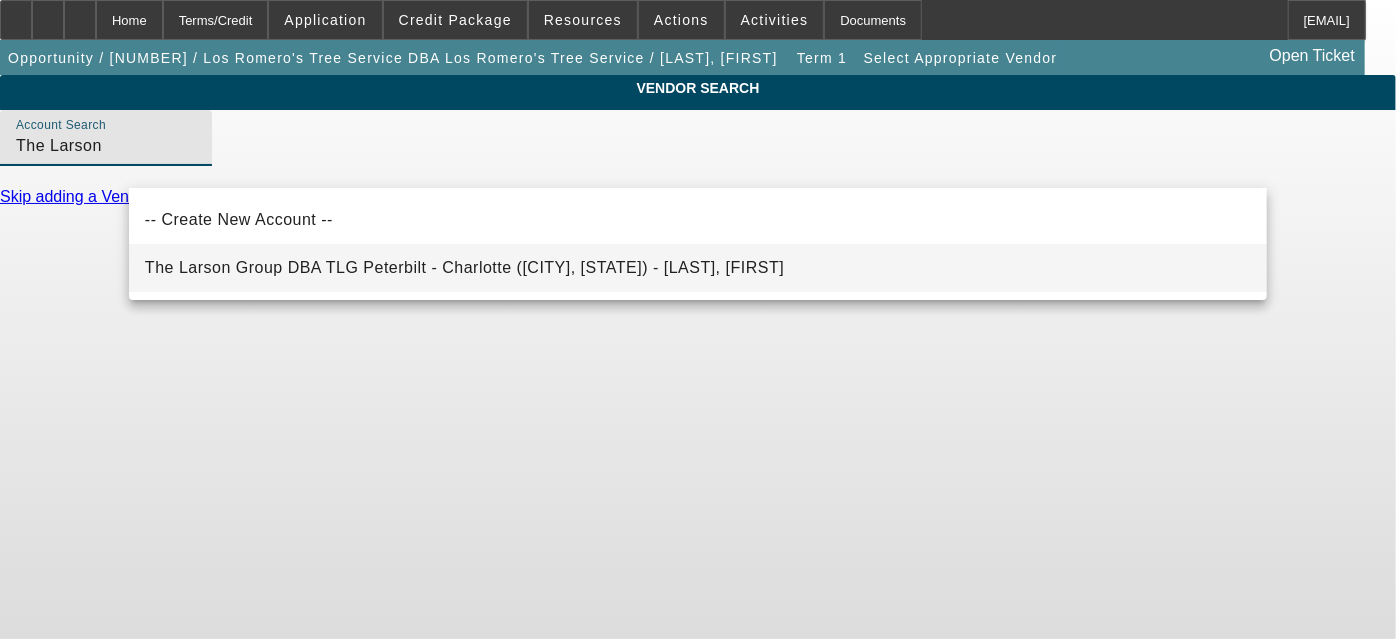 type on "The Larson" 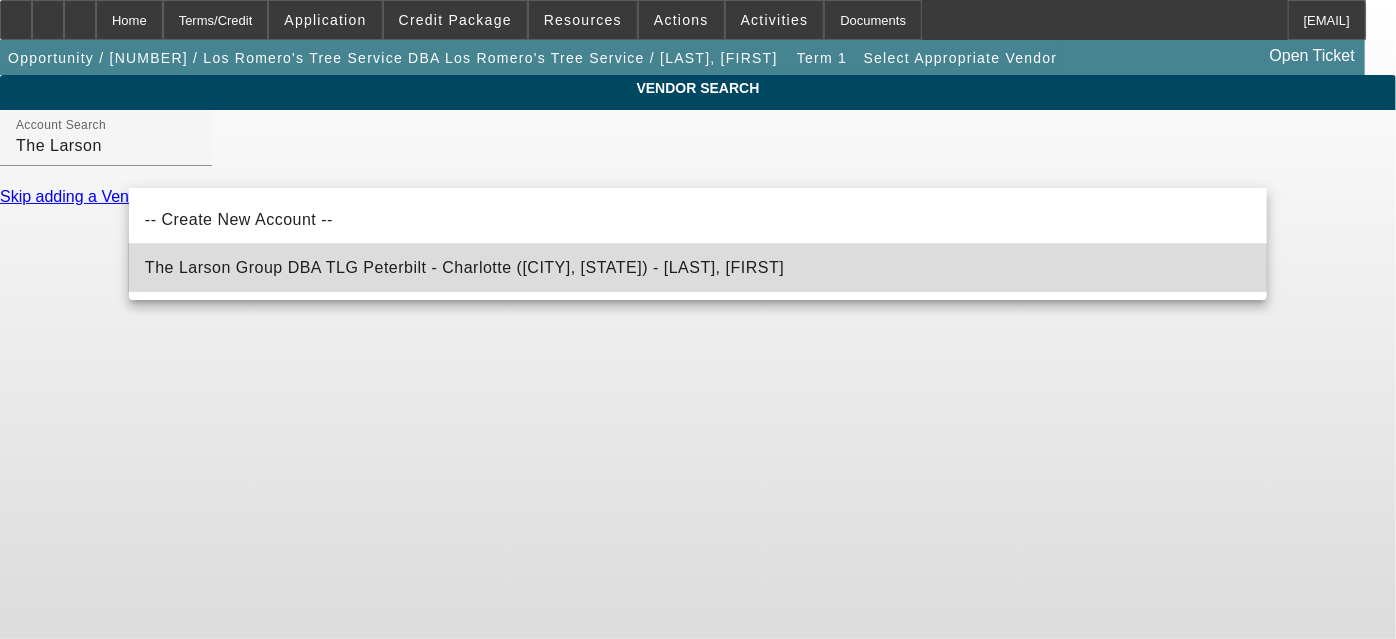 click on "The Larson Group DBA TLG Peterbilt - Charlotte (Charlotte, NC) - Hodock, Tim" at bounding box center [464, 267] 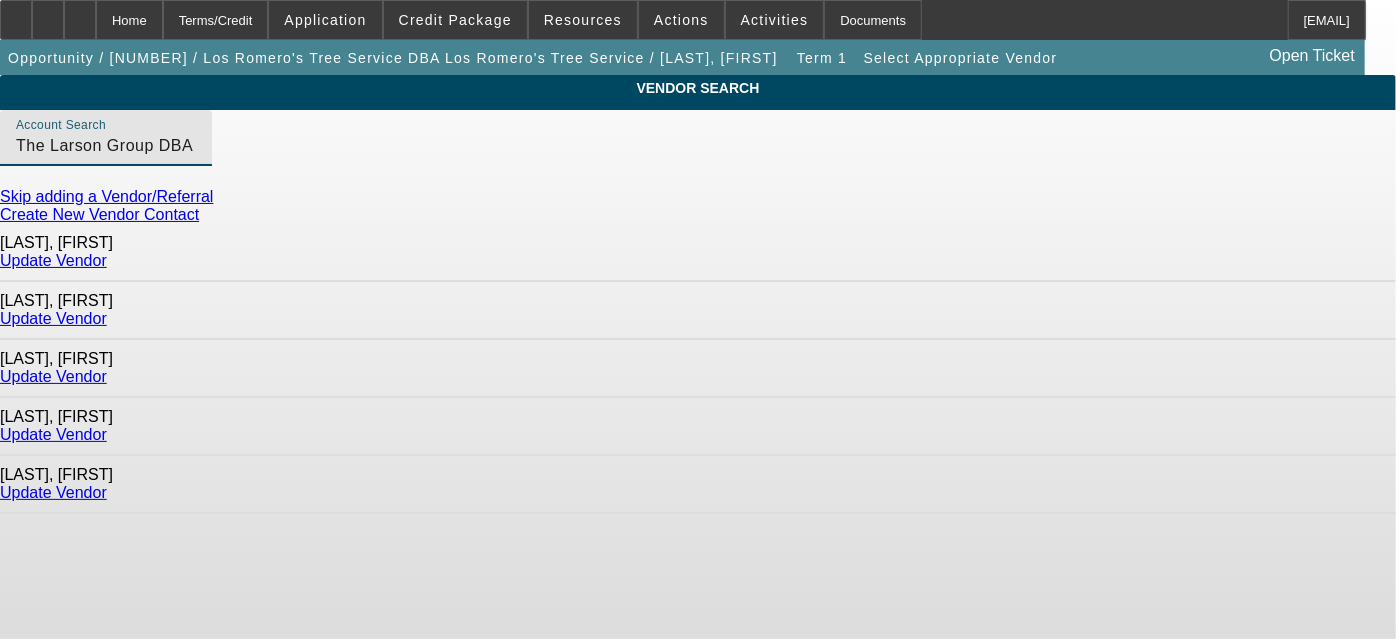 click on "Update Vendor" at bounding box center (53, 260) 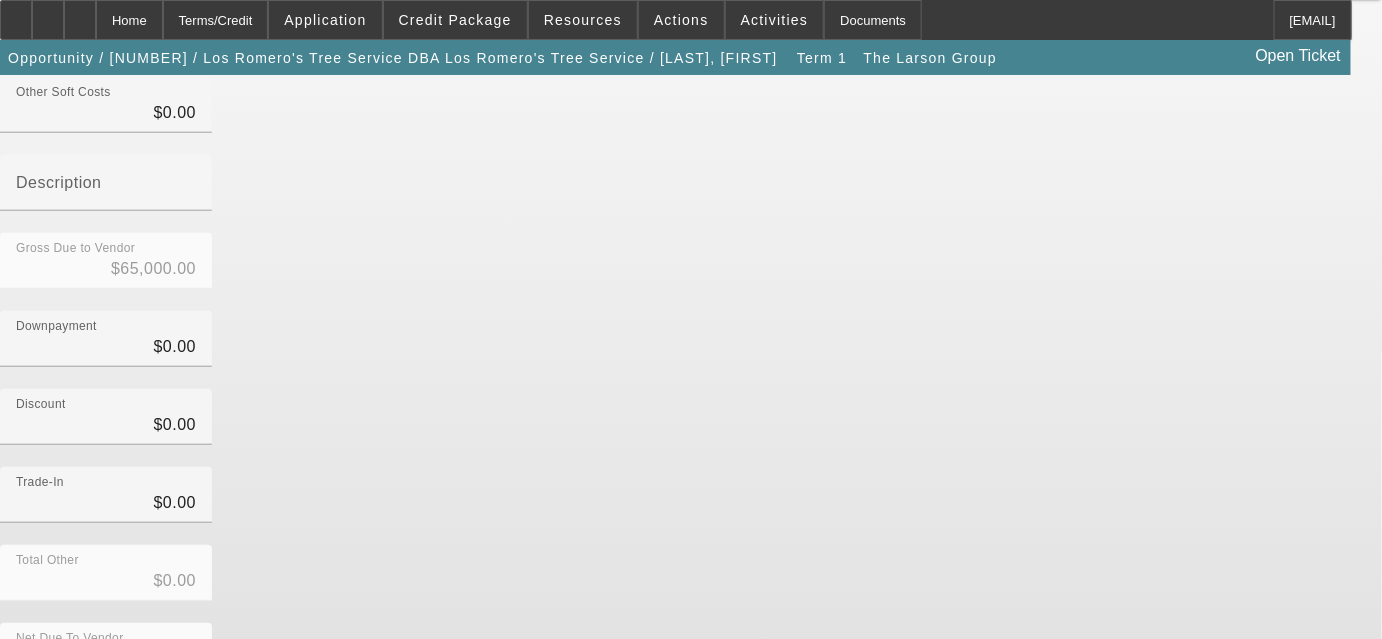 scroll, scrollTop: 303, scrollLeft: 0, axis: vertical 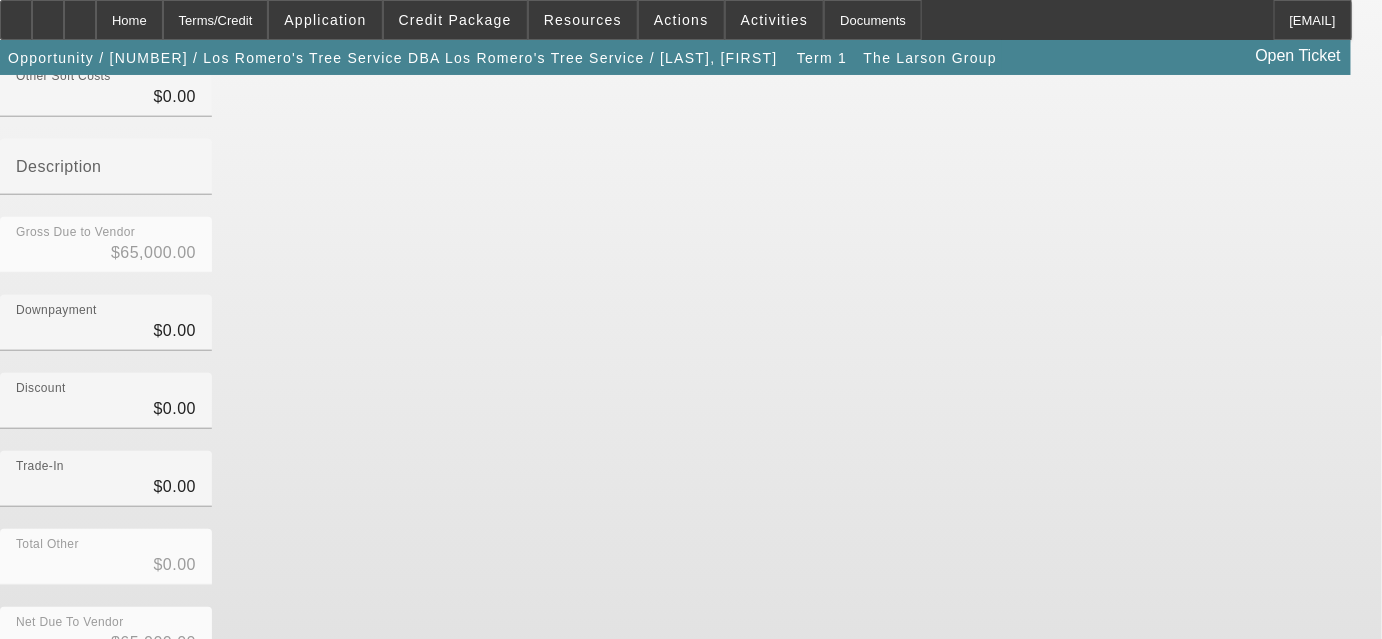 click on "Submit" at bounding box center (28, 716) 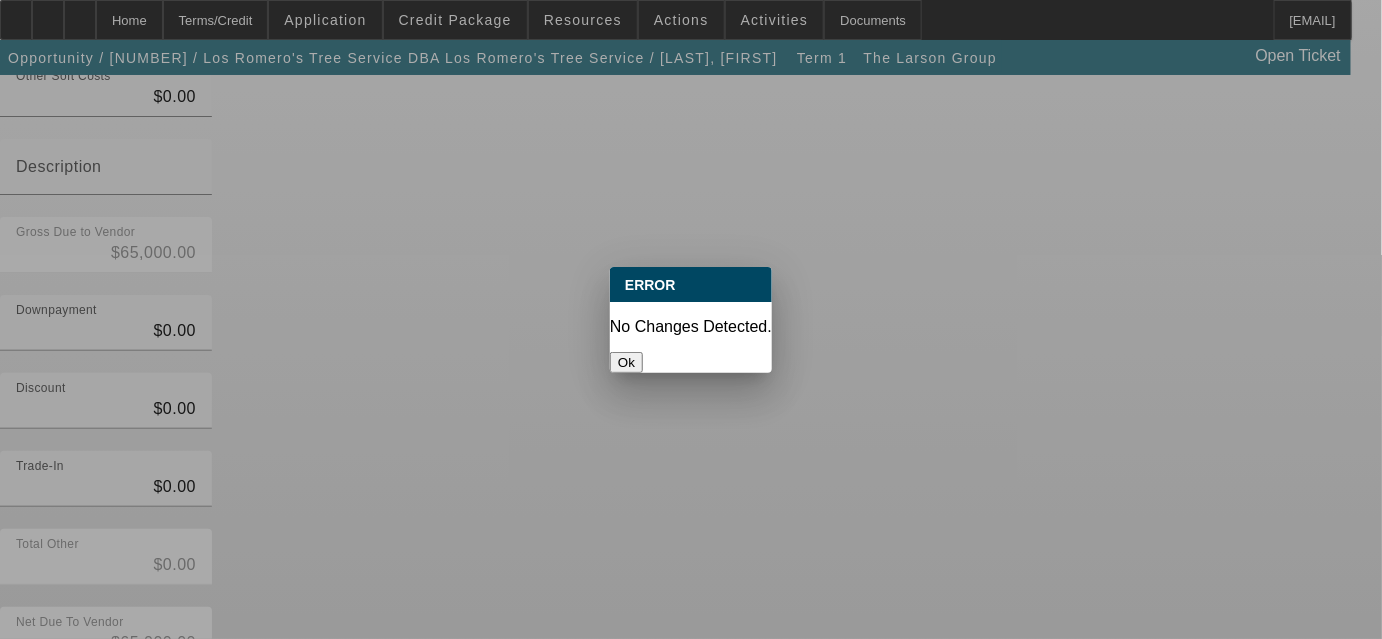 click on "Ok" at bounding box center (626, 362) 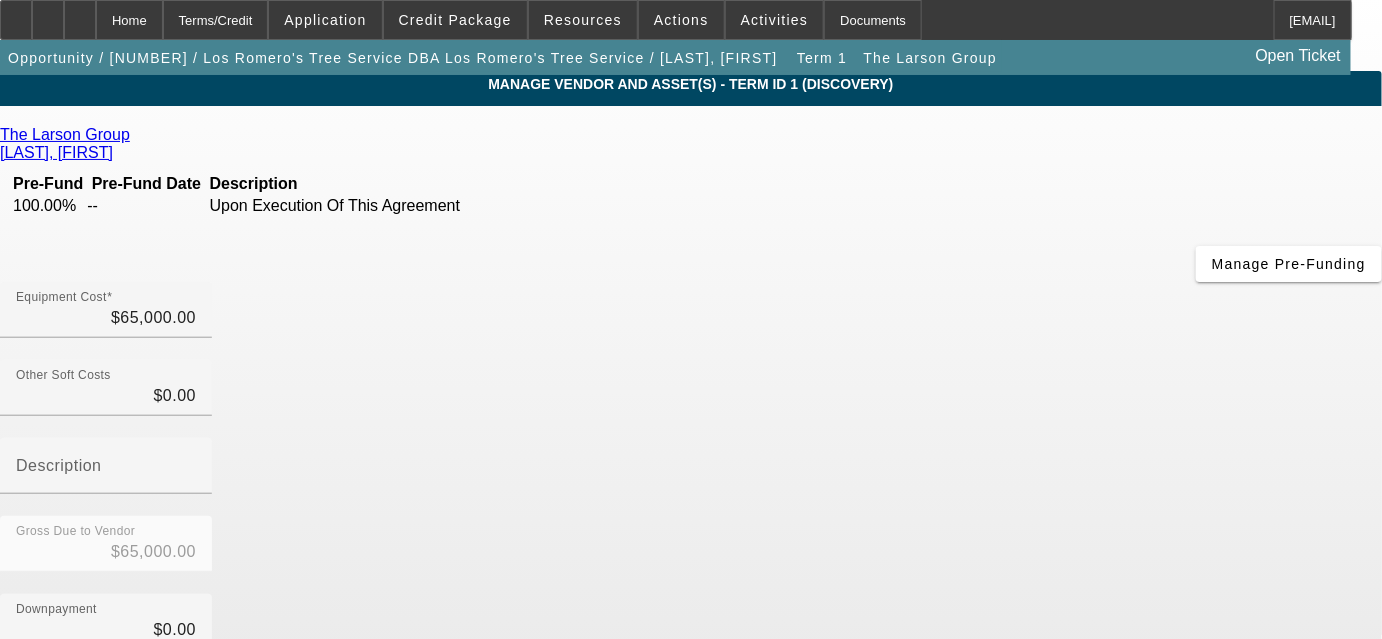 scroll, scrollTop: 0, scrollLeft: 0, axis: both 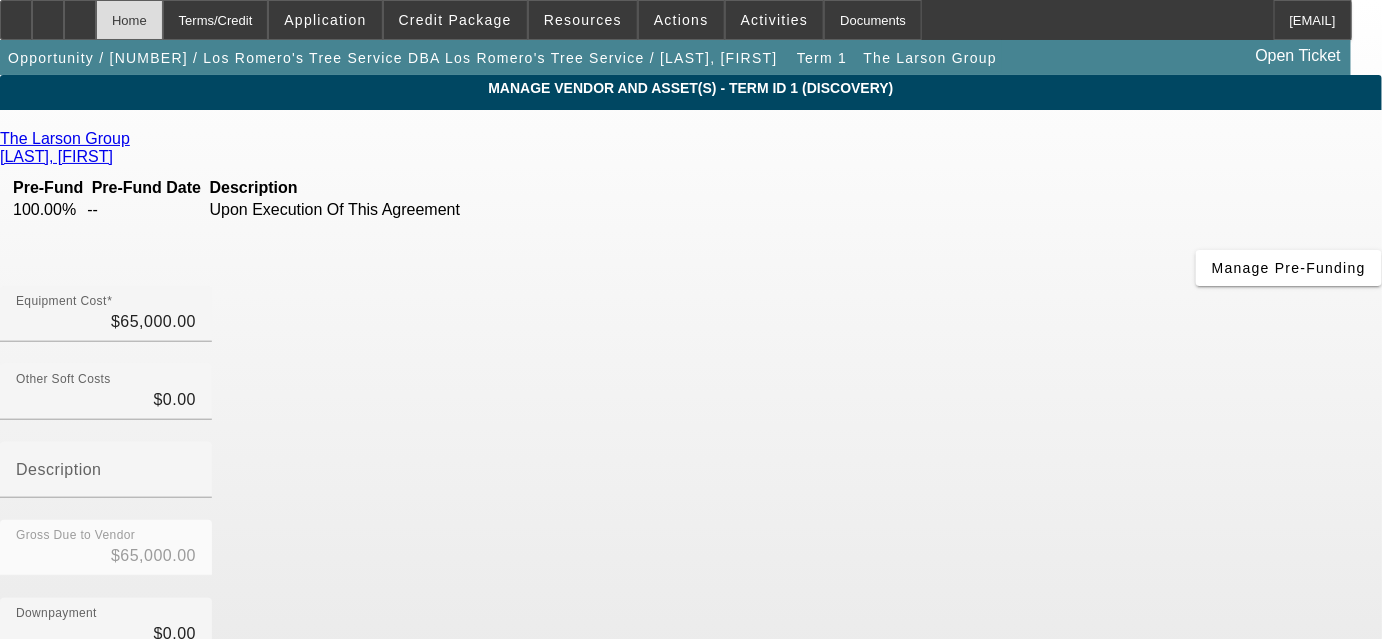 click on "Home" at bounding box center (129, 20) 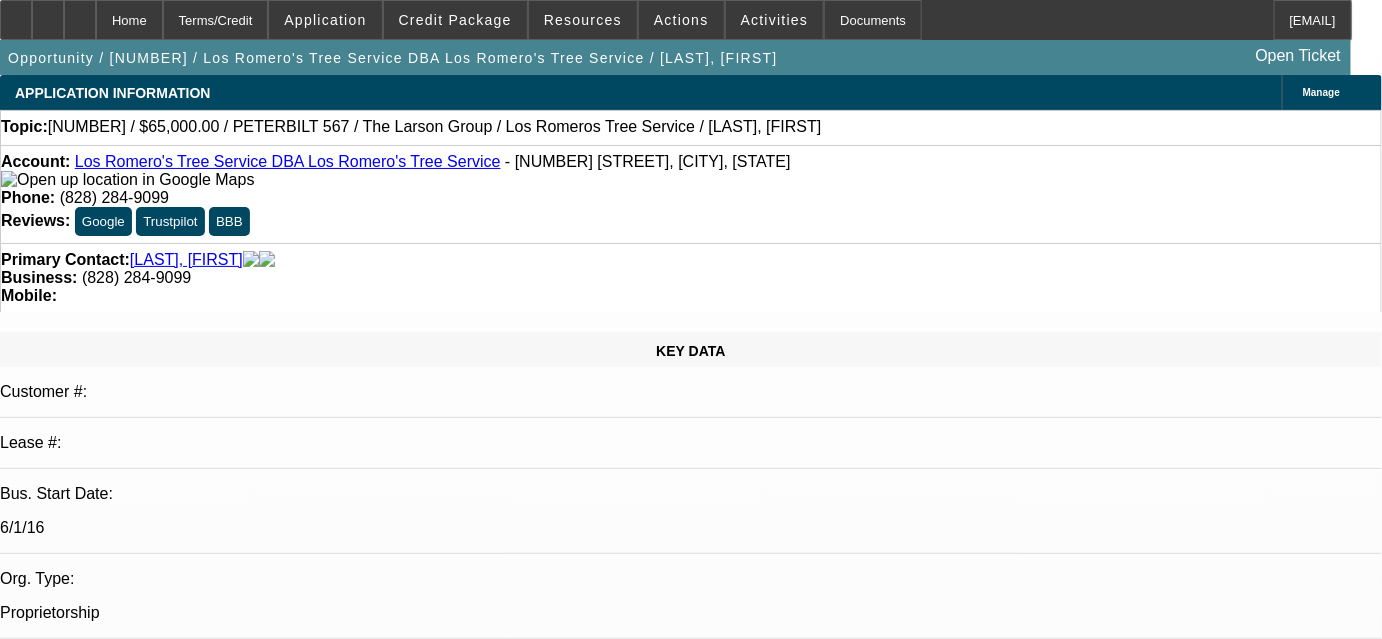 scroll, scrollTop: 1118, scrollLeft: 0, axis: vertical 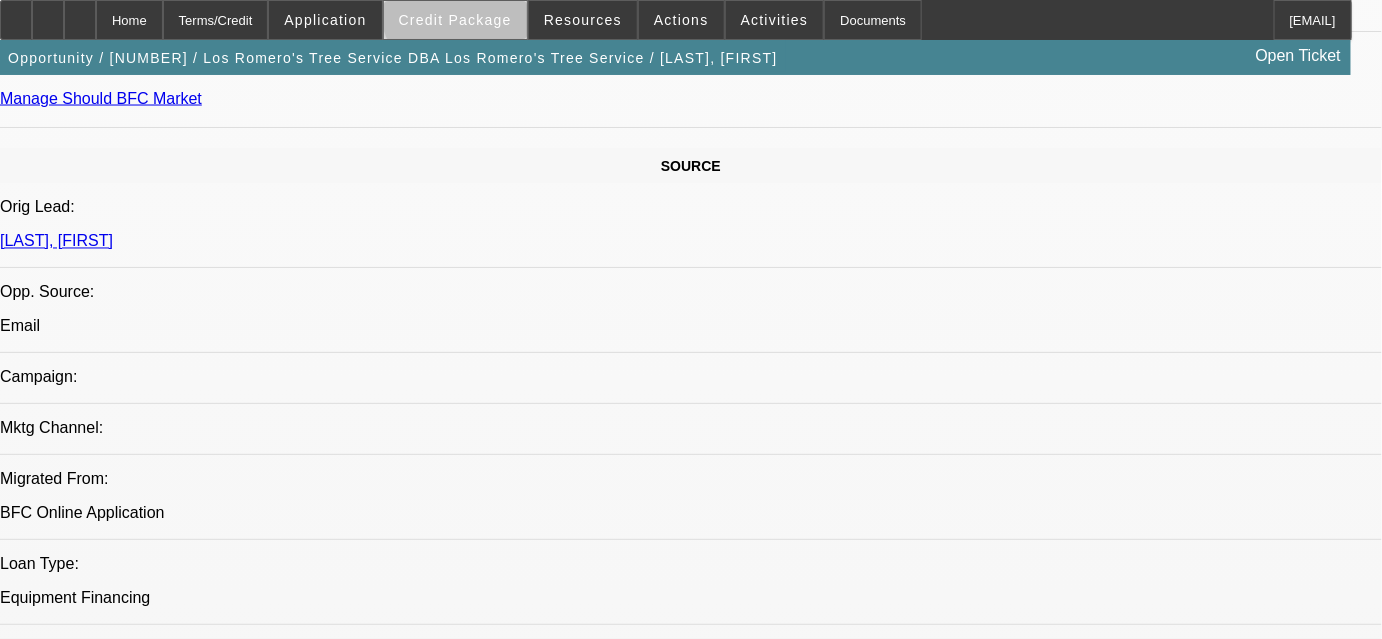 click at bounding box center [455, 20] 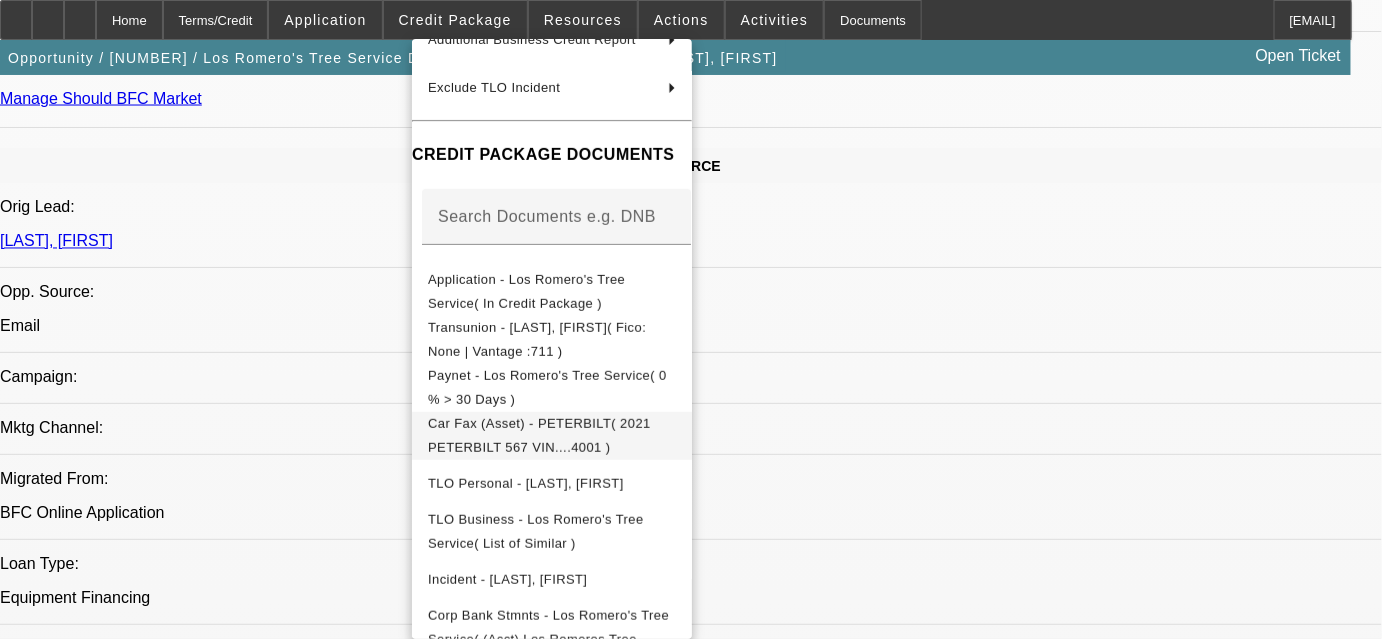 scroll, scrollTop: 236, scrollLeft: 0, axis: vertical 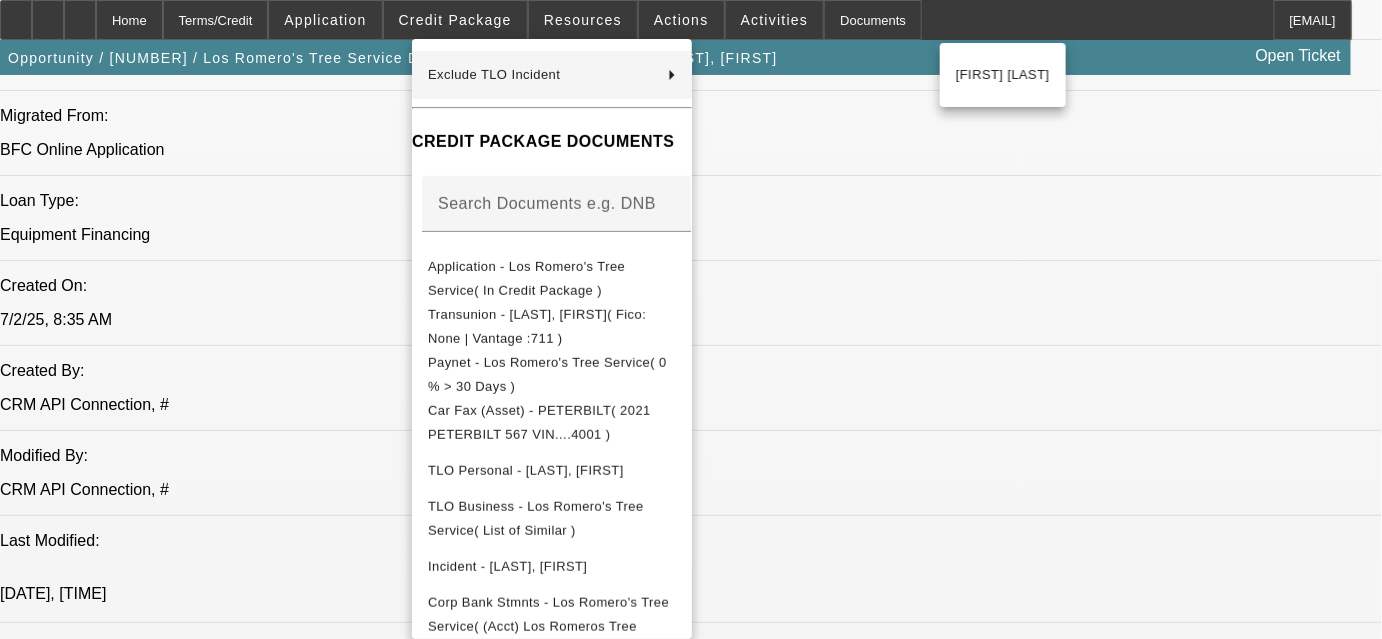 click at bounding box center (691, 319) 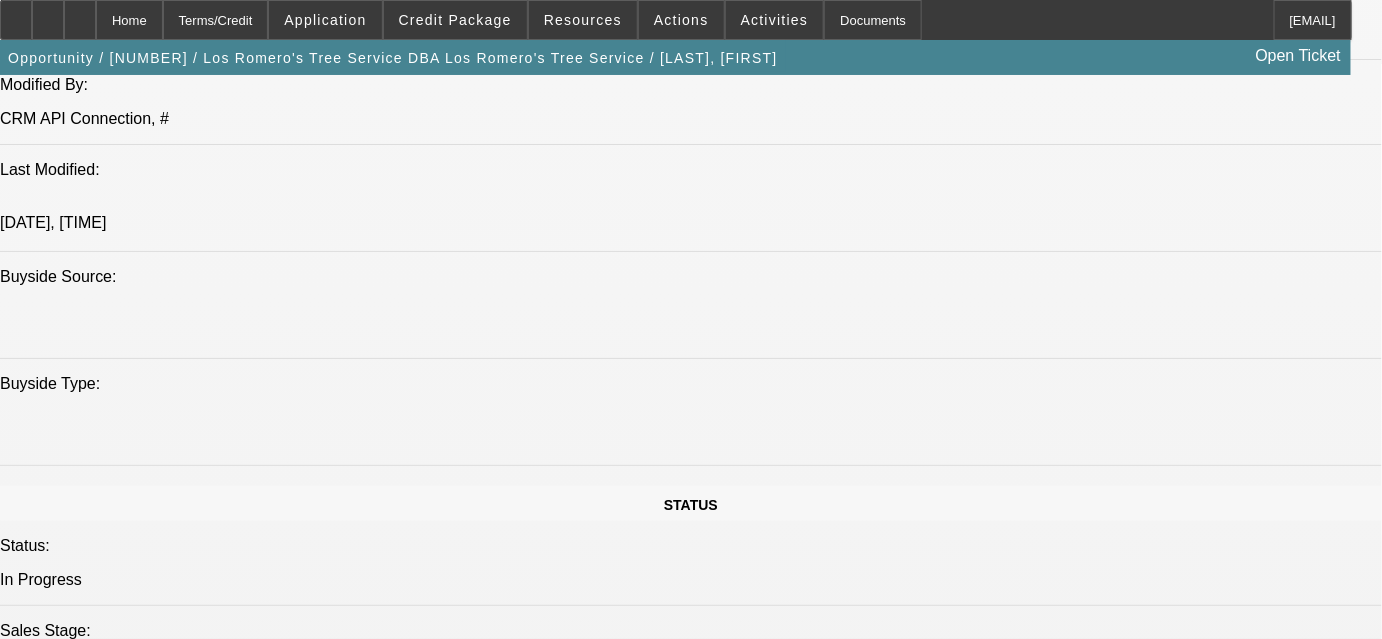 scroll, scrollTop: 1845, scrollLeft: 0, axis: vertical 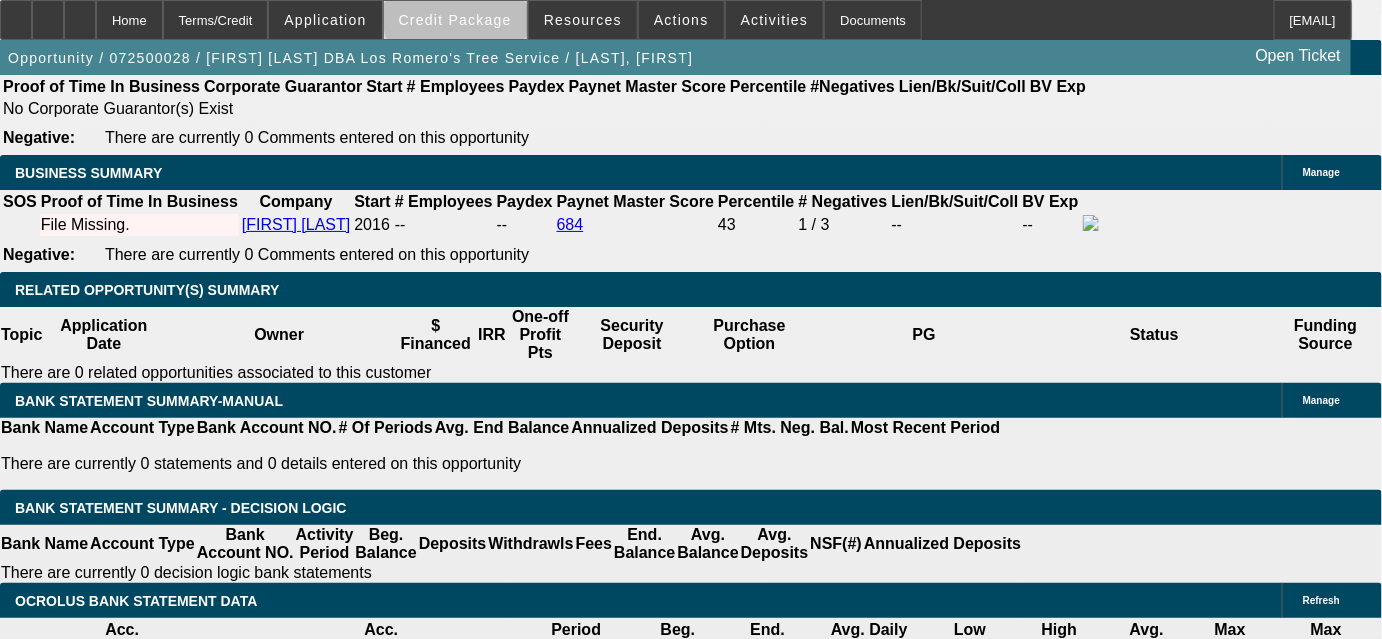 click on "Credit Package" at bounding box center (455, 20) 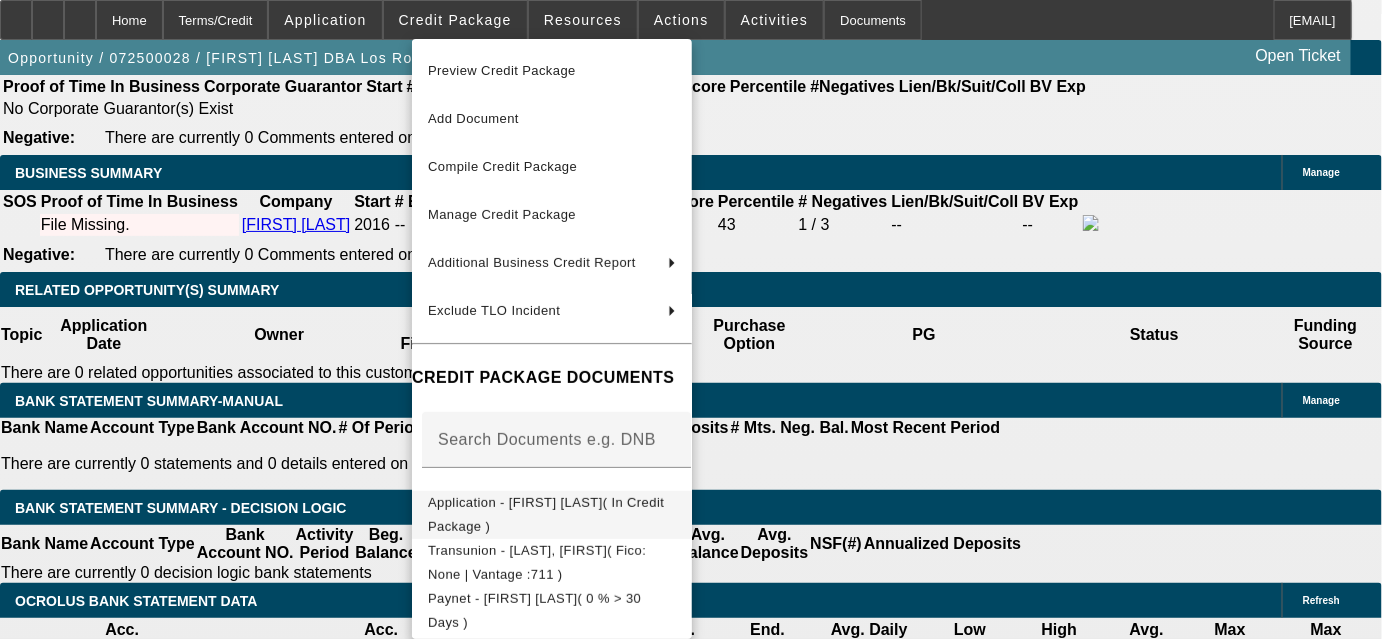 click on "Application - [FIRST] [LAST]( In Credit Package )" at bounding box center [546, 514] 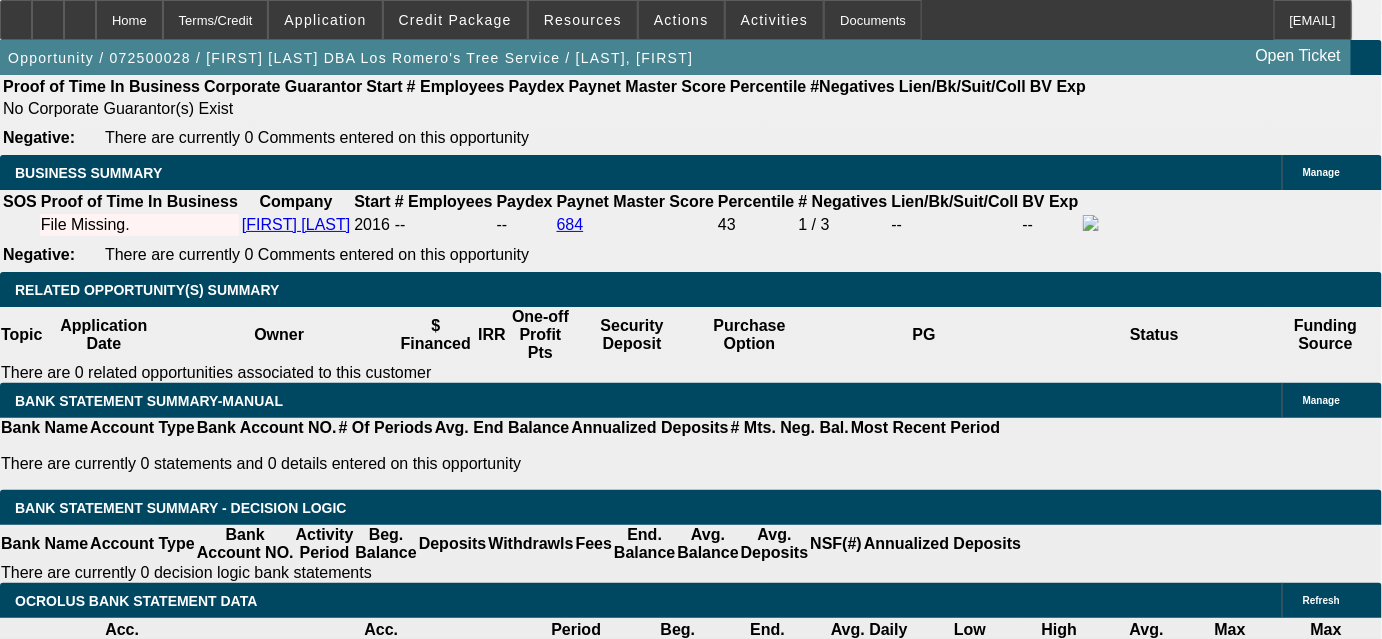 click on "Add Vendor" at bounding box center (336, 1825) 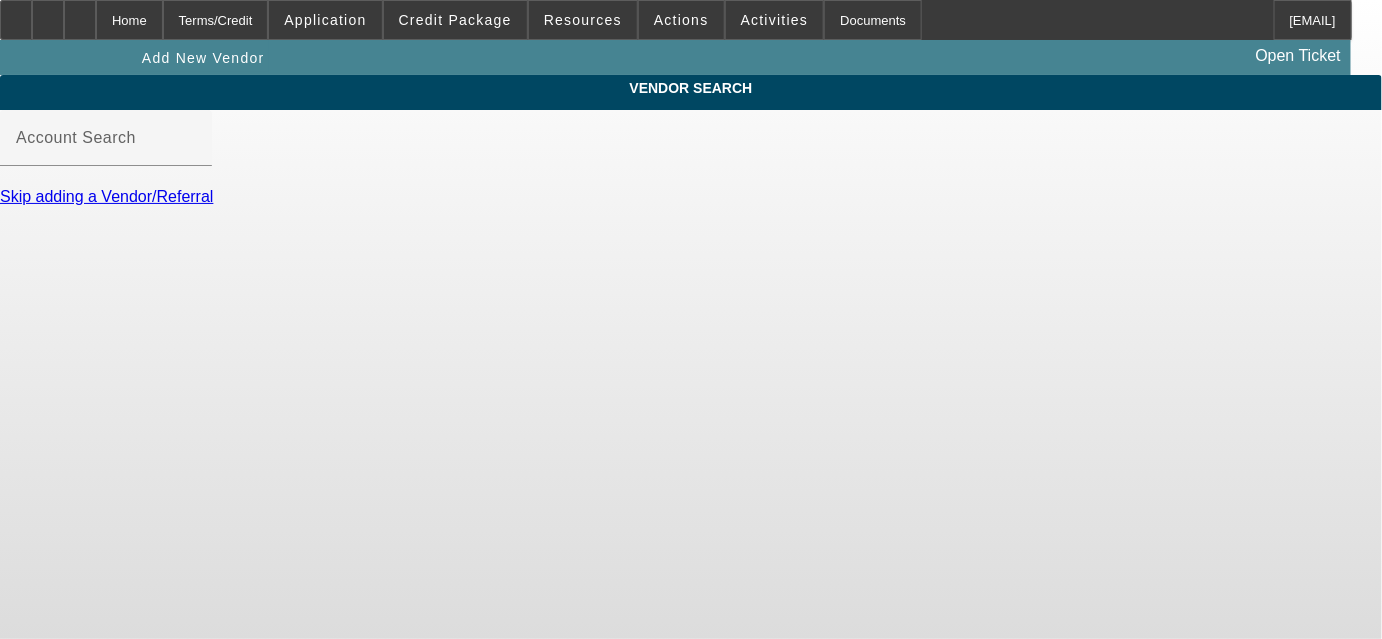 scroll, scrollTop: 0, scrollLeft: 0, axis: both 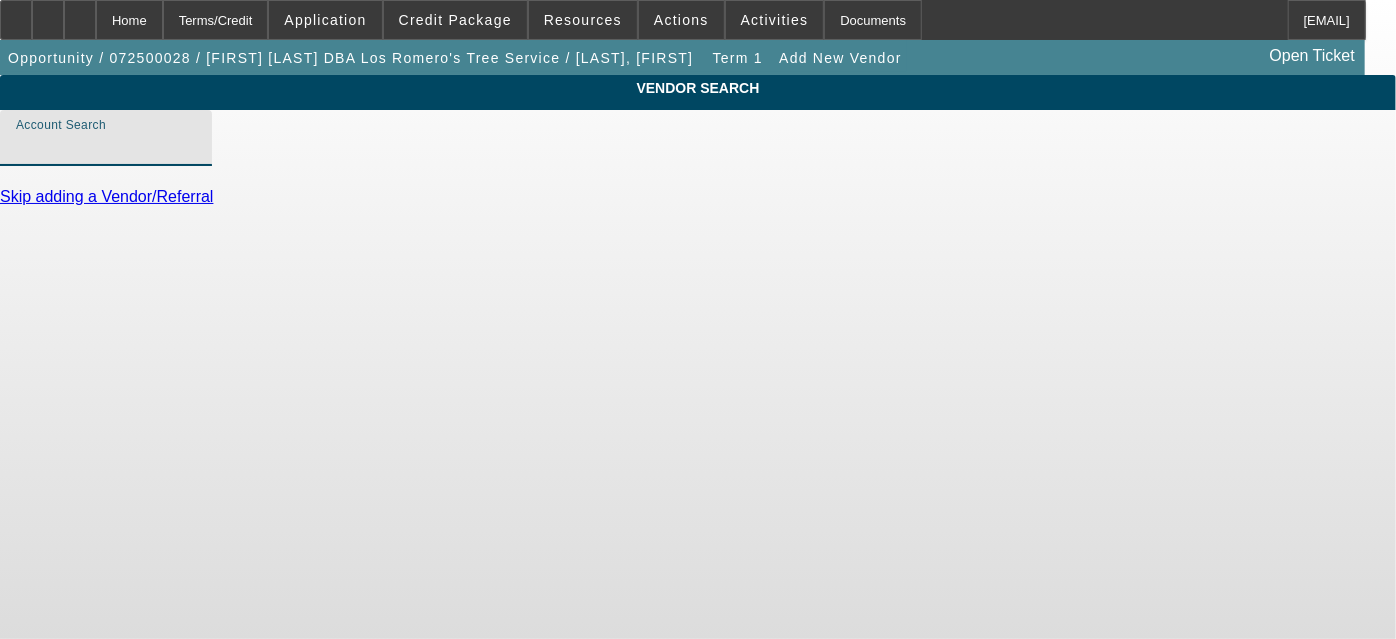 click on "Account Search" at bounding box center [106, 146] 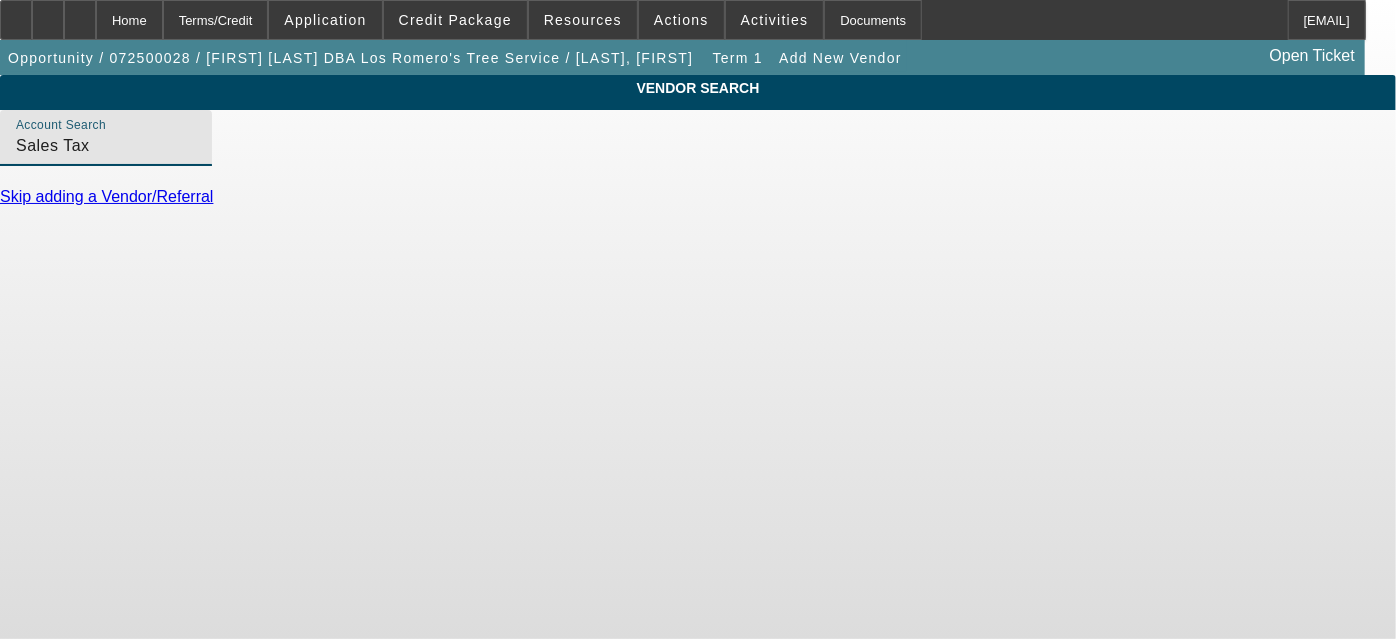 type on "Sales Tax" 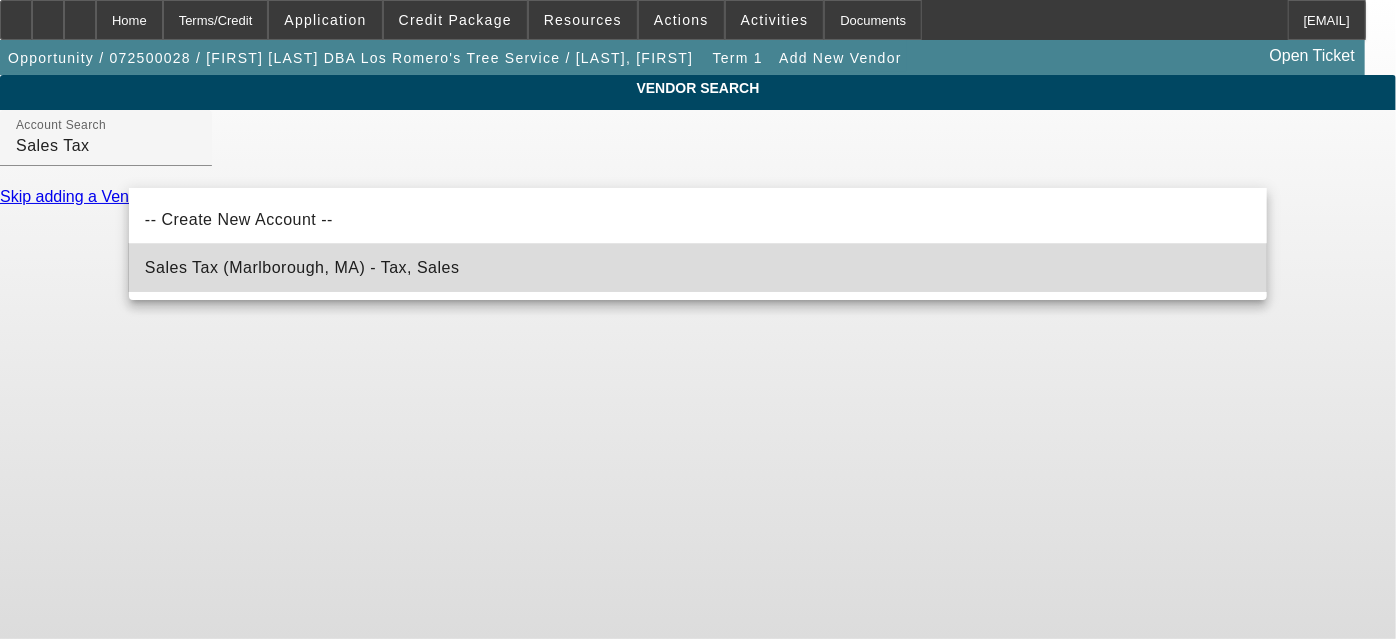 click on "Sales Tax (Marlborough, MA) - Tax, Sales" at bounding box center (698, 268) 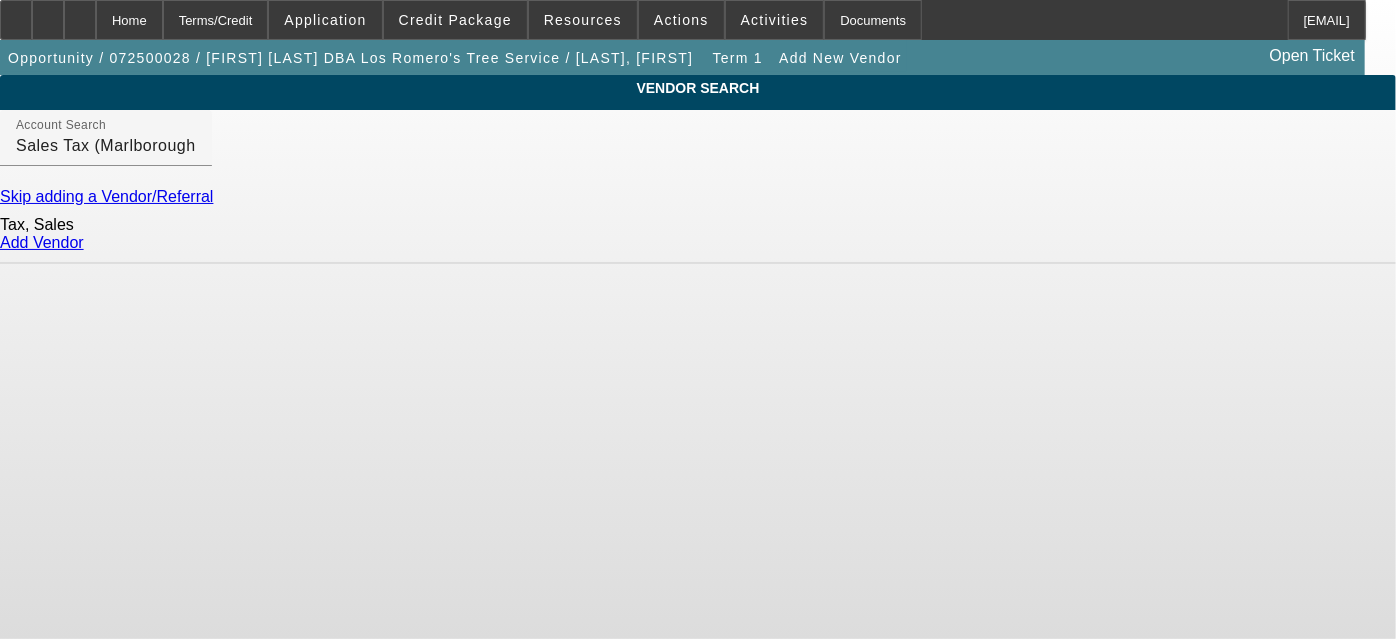 click on "Add Vendor" at bounding box center (42, 242) 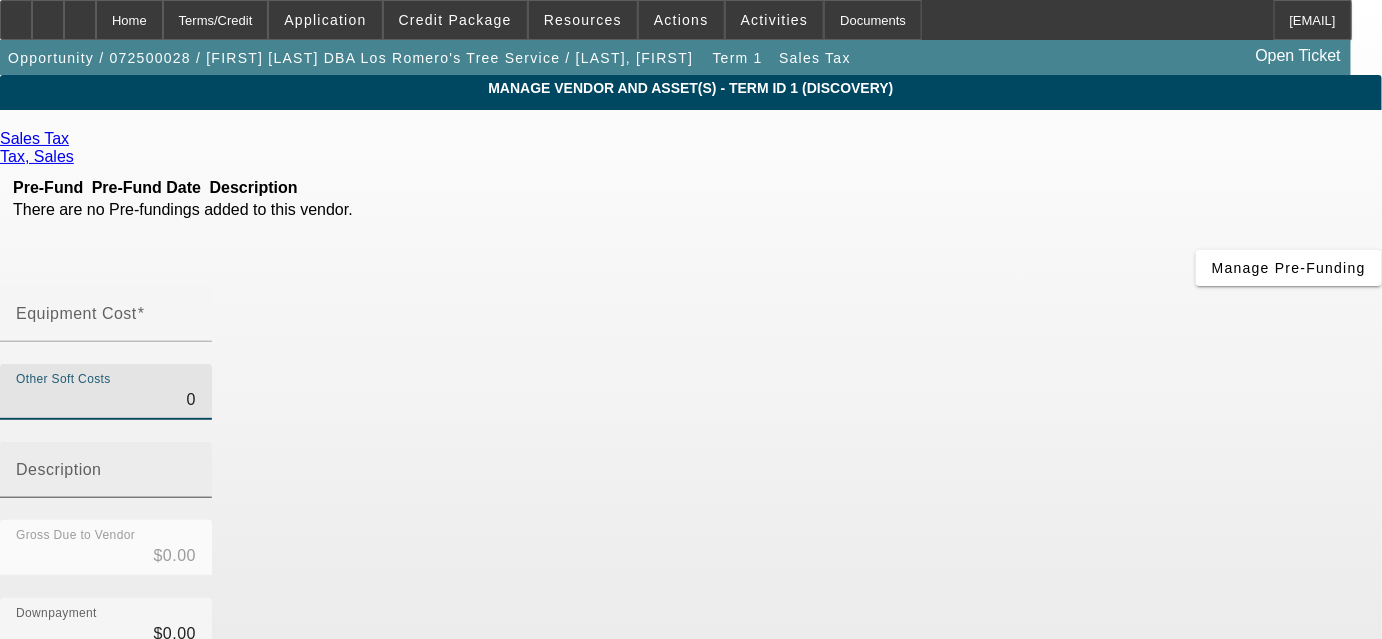 drag, startPoint x: 916, startPoint y: 247, endPoint x: 1016, endPoint y: 245, distance: 100.02 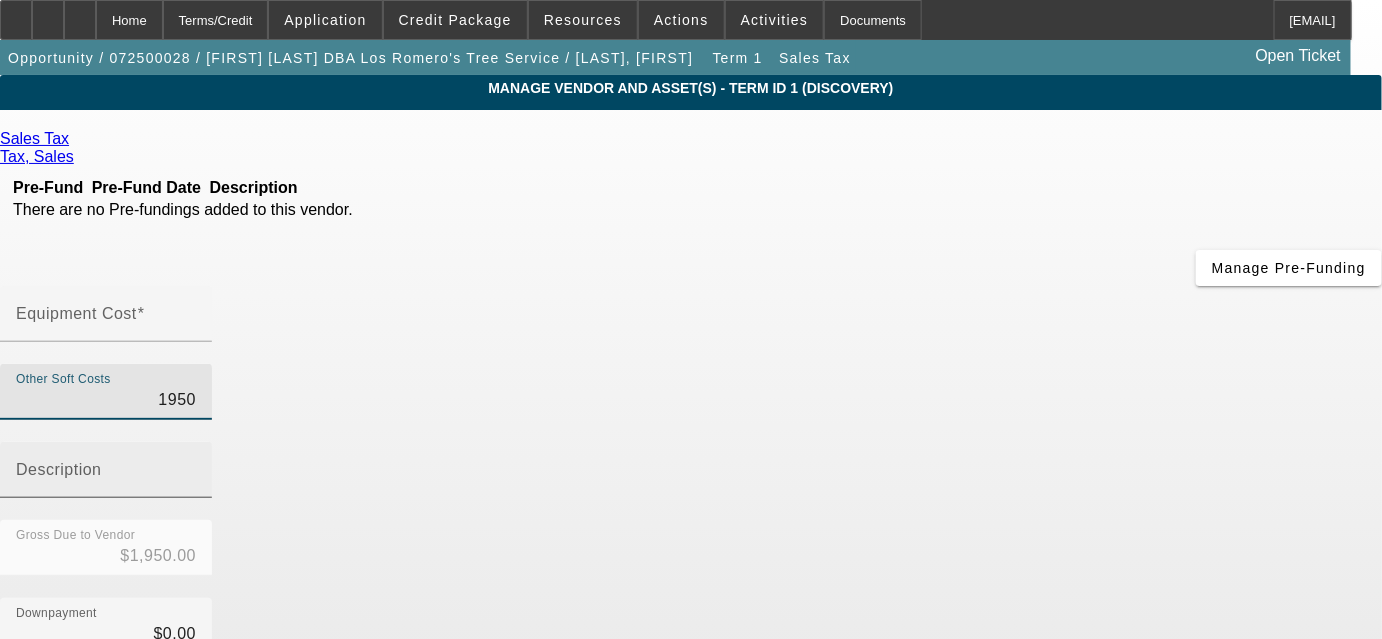 type on "1950" 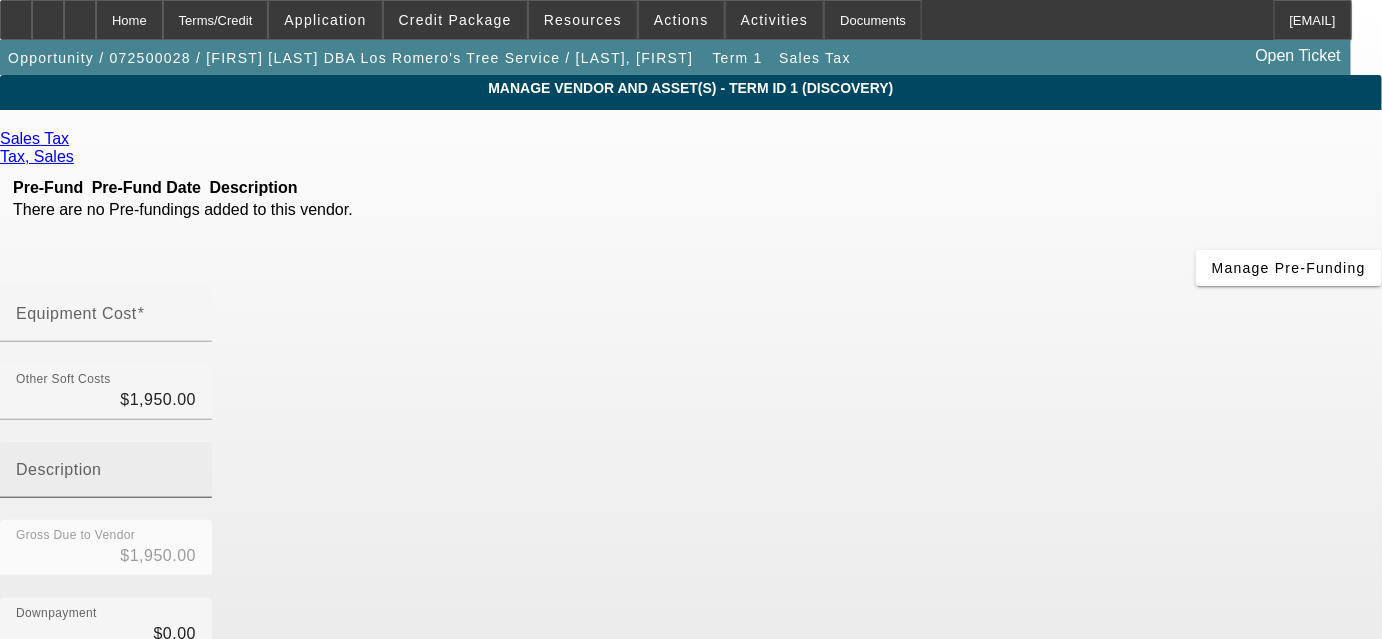 click on "Description" at bounding box center (59, 469) 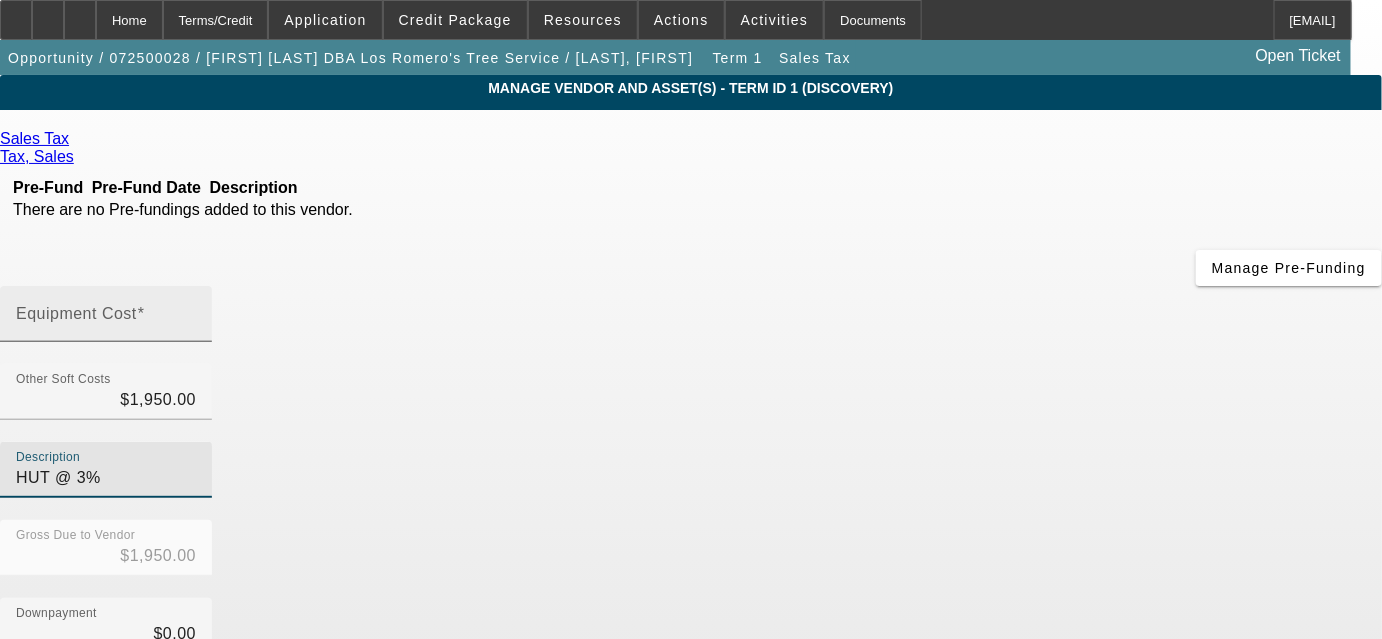 type on "HUT @ 3%" 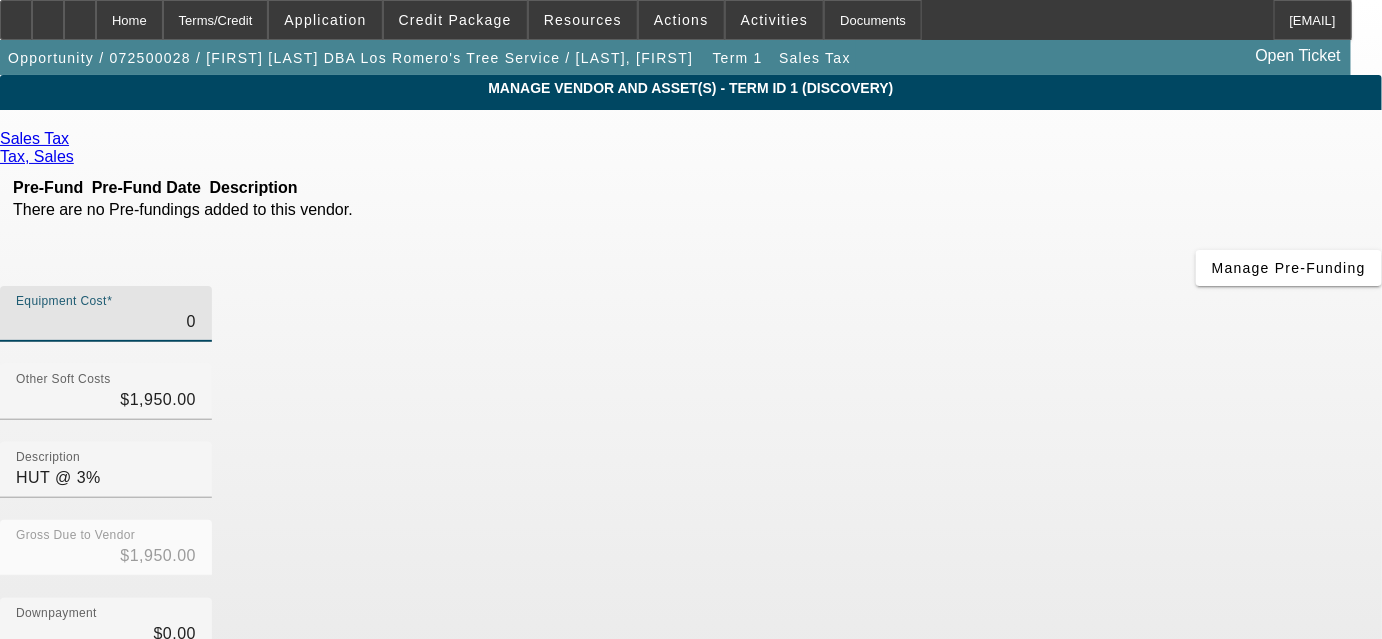 type on "0" 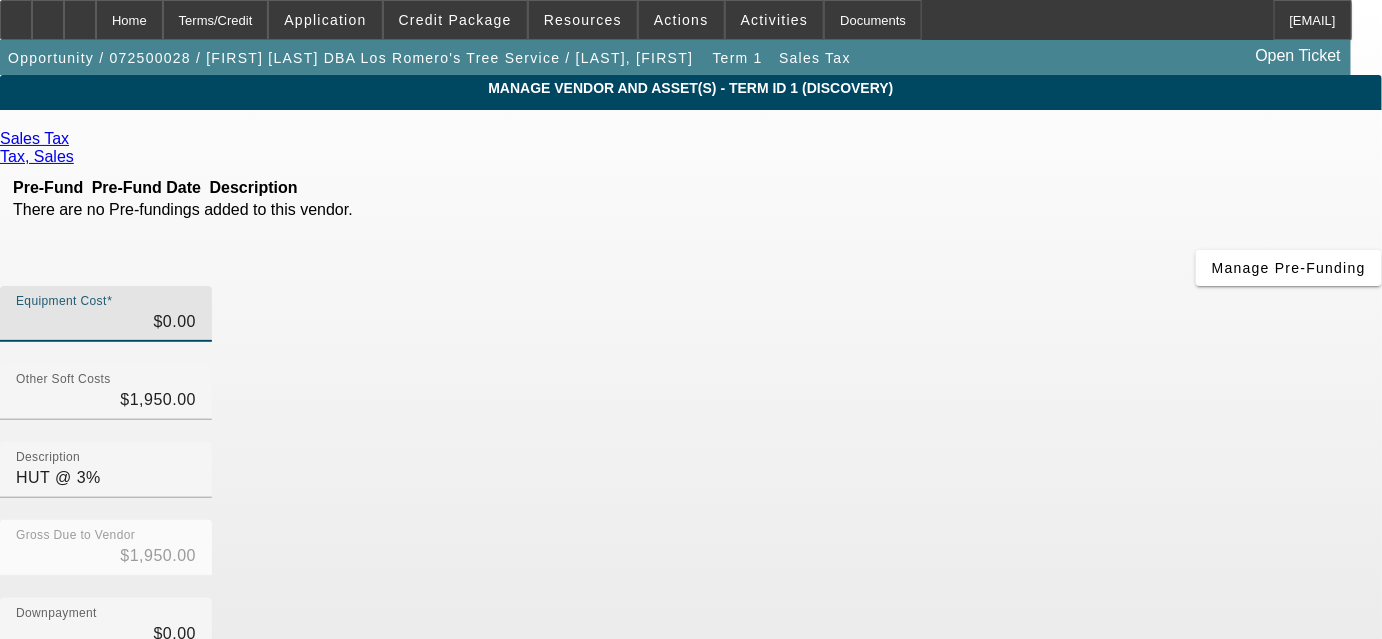 click on "Gross Due to Vendor
$1,950.00" at bounding box center (691, 559) 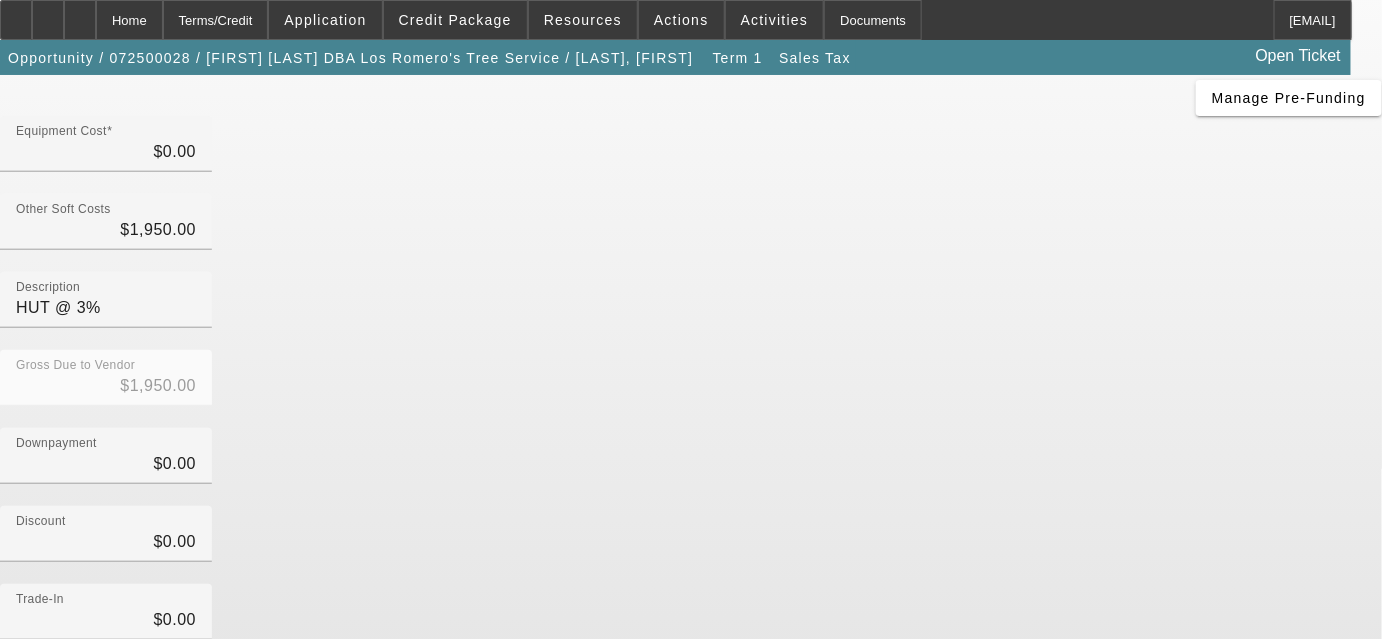 scroll, scrollTop: 181, scrollLeft: 0, axis: vertical 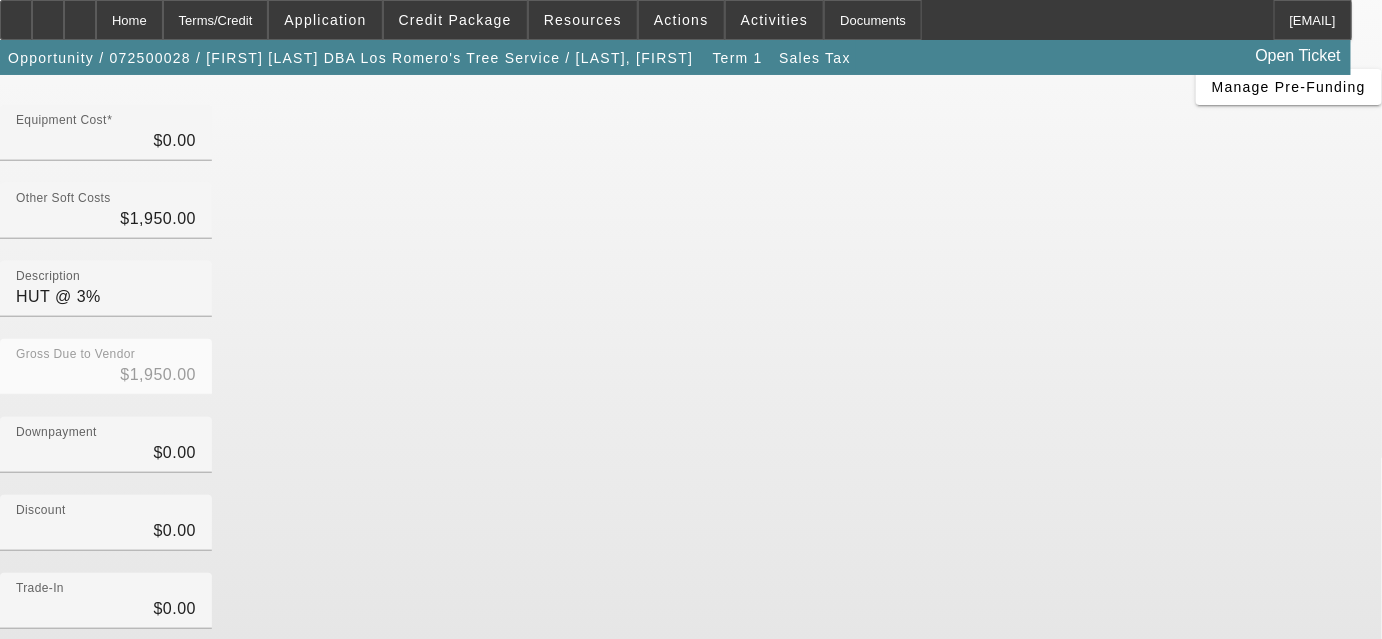 click on "Submit" at bounding box center [28, 838] 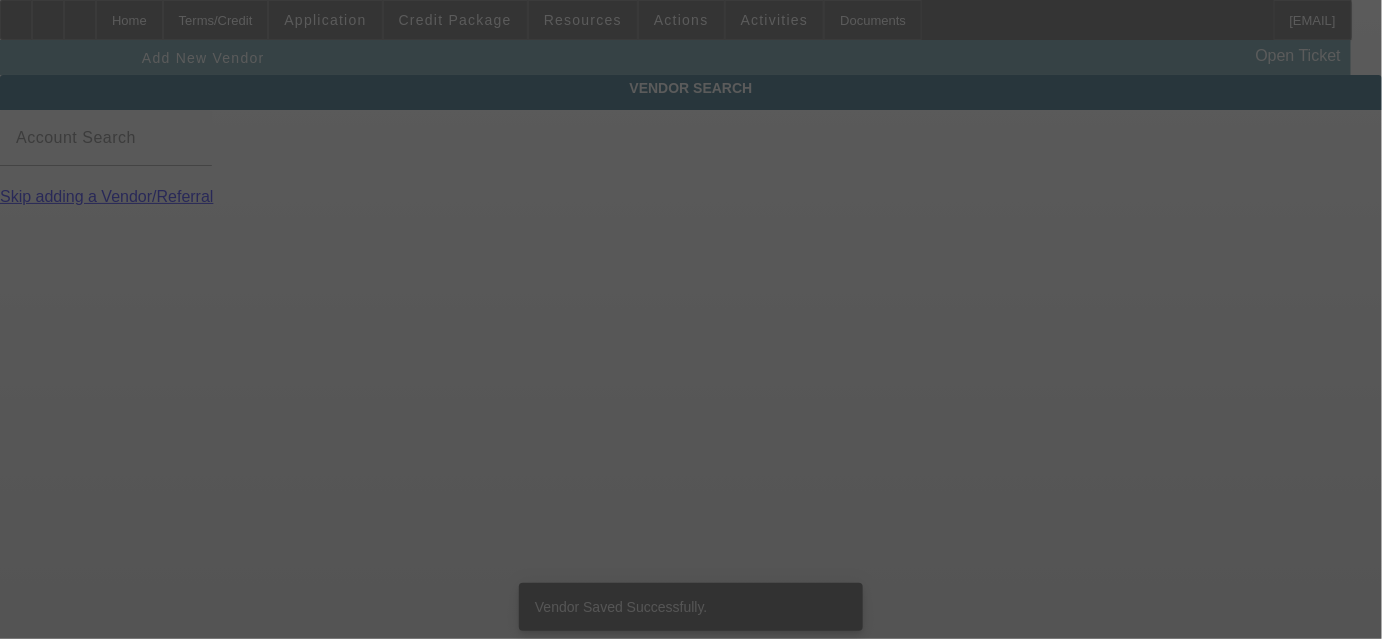 scroll, scrollTop: 0, scrollLeft: 0, axis: both 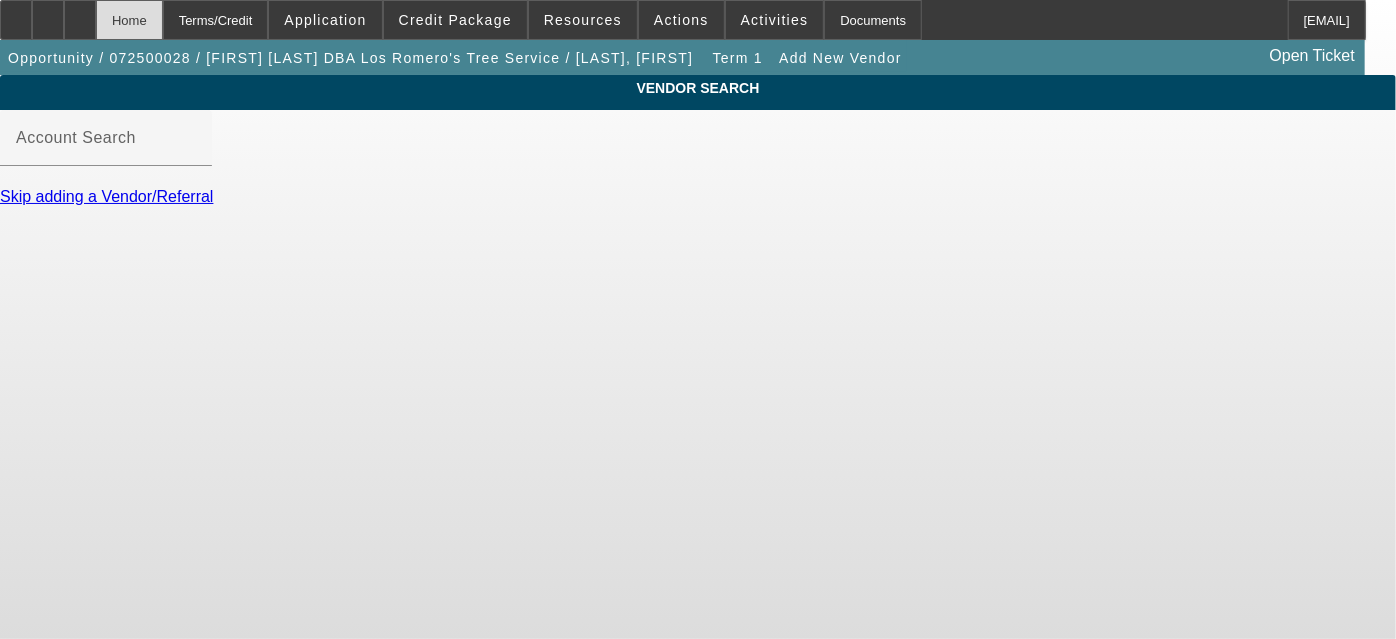 click on "Home" at bounding box center [129, 20] 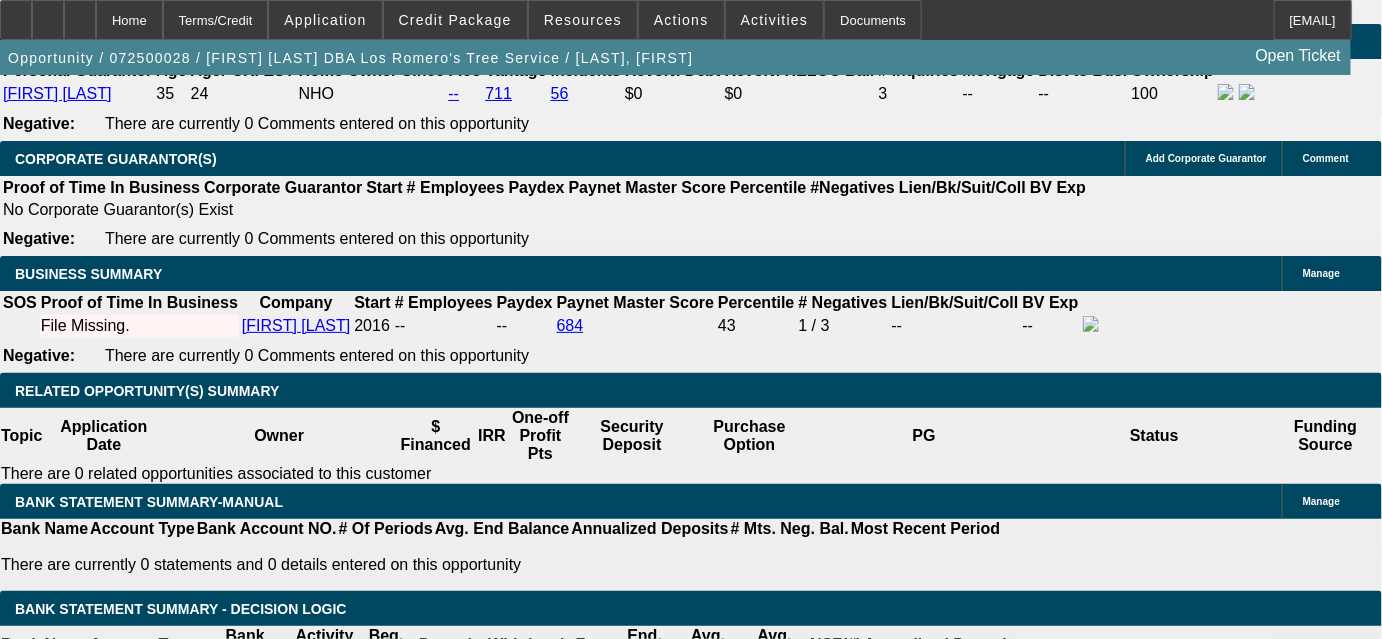 scroll, scrollTop: 3090, scrollLeft: 0, axis: vertical 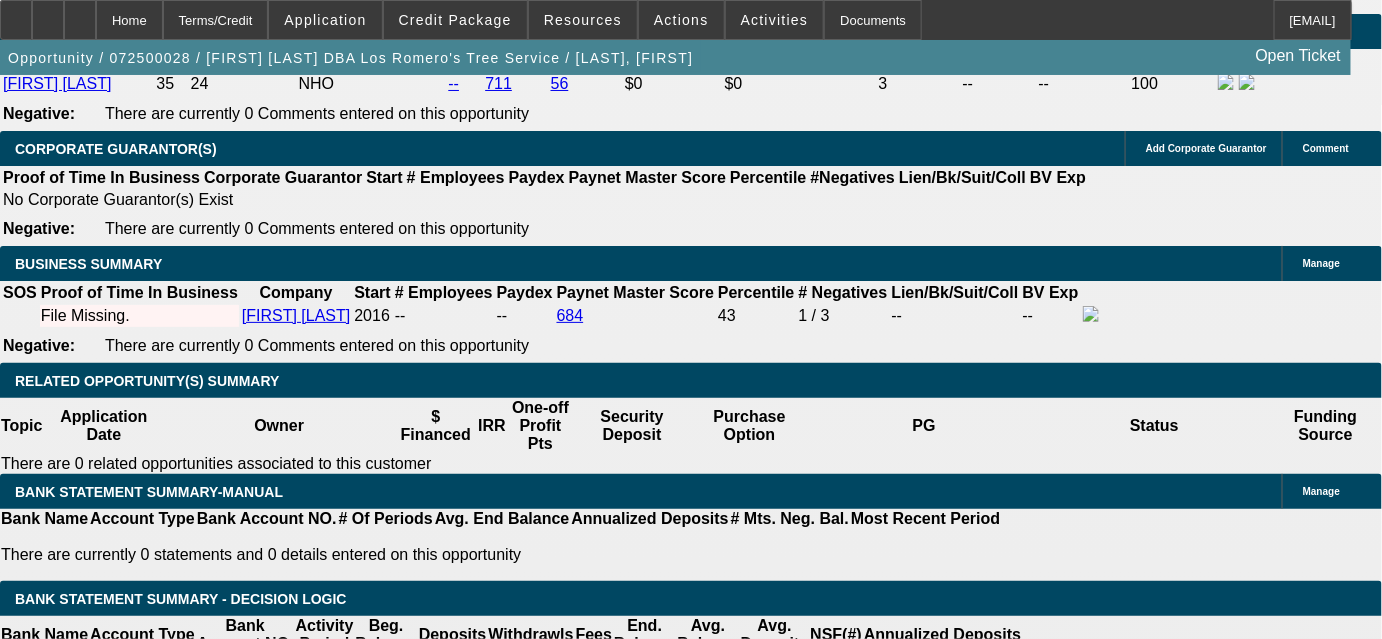 click at bounding box center (382, 2290) 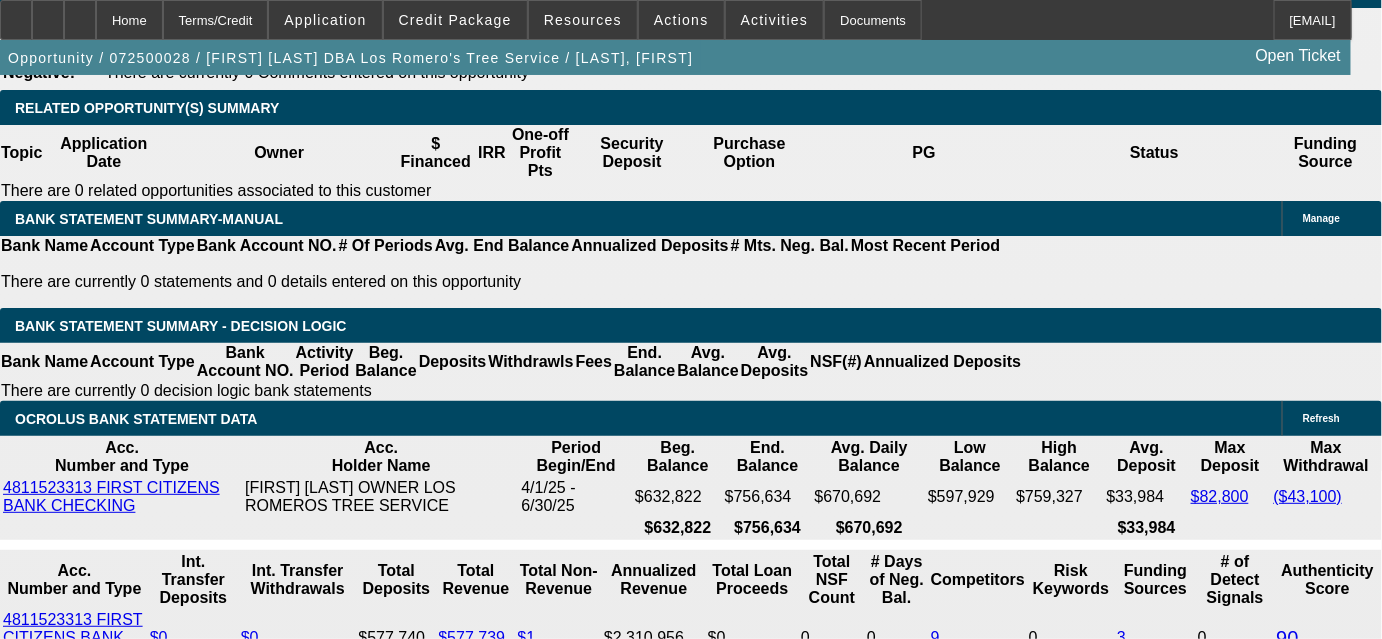 drag, startPoint x: 346, startPoint y: 503, endPoint x: 381, endPoint y: 493, distance: 36.40055 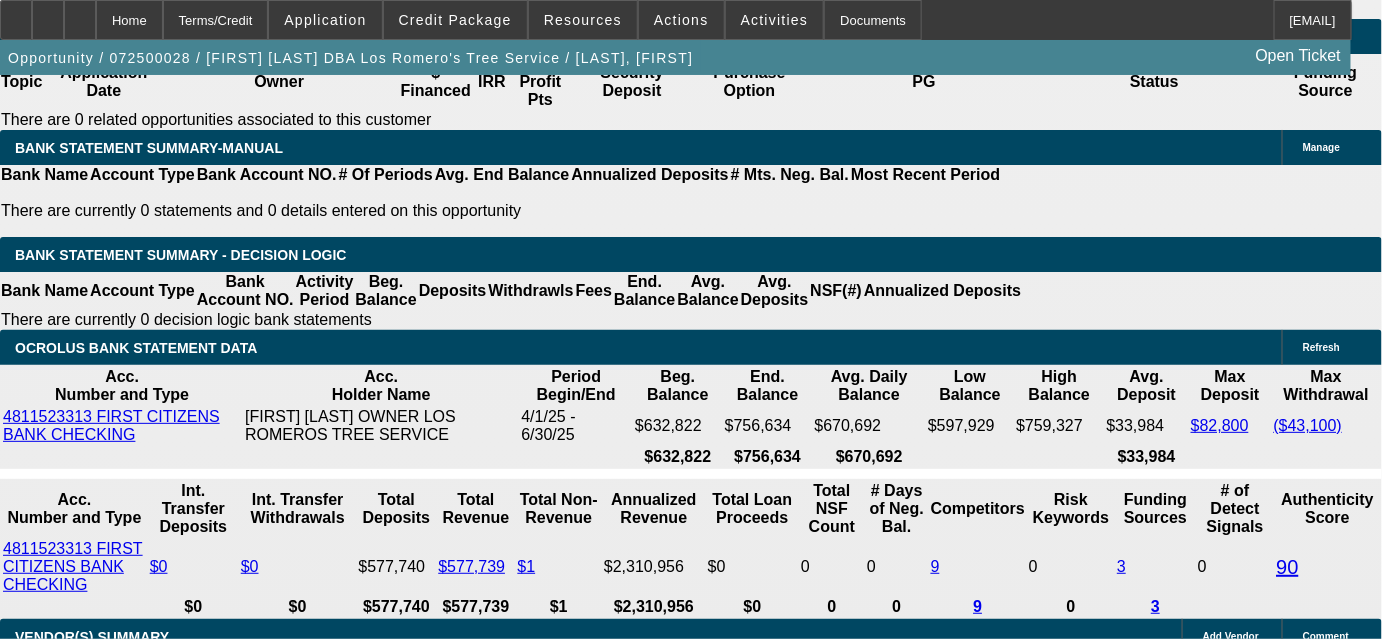 scroll, scrollTop: 3454, scrollLeft: 0, axis: vertical 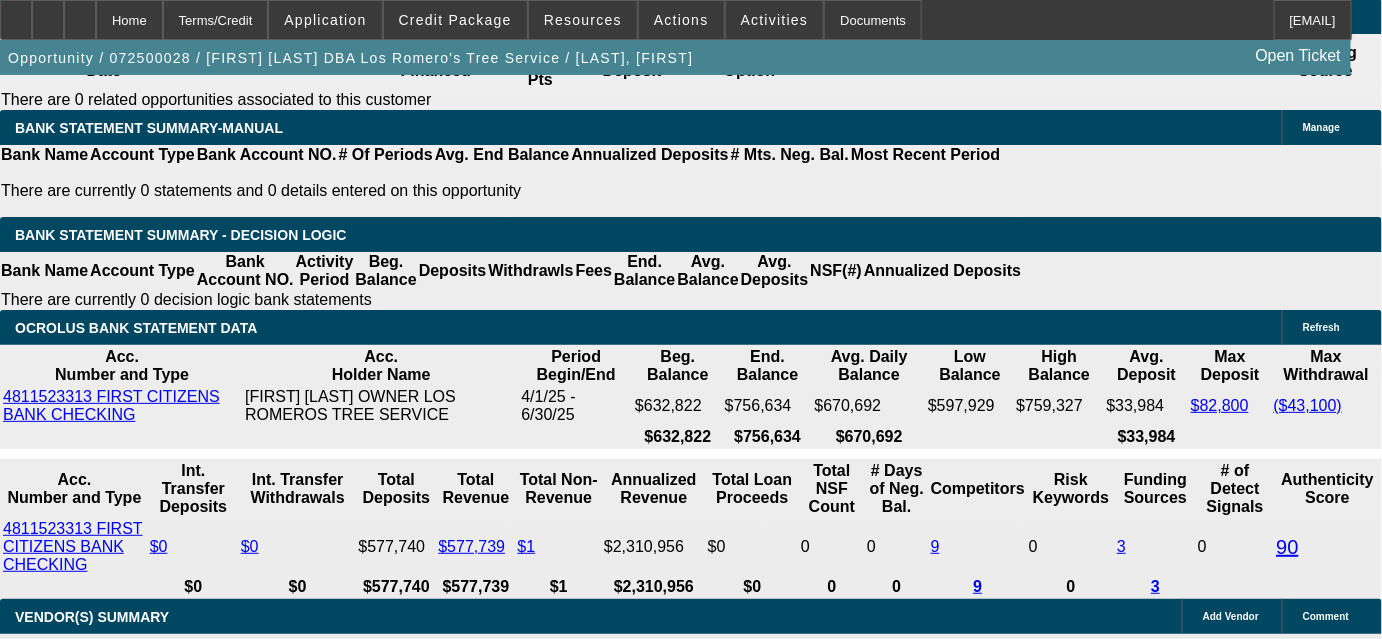 click on "1x 1.5x 2x 2.5x 3x 4x $" at bounding box center [486, 2194] 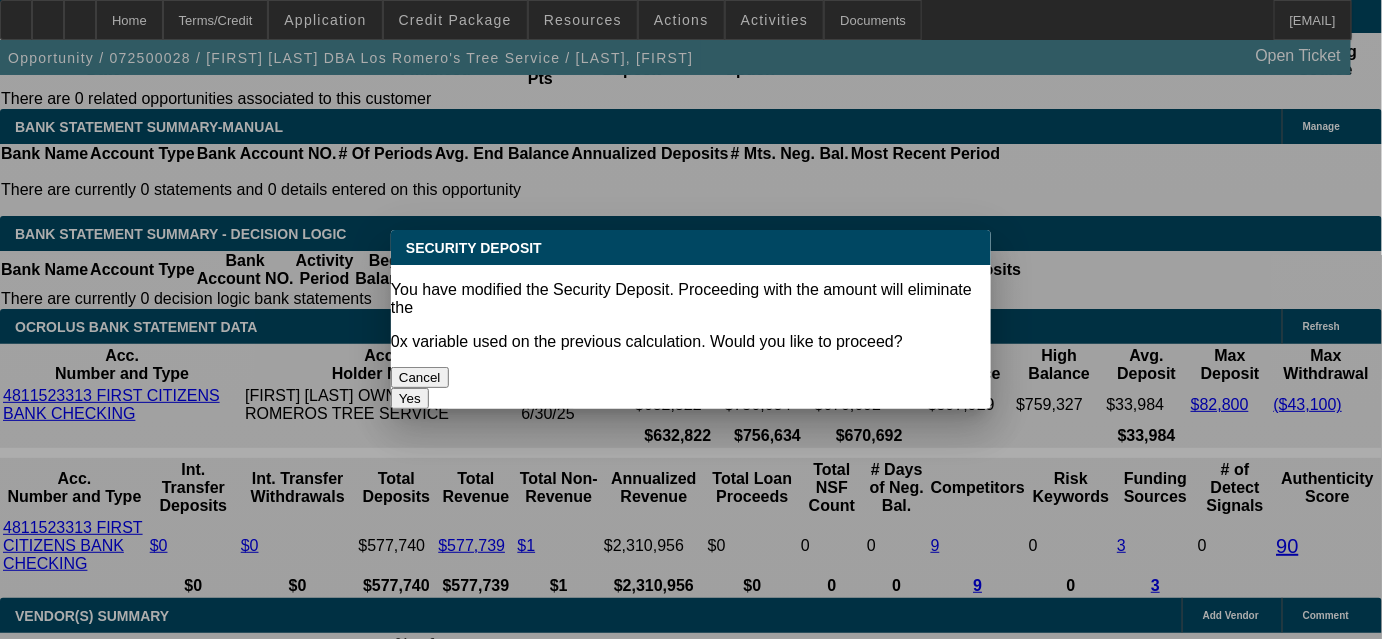 click on "Yes" at bounding box center [410, 398] 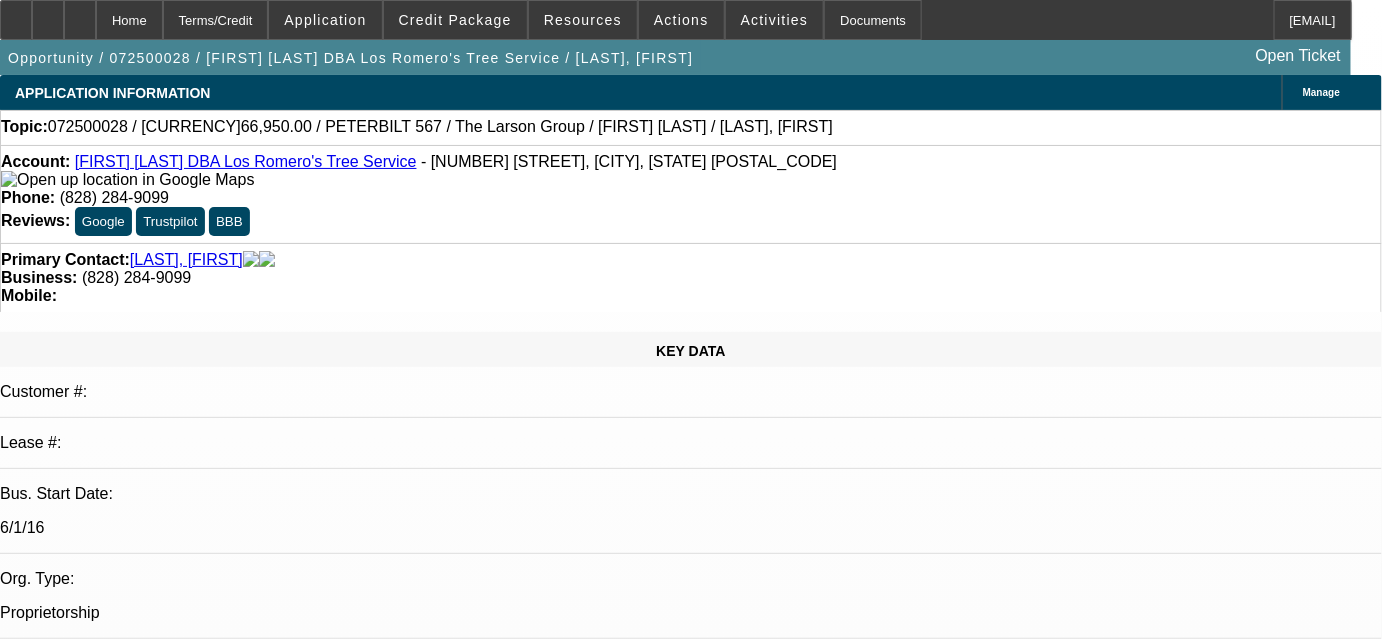 scroll, scrollTop: 3454, scrollLeft: 0, axis: vertical 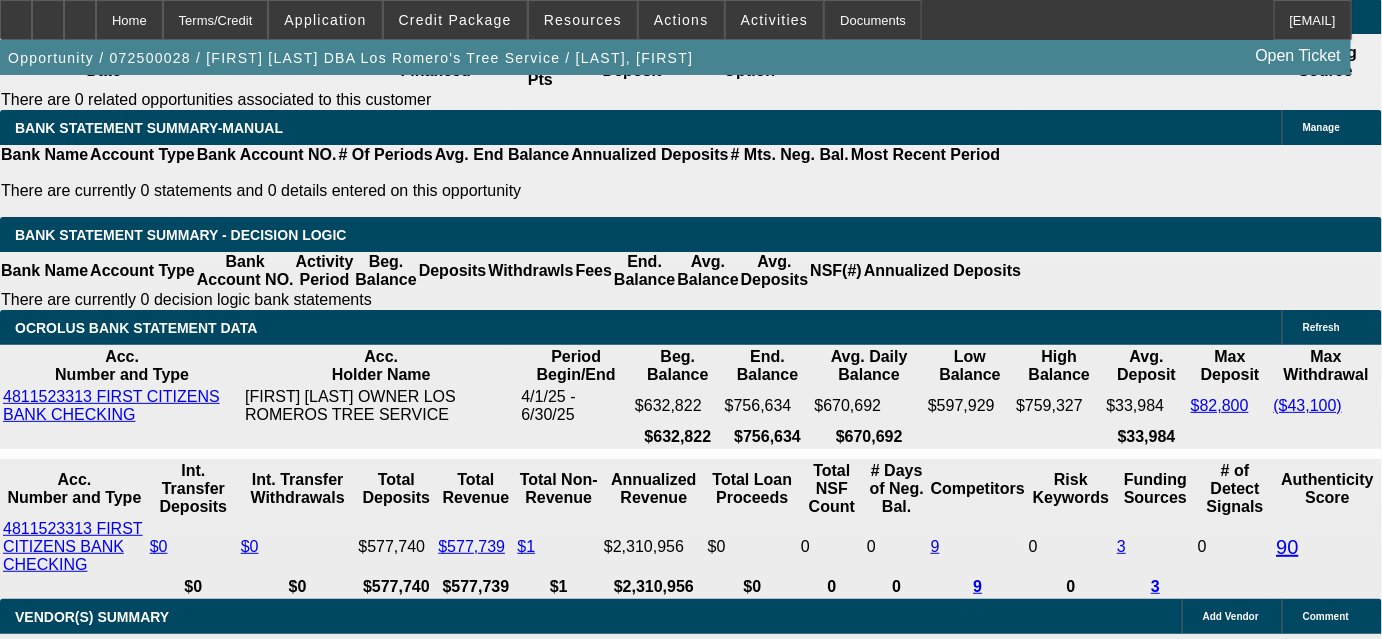 click on "‎1 + 1
‎0
‎1 + 0
‎0 + 1
‎2 + 0
‎0 + 2
‎3 + 0
‎0 + 3
‎2 + 1
‎1 + 2
‎4 + 0
‎0 + 4
‎3 + 1
‎1 + 3
‎2 + 2" at bounding box center (320, 2217) 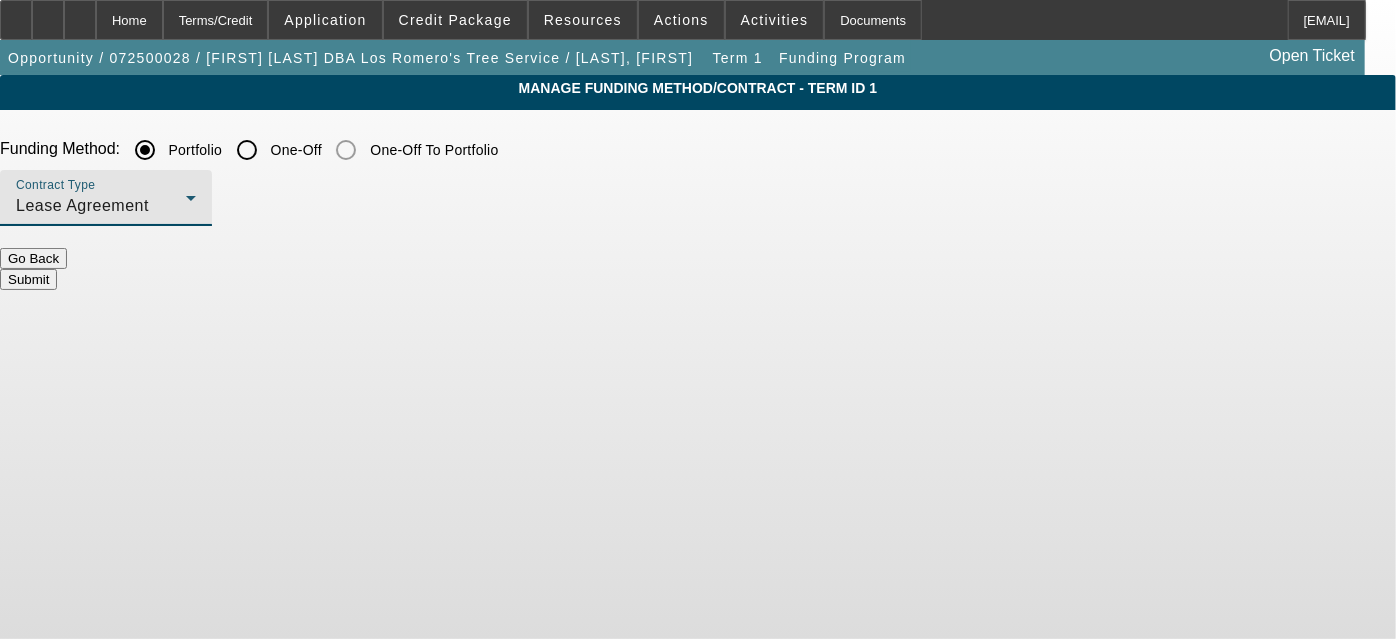 click on "Lease Agreement" at bounding box center (106, 206) 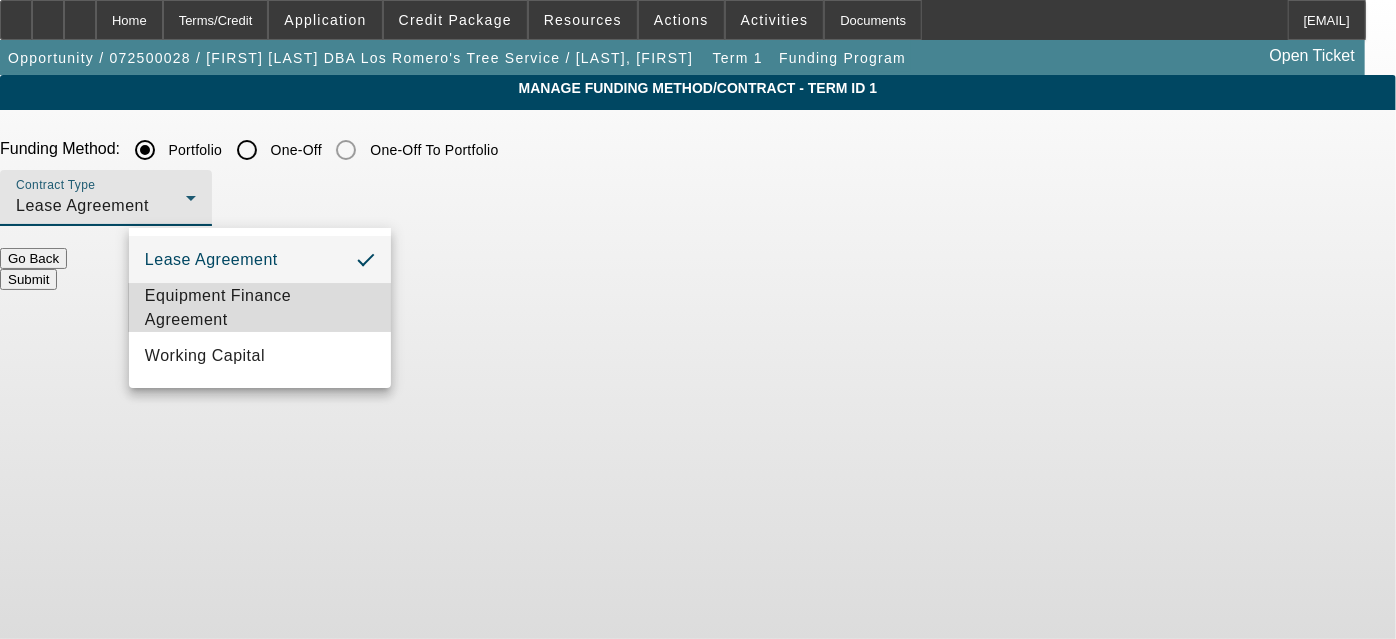 click on "Equipment Finance Agreement" at bounding box center (260, 308) 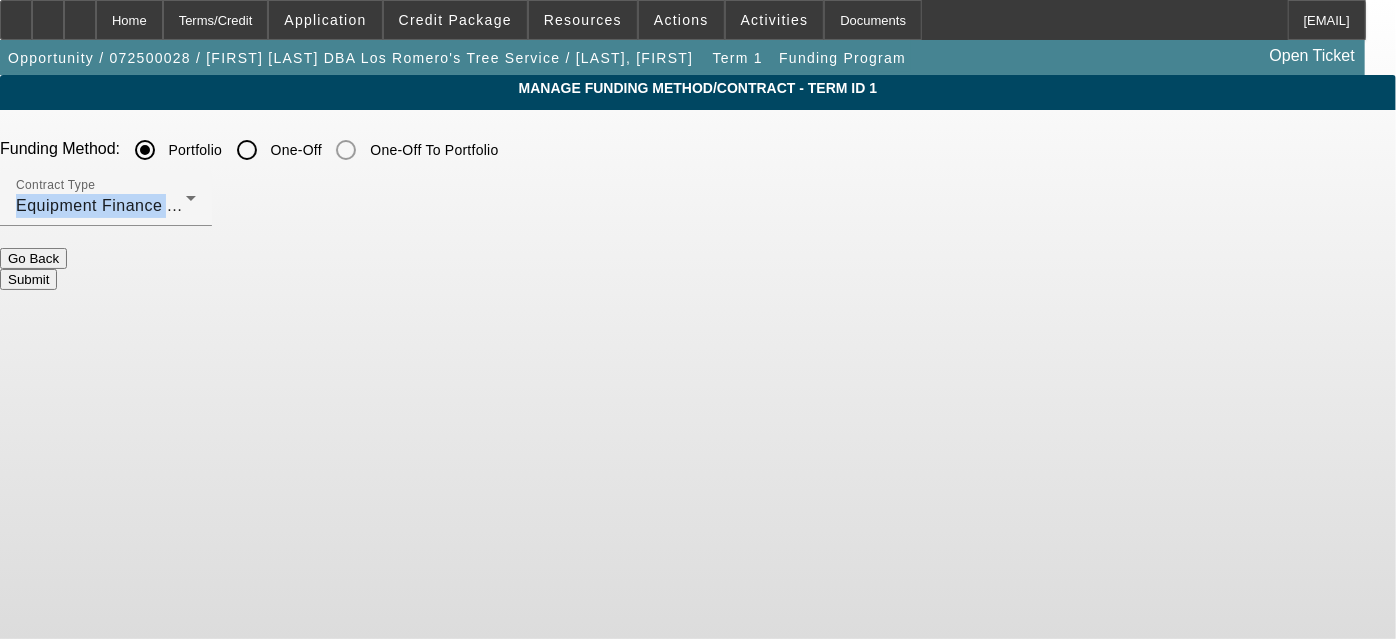 click on "Submit" at bounding box center (28, 279) 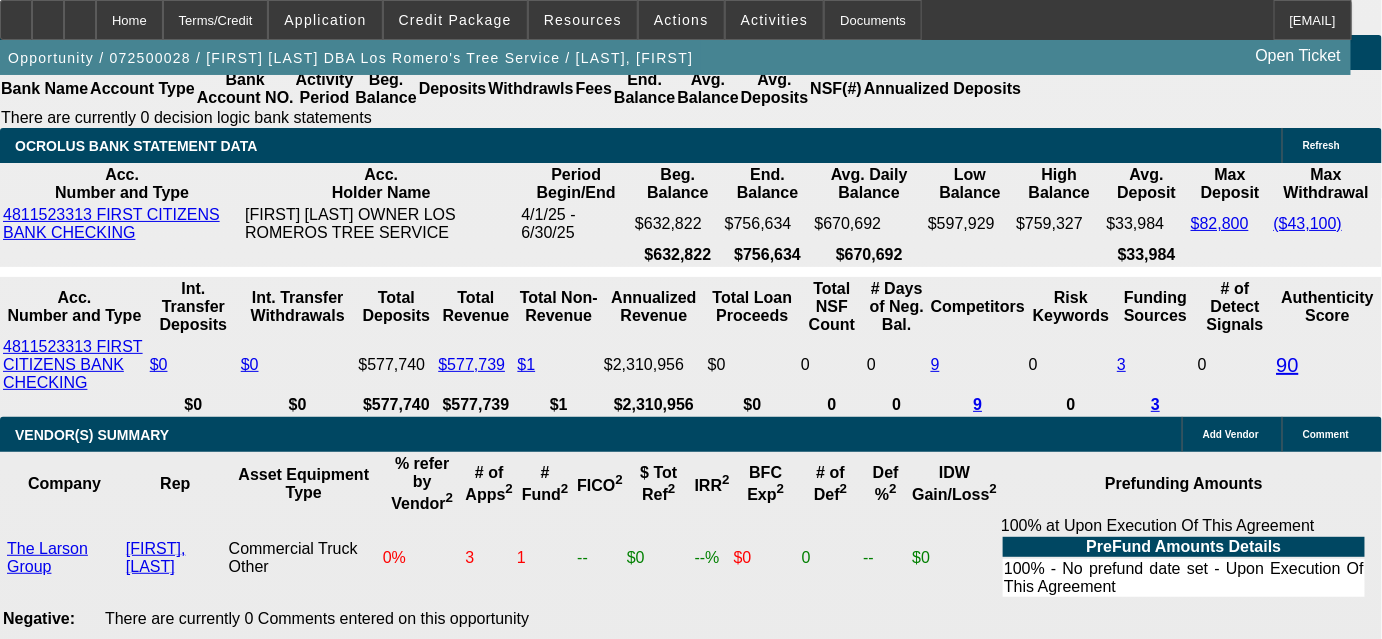 scroll, scrollTop: 3727, scrollLeft: 0, axis: vertical 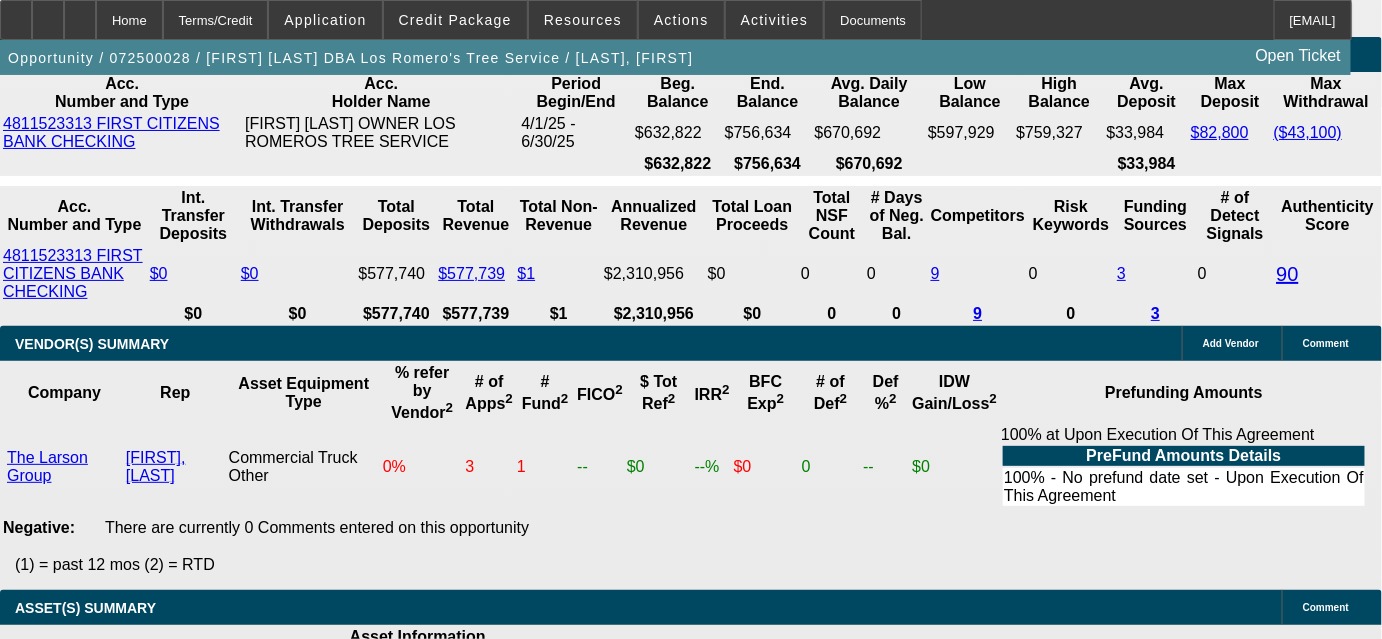 click on "1
Discovery
Romero, Samuel
Add Personal
|
Add Corporate
Sales Tax
The Larson Group
Add Vendor
2021 Used PETERBILT 567 388171 Day Cab Semi-Tractor
Asset
2021 Used PETERBILT 567 388171 Day Cab Semi-Tractor
$65,000.00
$1,950.00
$66,950.00
$0.00
$0.00
$0.00
$66,950.00
$0.00
$0.00
5% 10% 15% 20% $
$66,950.00
Monthly
Daily" at bounding box center [780, 1983] 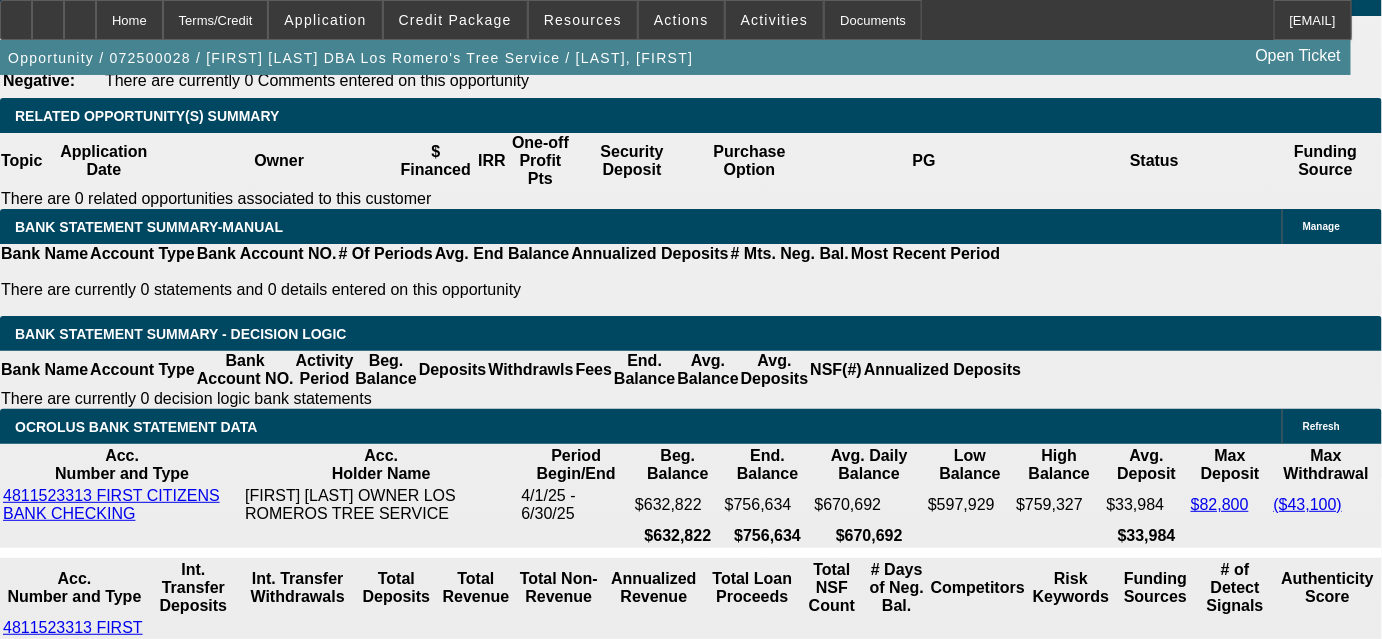 scroll, scrollTop: 3272, scrollLeft: 0, axis: vertical 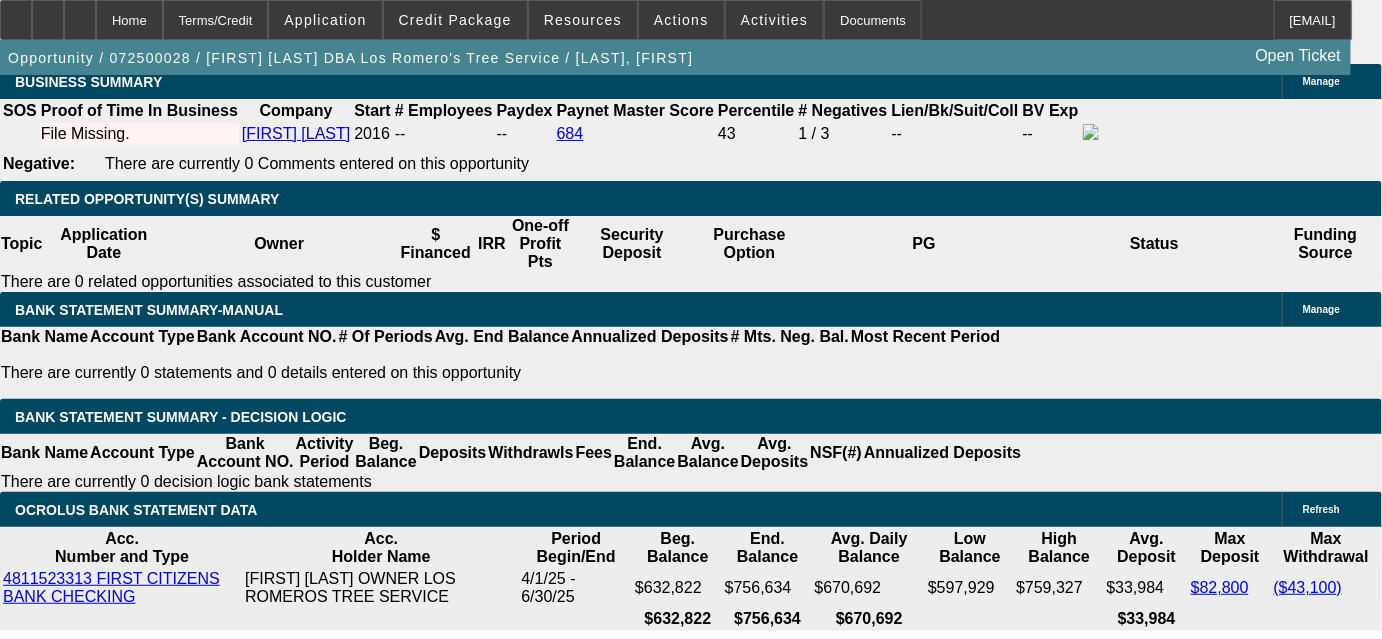 click on "Portfolio (Equipment Finance Agreement)" at bounding box center (397, 2204) 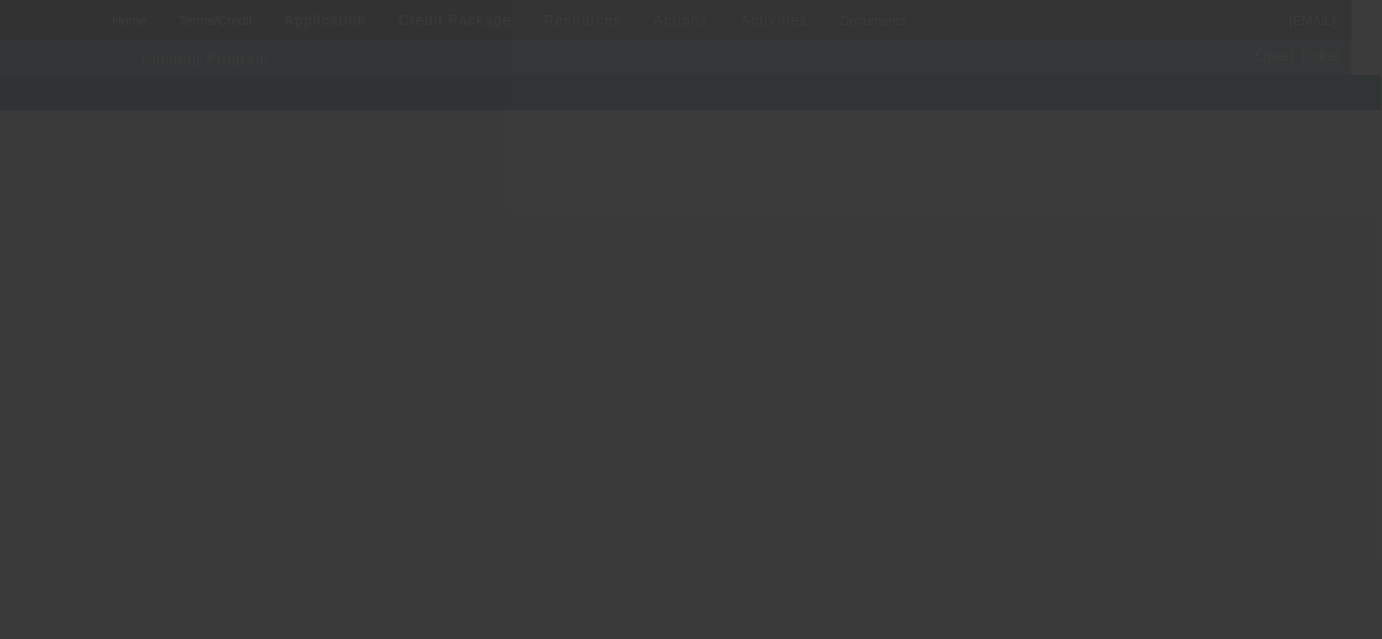 scroll, scrollTop: 0, scrollLeft: 0, axis: both 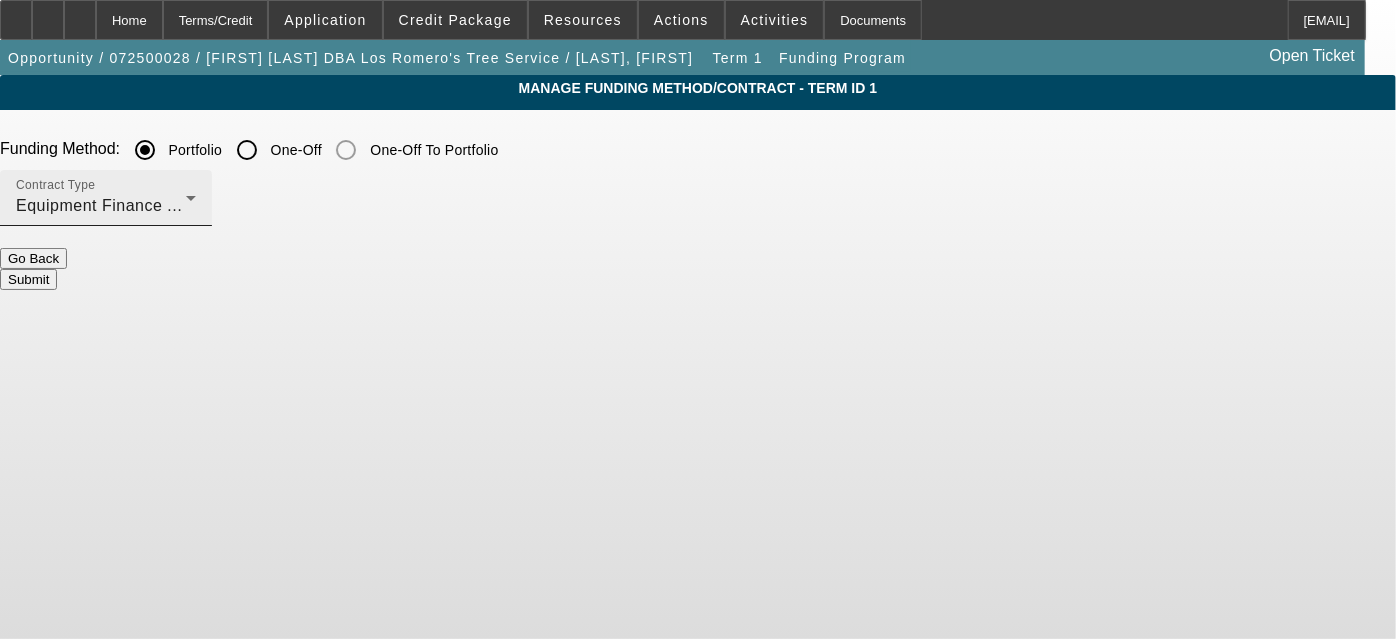 click on "Contract Type
Equipment Finance Agreement" at bounding box center (106, 198) 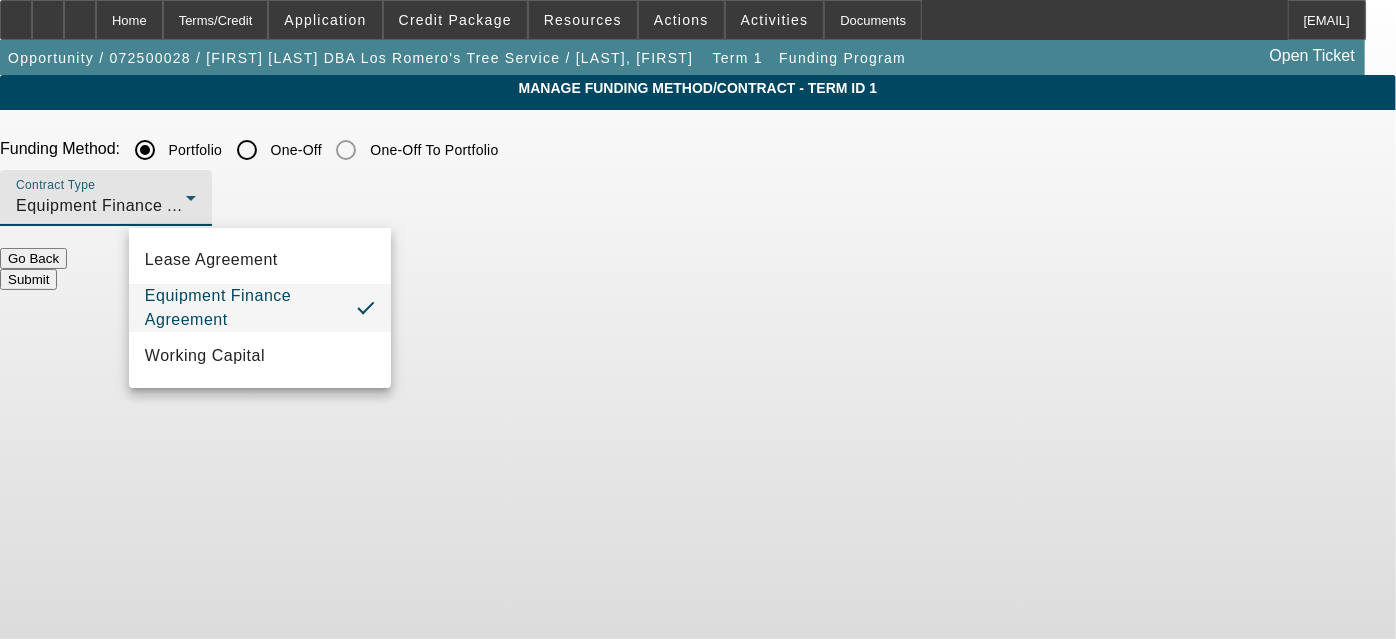 click at bounding box center (698, 319) 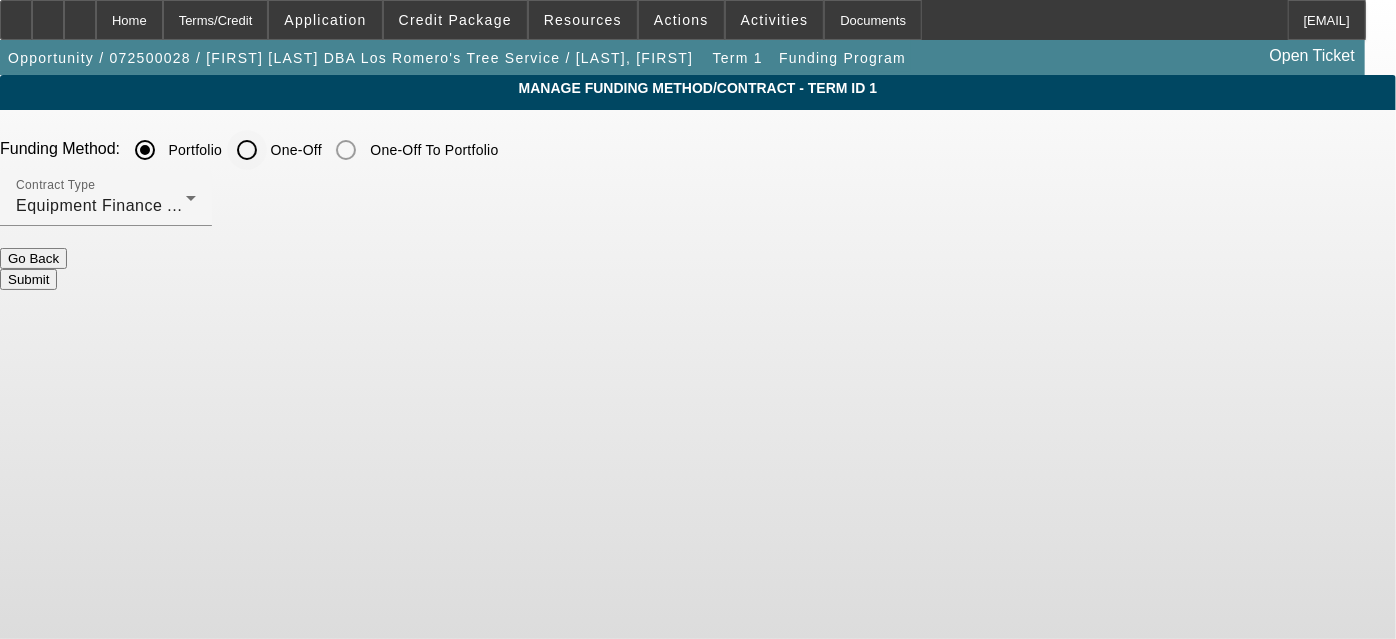 click on "One-Off" at bounding box center (247, 150) 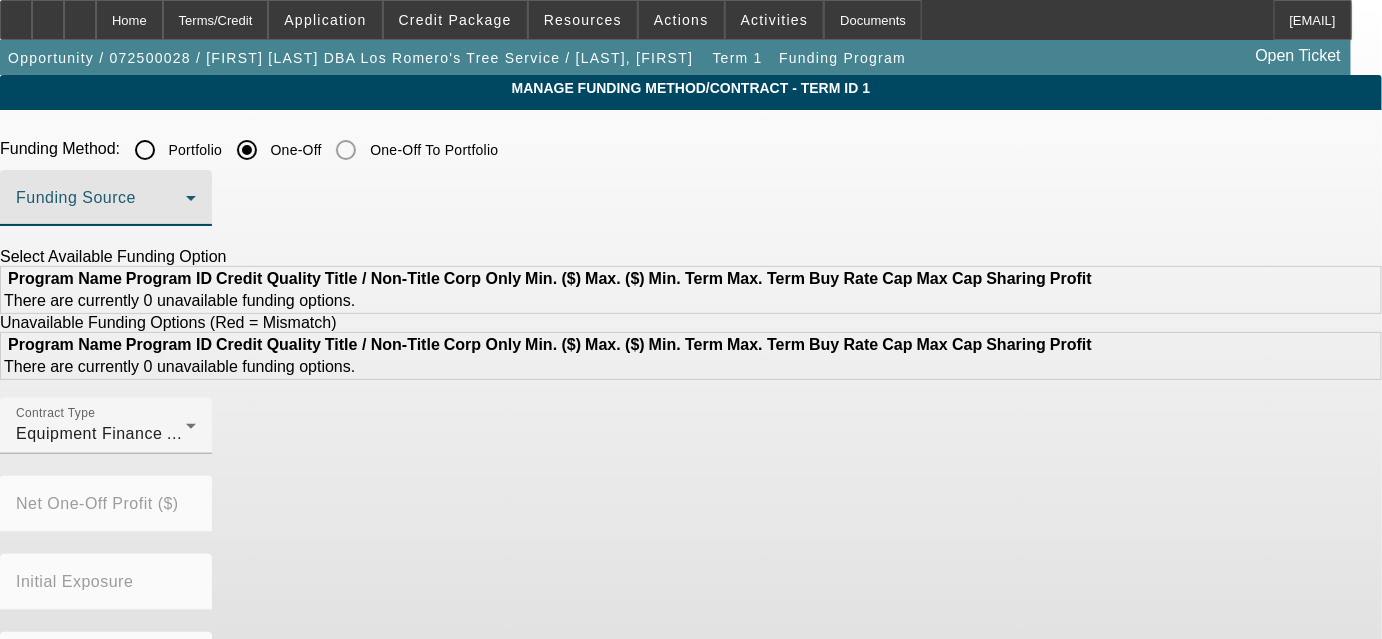 click at bounding box center [101, 206] 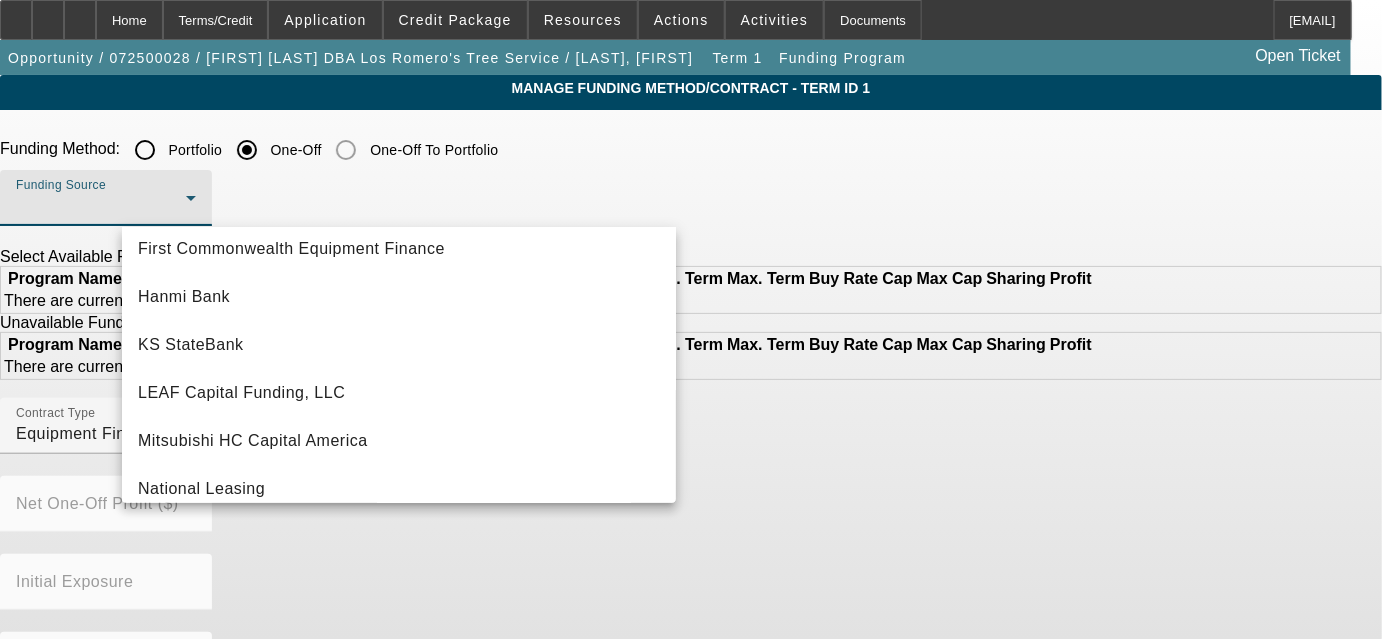 scroll, scrollTop: 362, scrollLeft: 0, axis: vertical 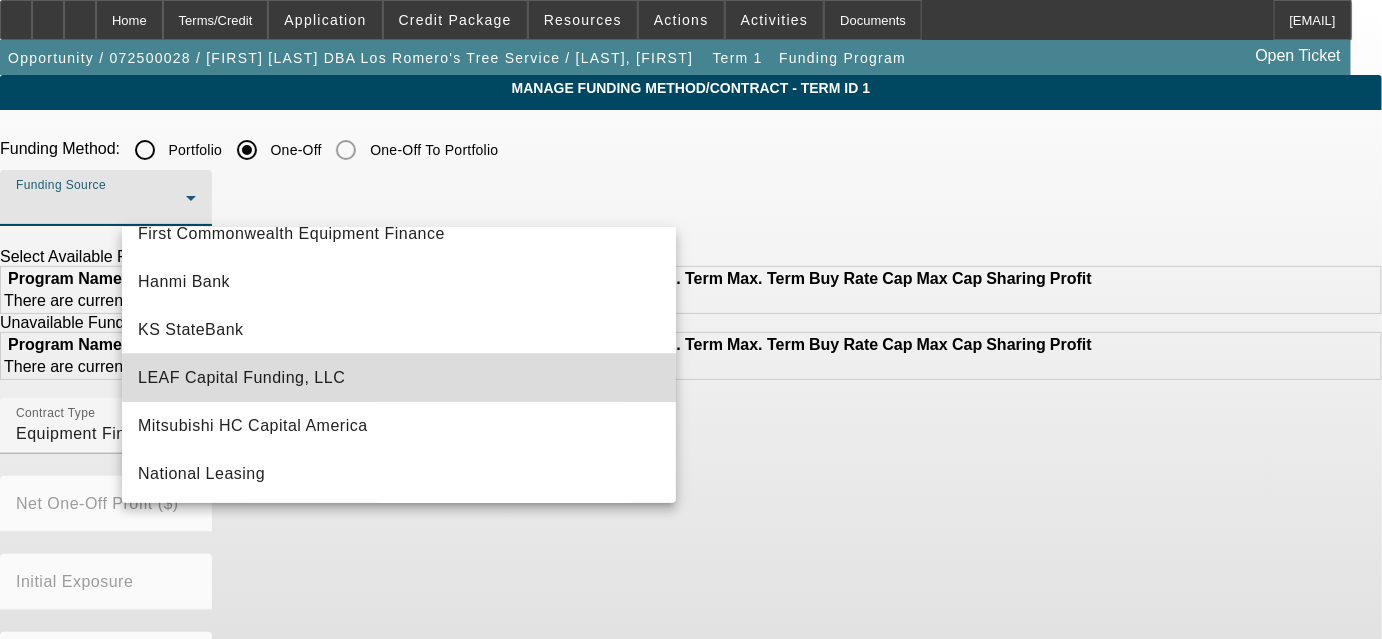 click on "LEAF Capital Funding, LLC" at bounding box center [399, 378] 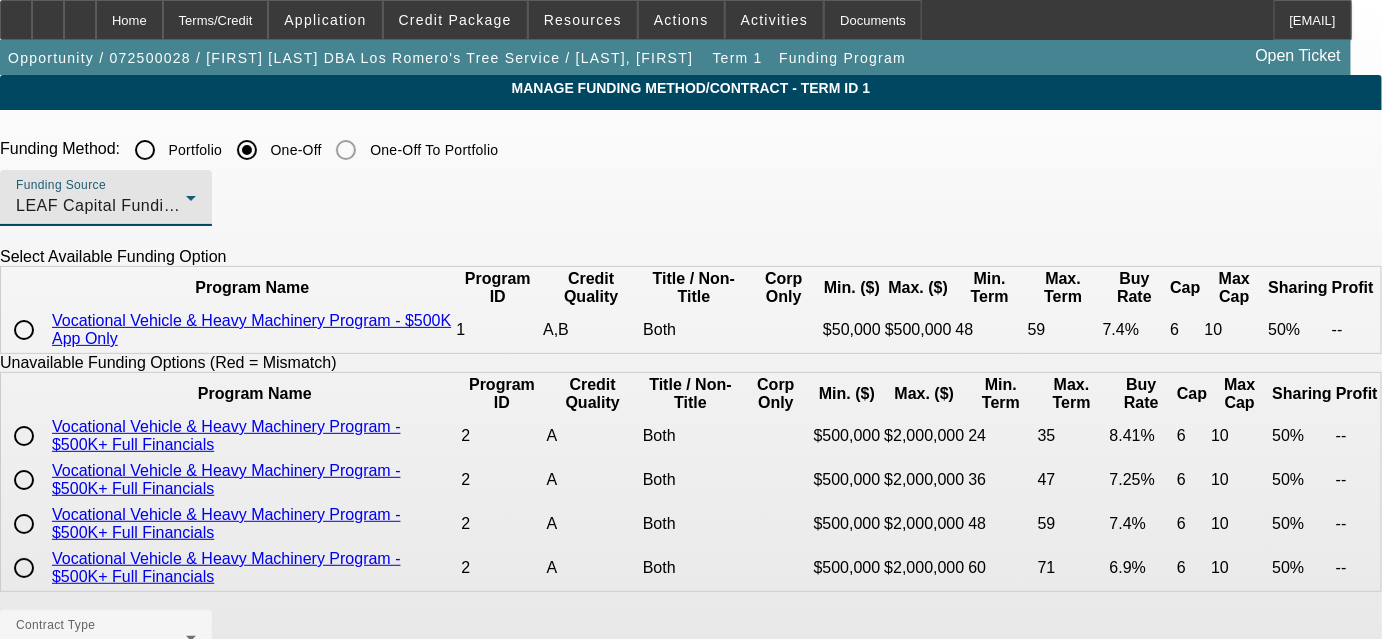click at bounding box center (24, 330) 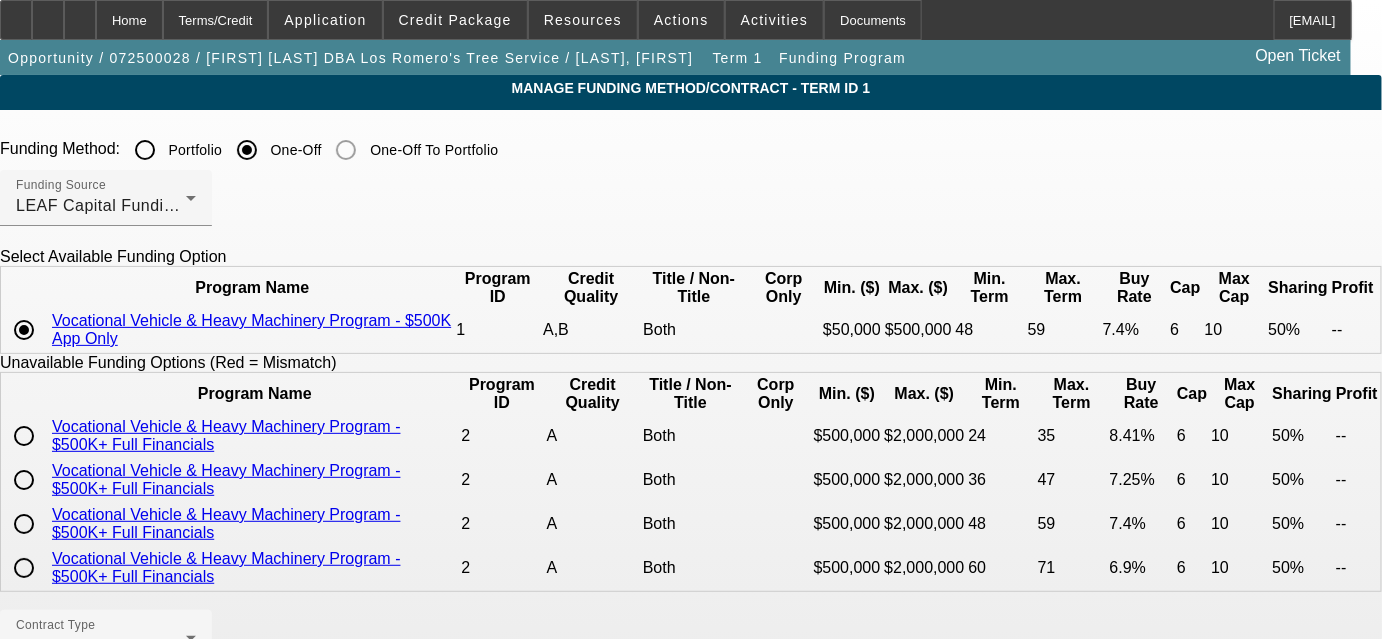 click on "Manage Funding Method/Contract - Term ID 1
Funding Method:
Portfolio
One-Off
One-Off To Portfolio
Funding Source
LEAF Capital Funding, LLC
Select Available Funding Option
Program Name
Program ID
Credit Quality
Title / Non-Title
Corp Only
Min. ($)
Max. ($)
Min. Term
Max. Term" at bounding box center [691, 684] 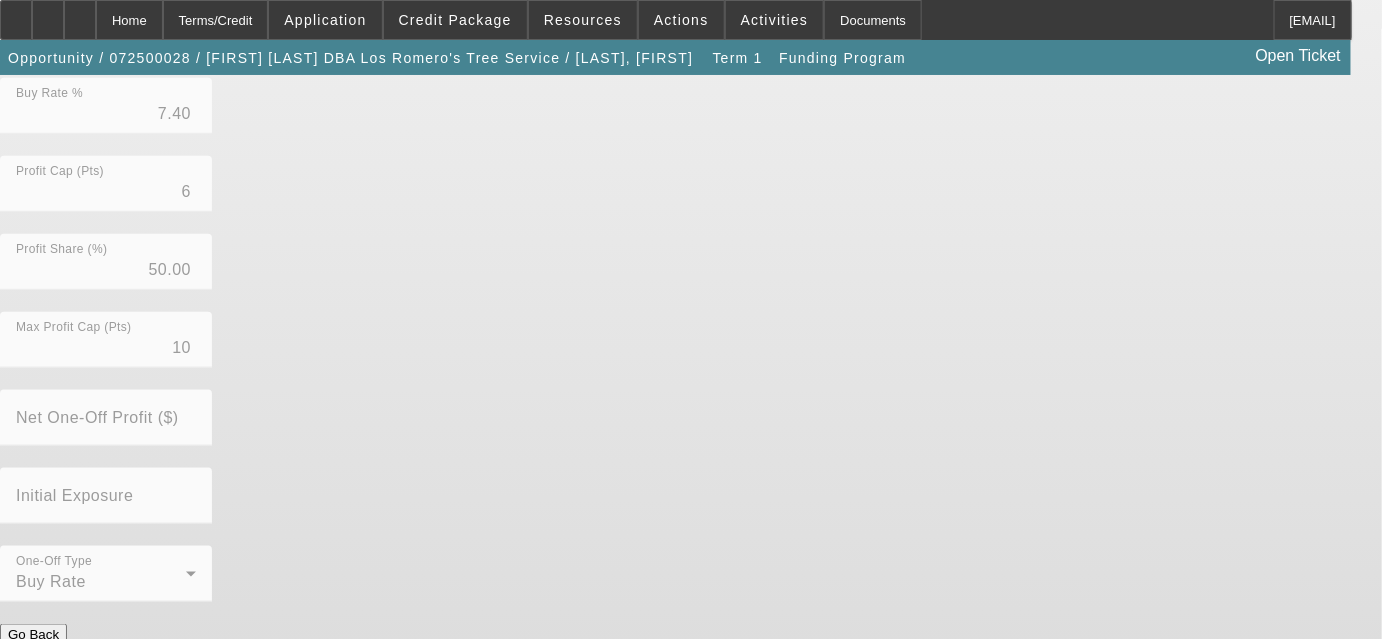 scroll, scrollTop: 613, scrollLeft: 0, axis: vertical 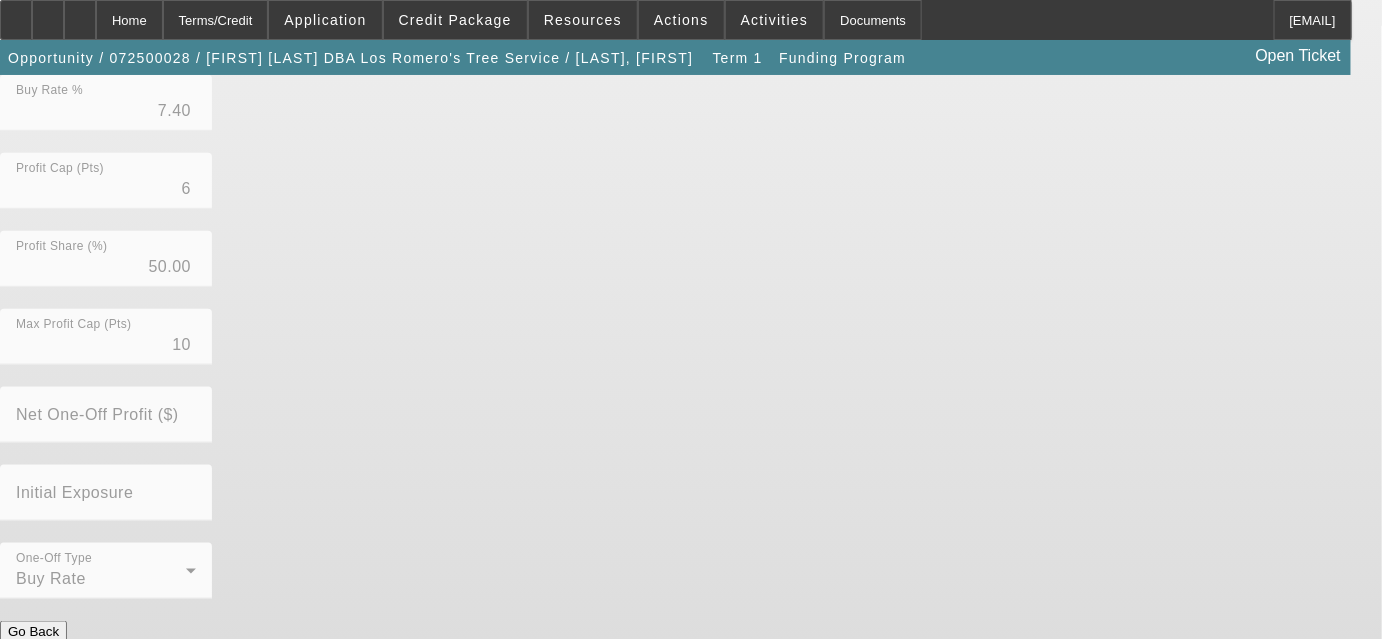 click on "Submit" at bounding box center (28, 652) 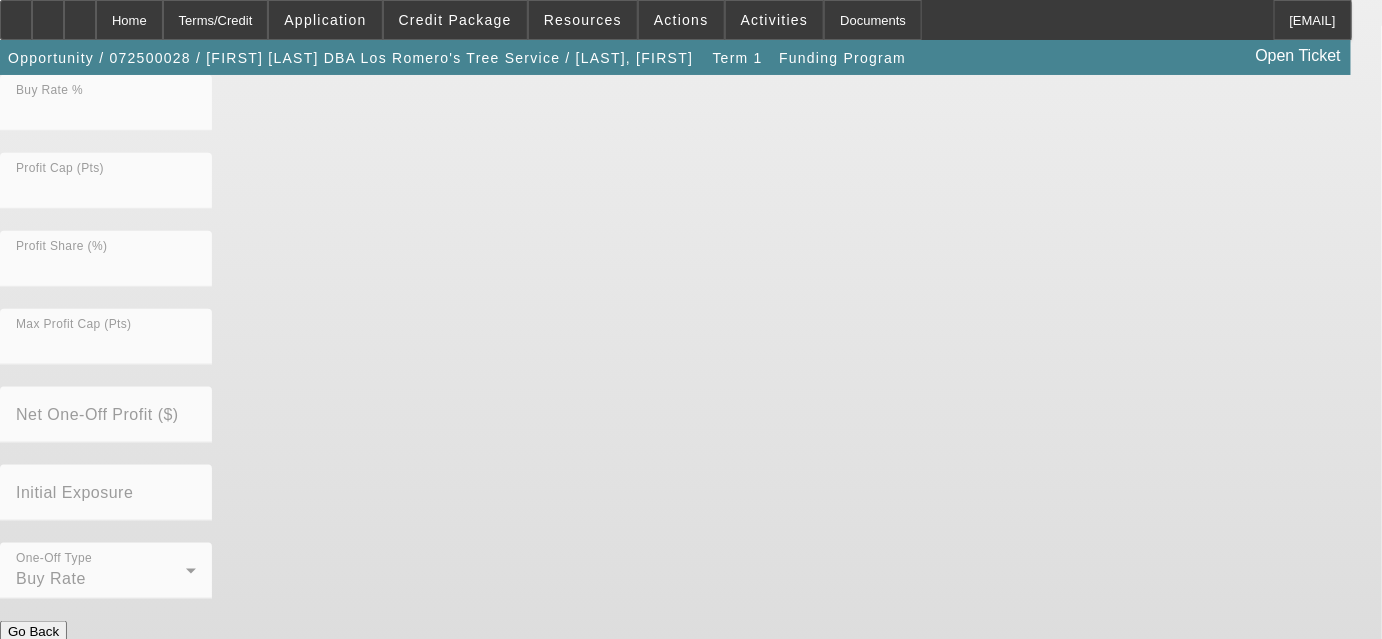 scroll, scrollTop: 0, scrollLeft: 0, axis: both 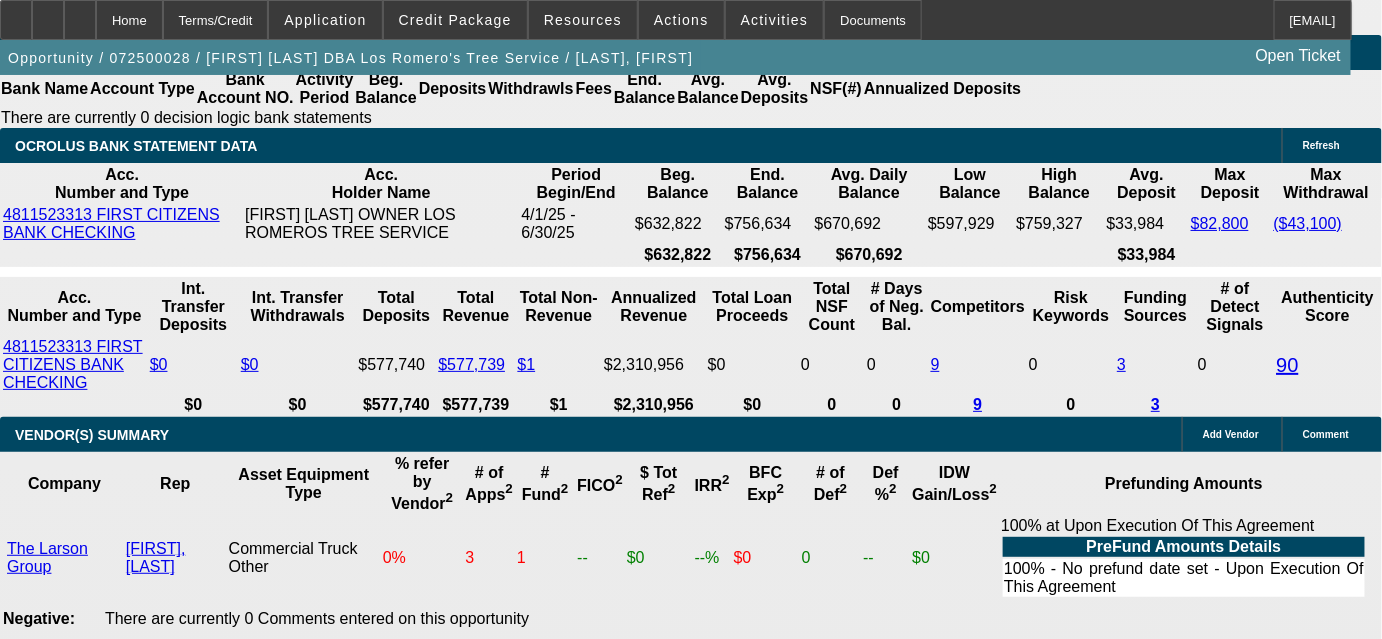 drag, startPoint x: 380, startPoint y: 212, endPoint x: 472, endPoint y: 213, distance: 92.00543 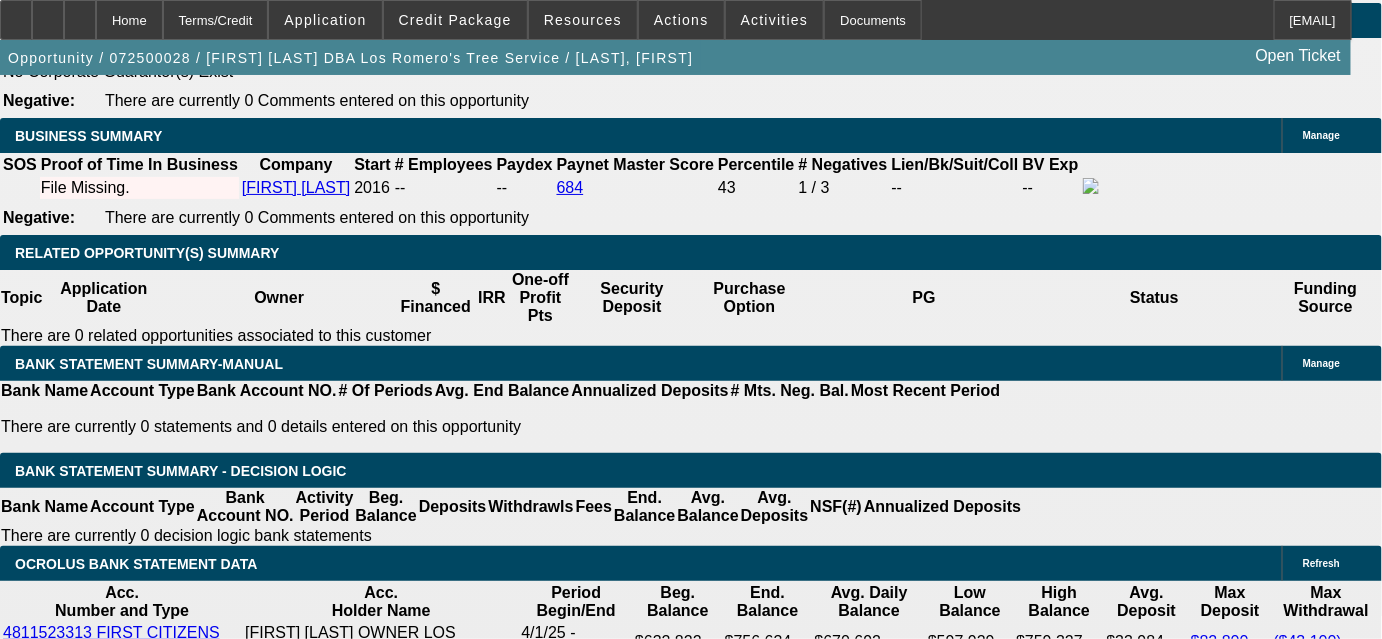 scroll, scrollTop: 3181, scrollLeft: 0, axis: vertical 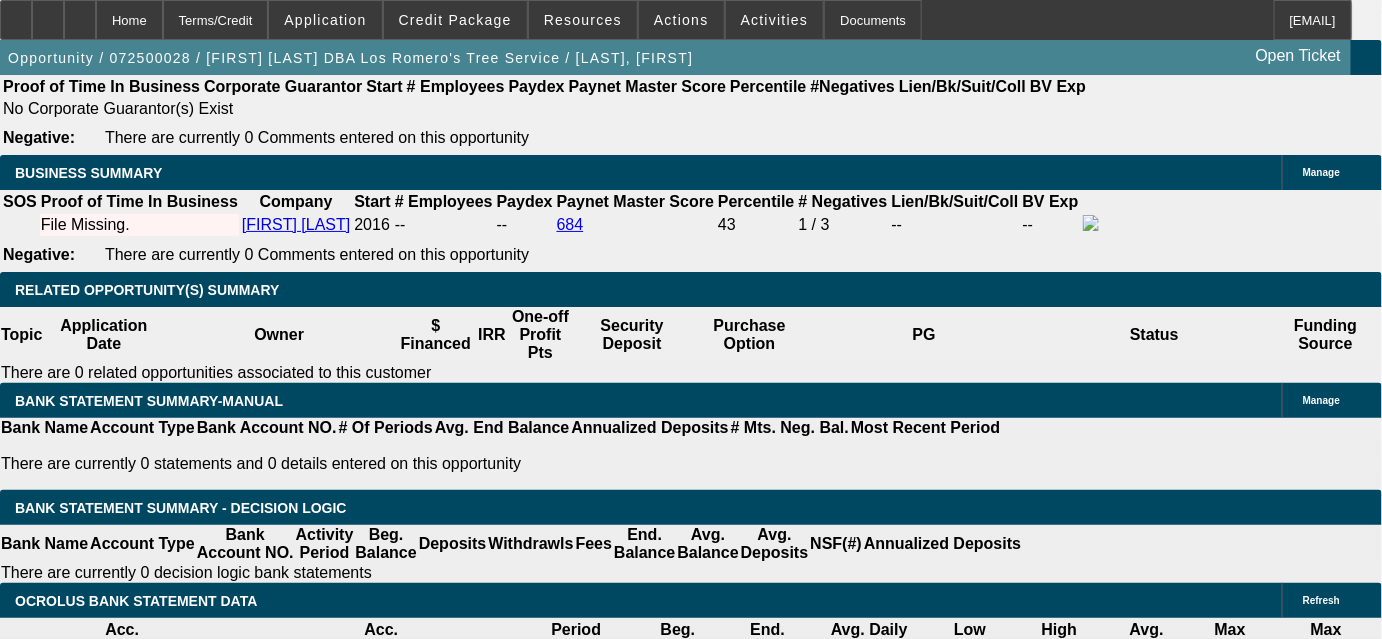 click at bounding box center (294, 1618) 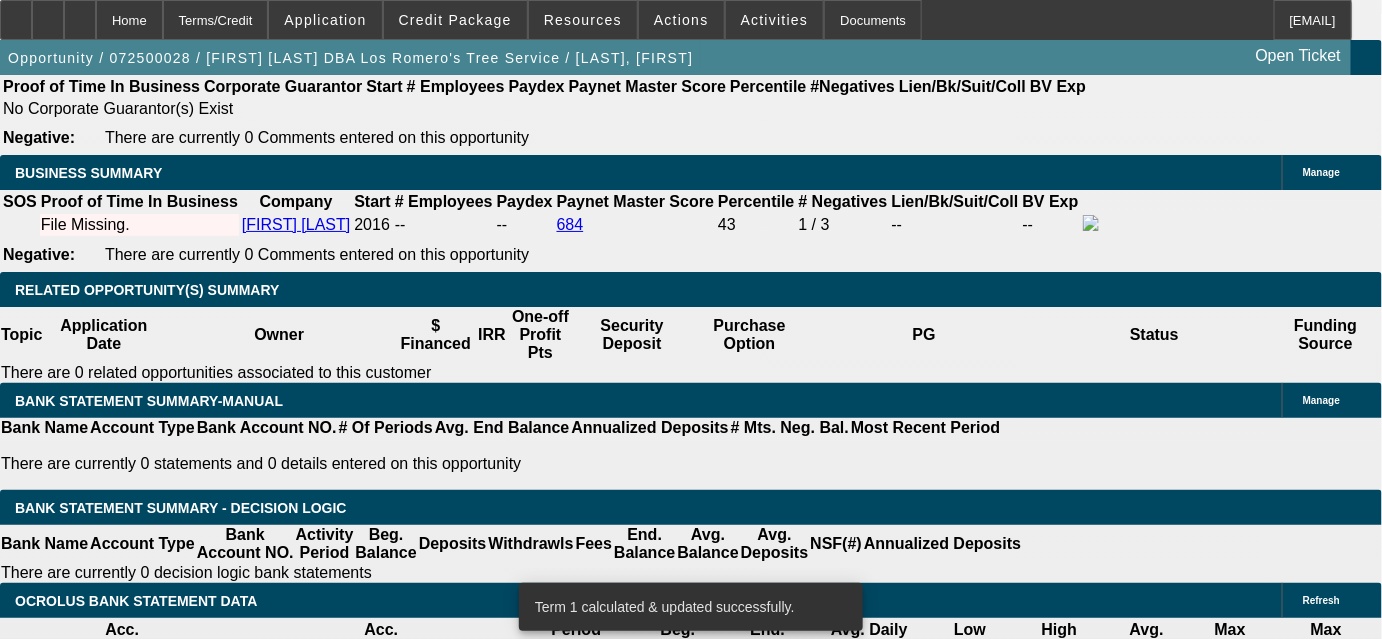 click at bounding box center [294, 1618] 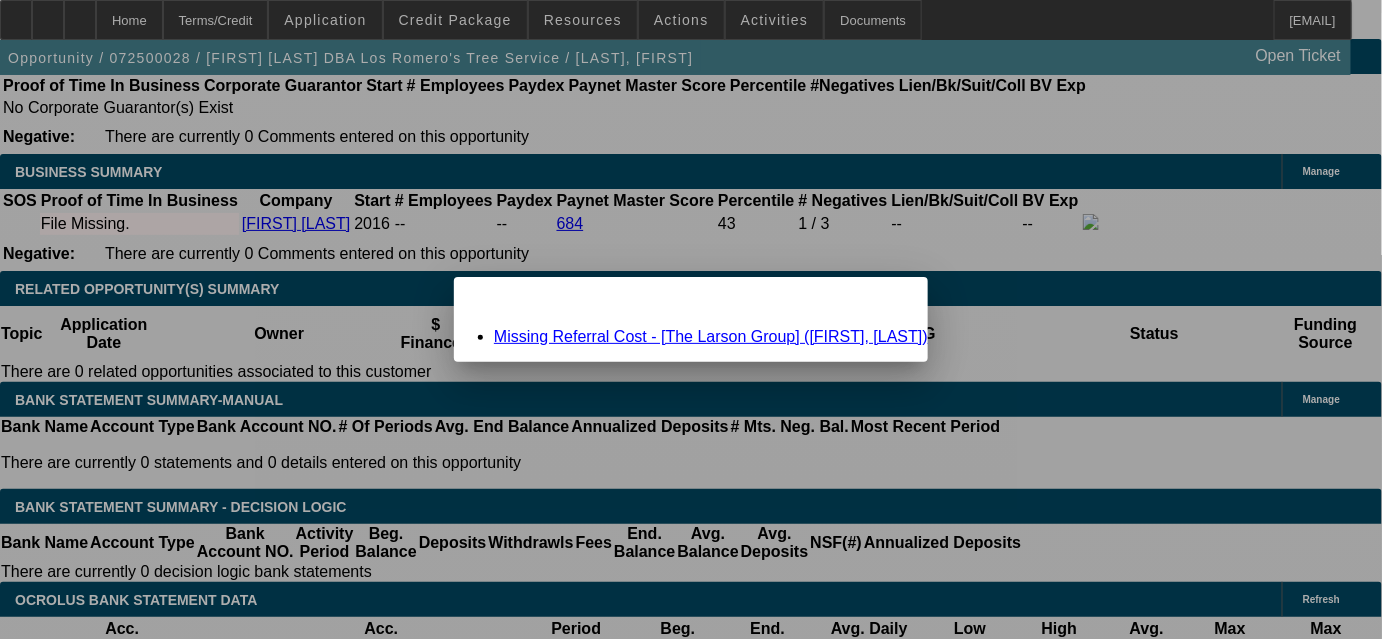 click on "Close" at bounding box center [902, 294] 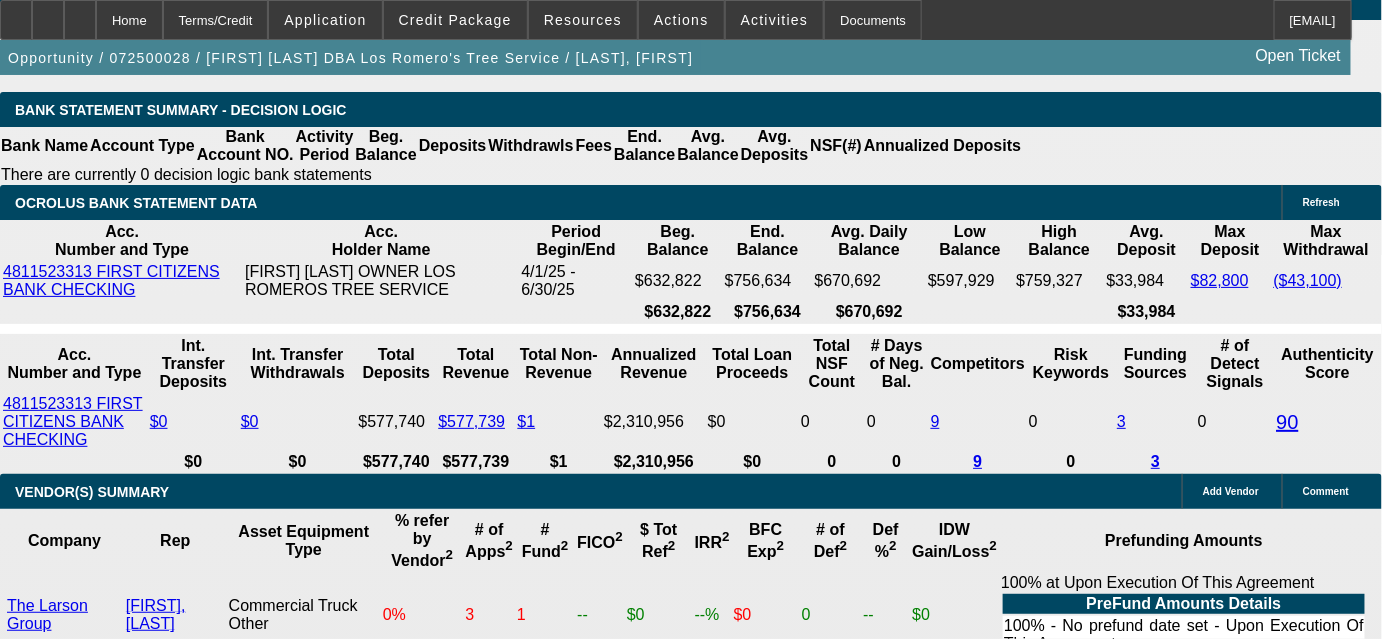 scroll, scrollTop: 3636, scrollLeft: 0, axis: vertical 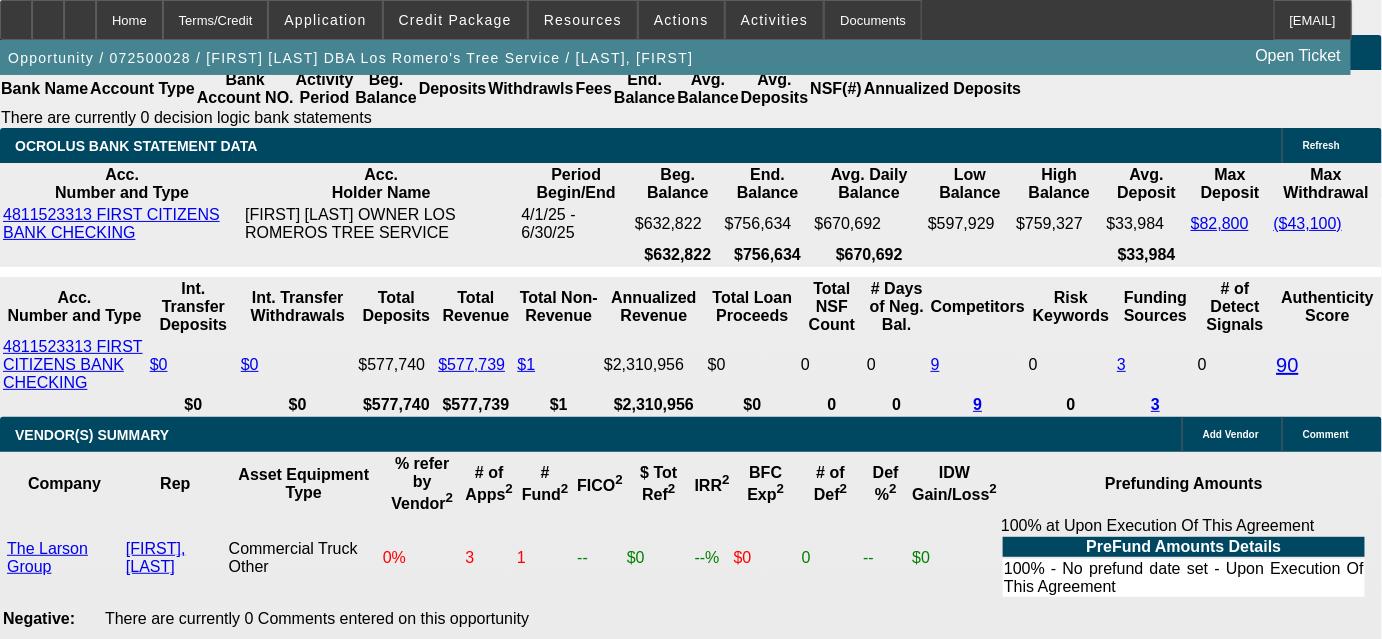 click on "$0.00 (0.00%)" at bounding box center [344, 2210] 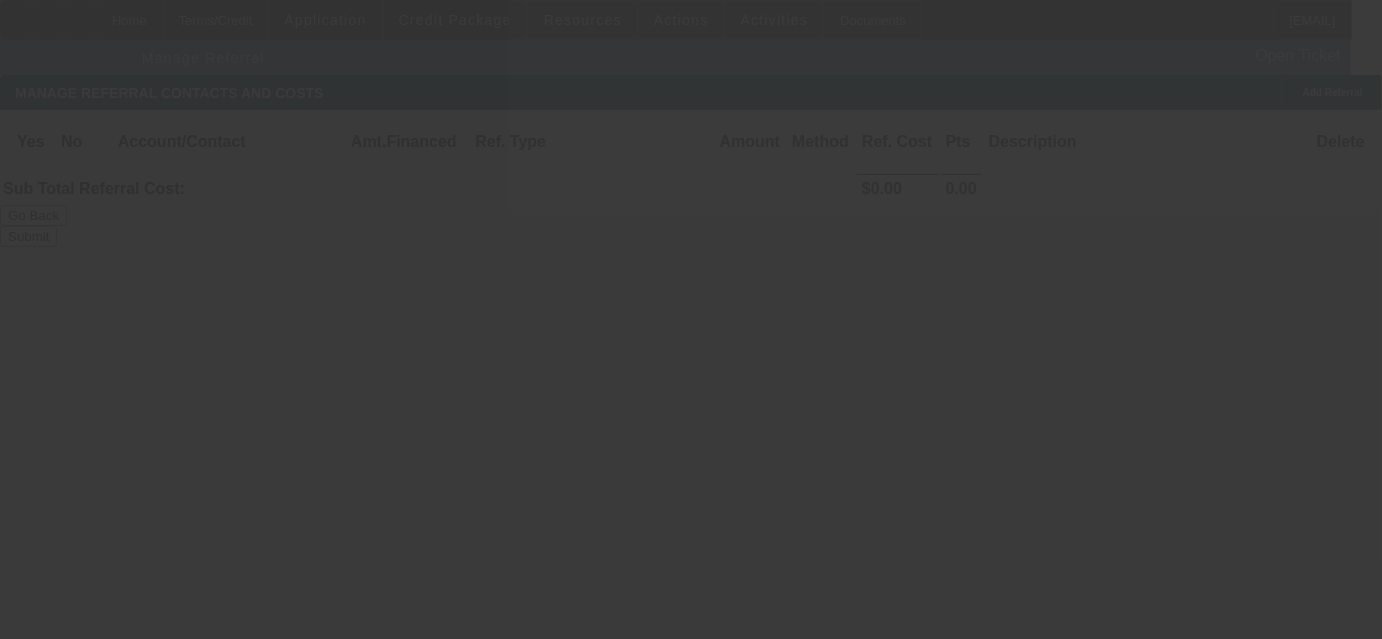 scroll, scrollTop: 0, scrollLeft: 0, axis: both 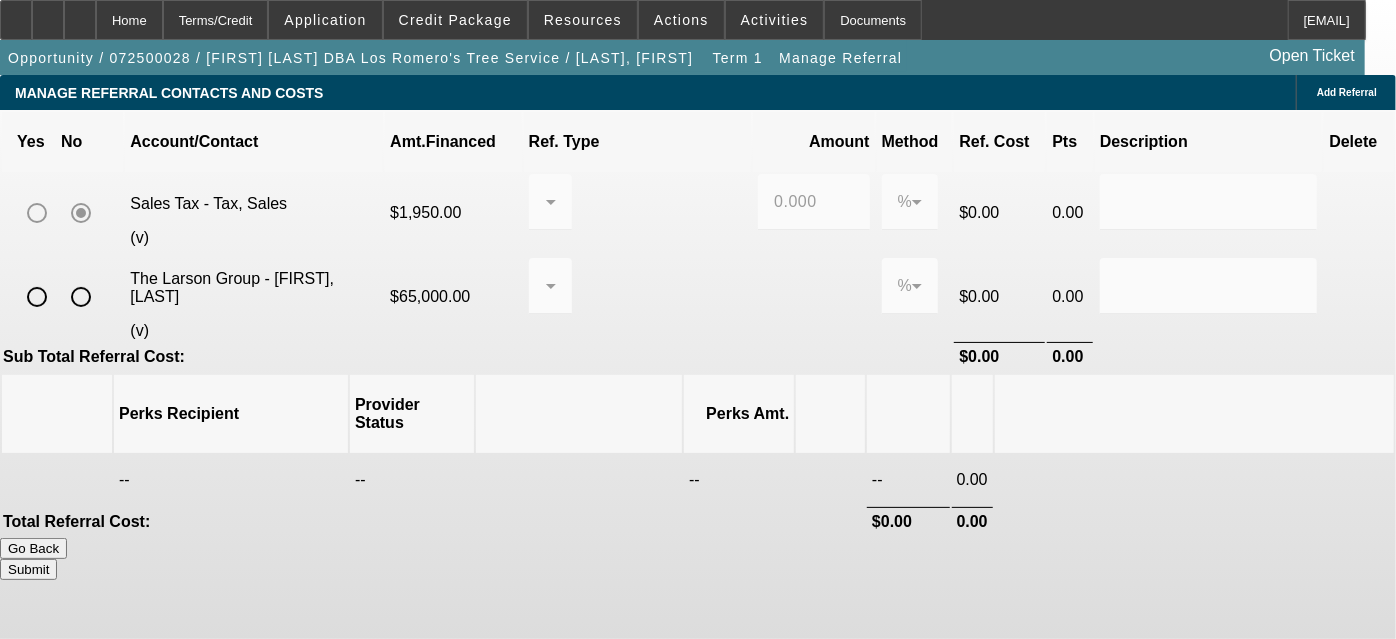 click at bounding box center (81, 297) 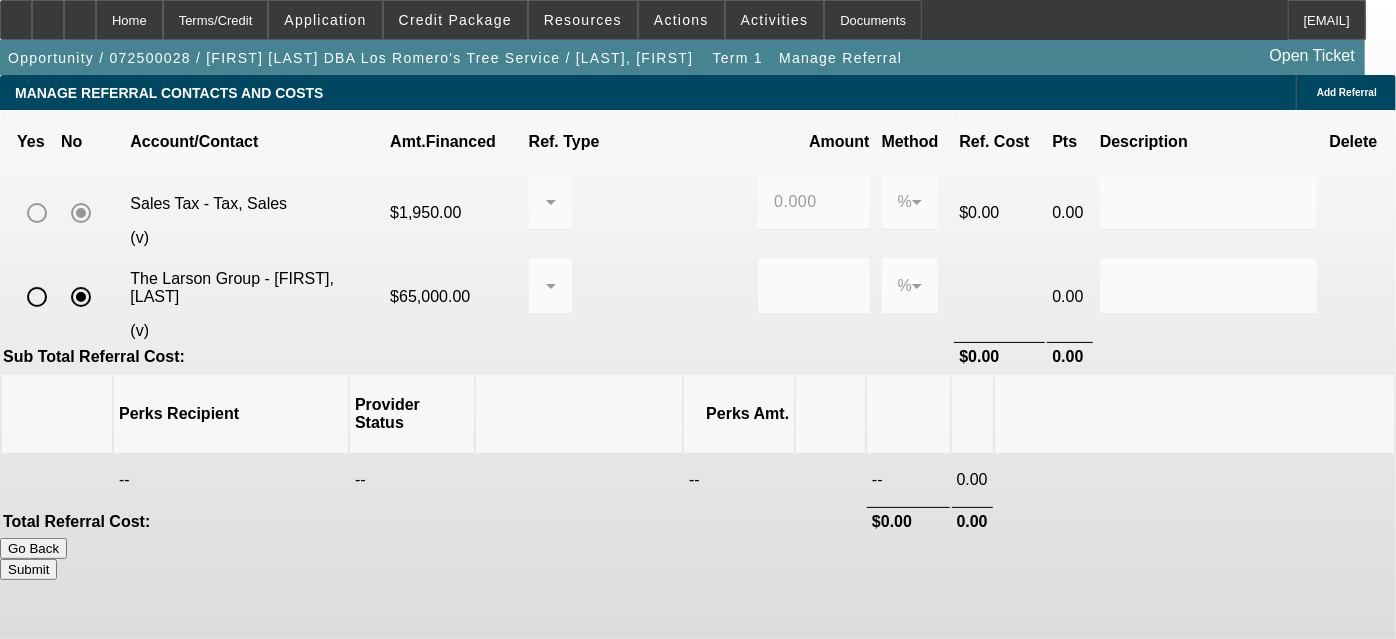 click on "Submit" at bounding box center (28, 569) 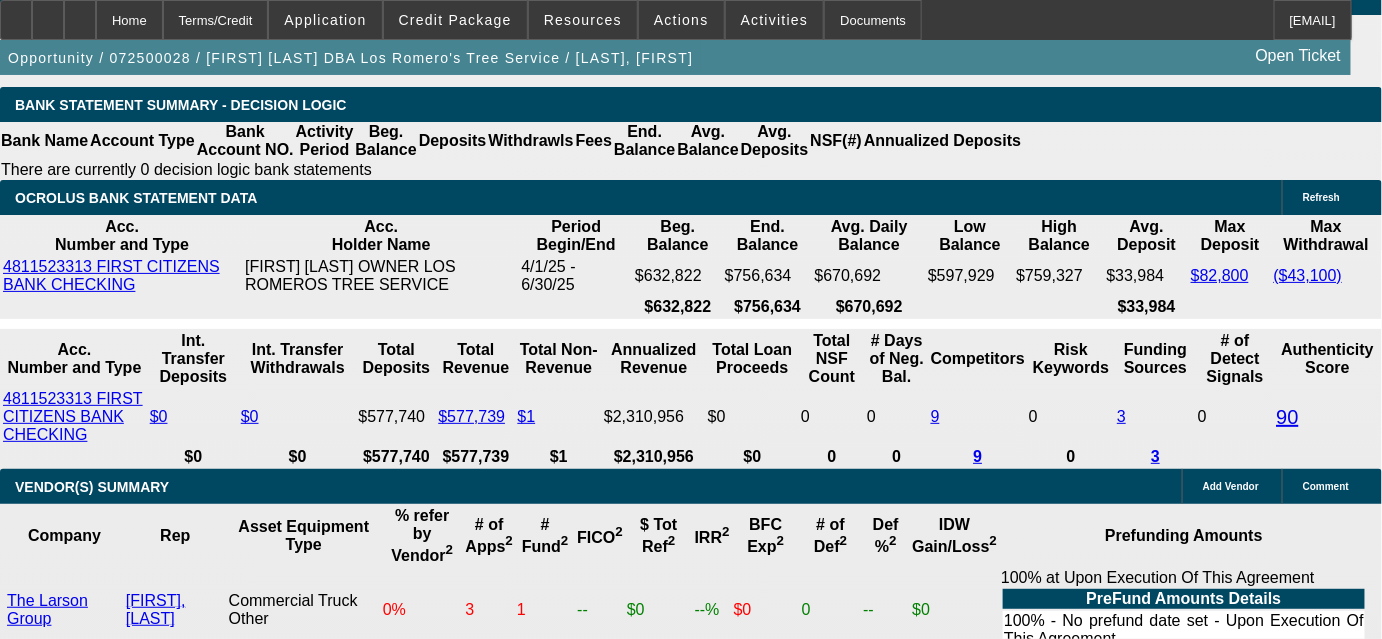 scroll, scrollTop: 3545, scrollLeft: 0, axis: vertical 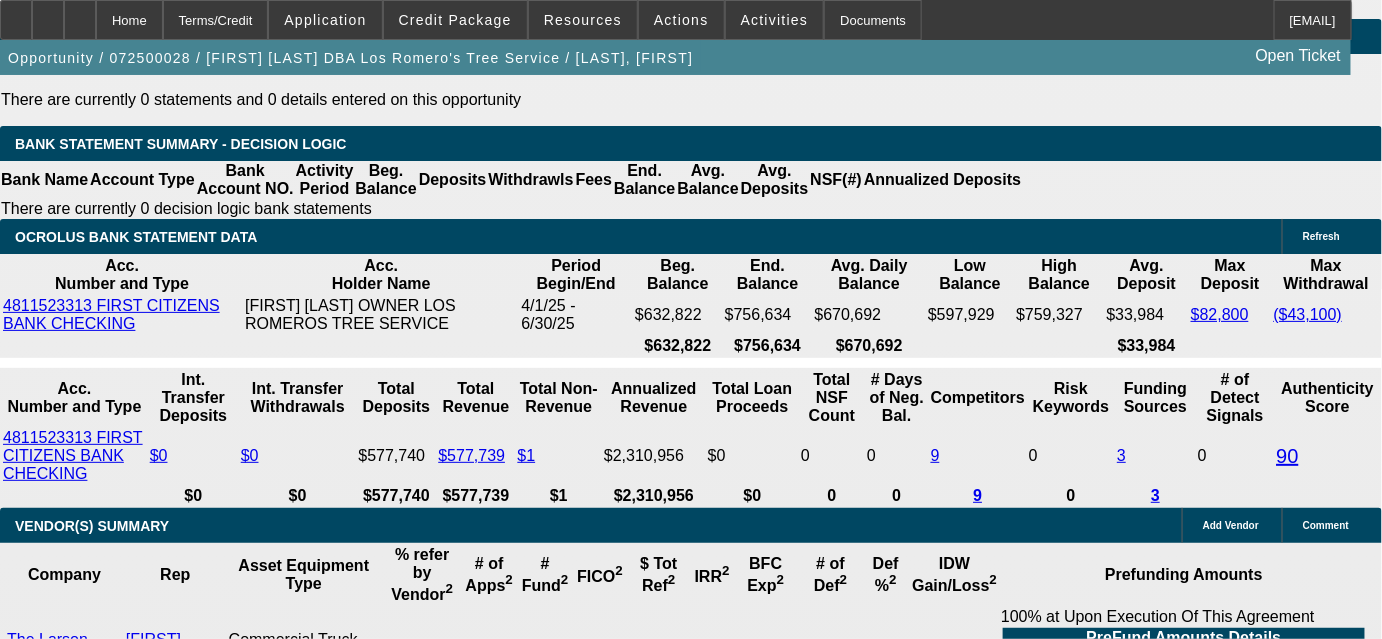 click on "1
Discovery
Romero, Samuel
Add Personal
|
Add Corporate
Sales Tax
The Larson Group
Add Vendor
2021 Used PETERBILT 567 388171 Day Cab Semi-Tractor
Asset
2021 Used PETERBILT 567 388171 Day Cab Semi-Tractor
$65,000.00
$1,950.00
$66,950.00
$0.00
$0.00
$0.00
$66,950.00
$0.00
$0.00
5% 10% 15% 20% $
$66,950.00
Monthly
Daily" at bounding box center [780, 2165] 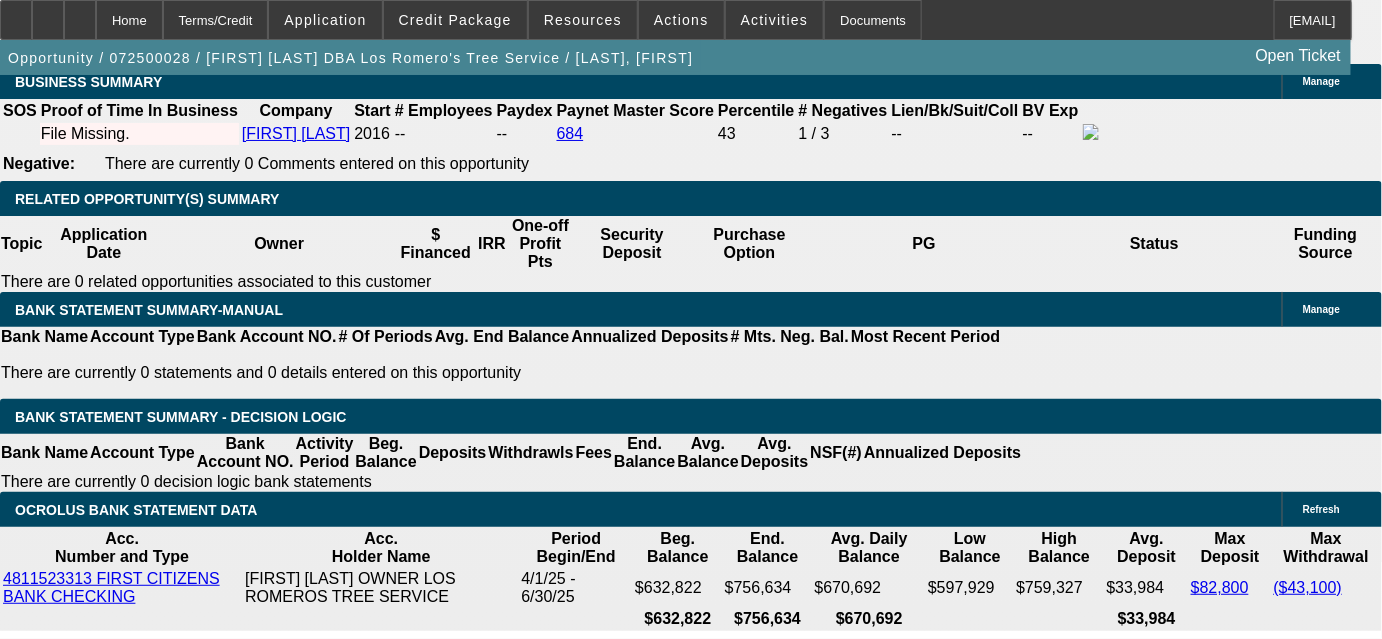 scroll, scrollTop: 3090, scrollLeft: 0, axis: vertical 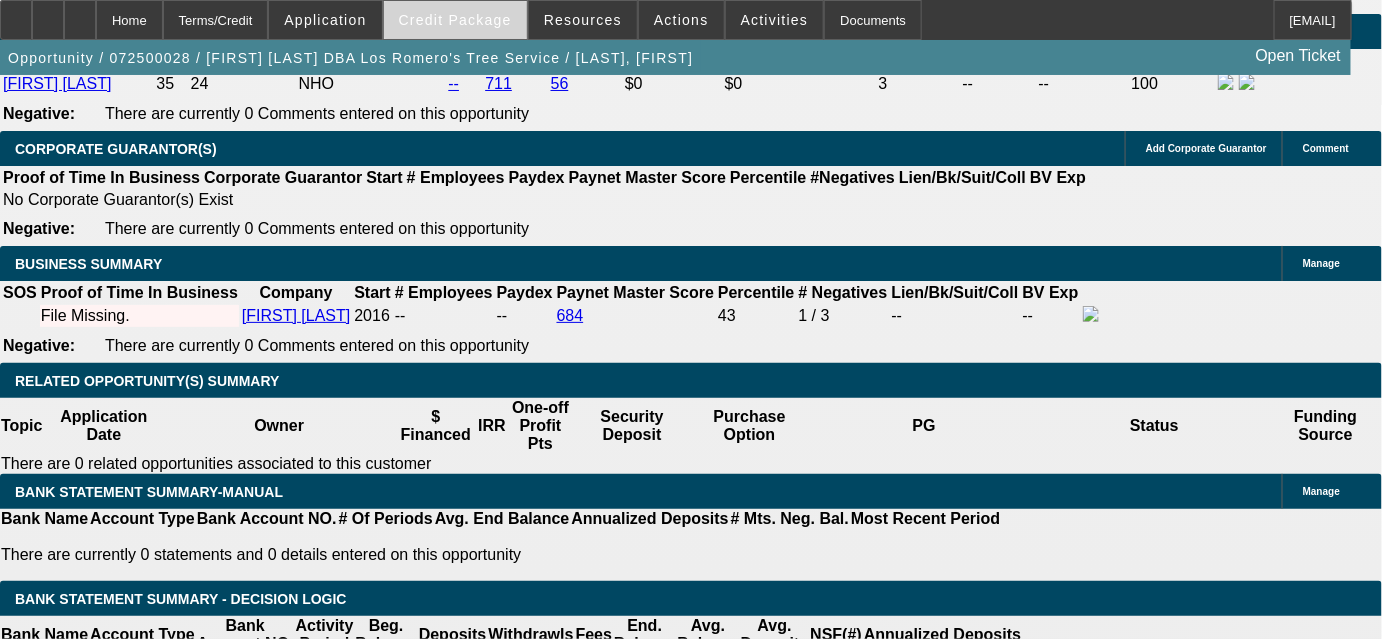 click on "Credit Package" at bounding box center (455, 20) 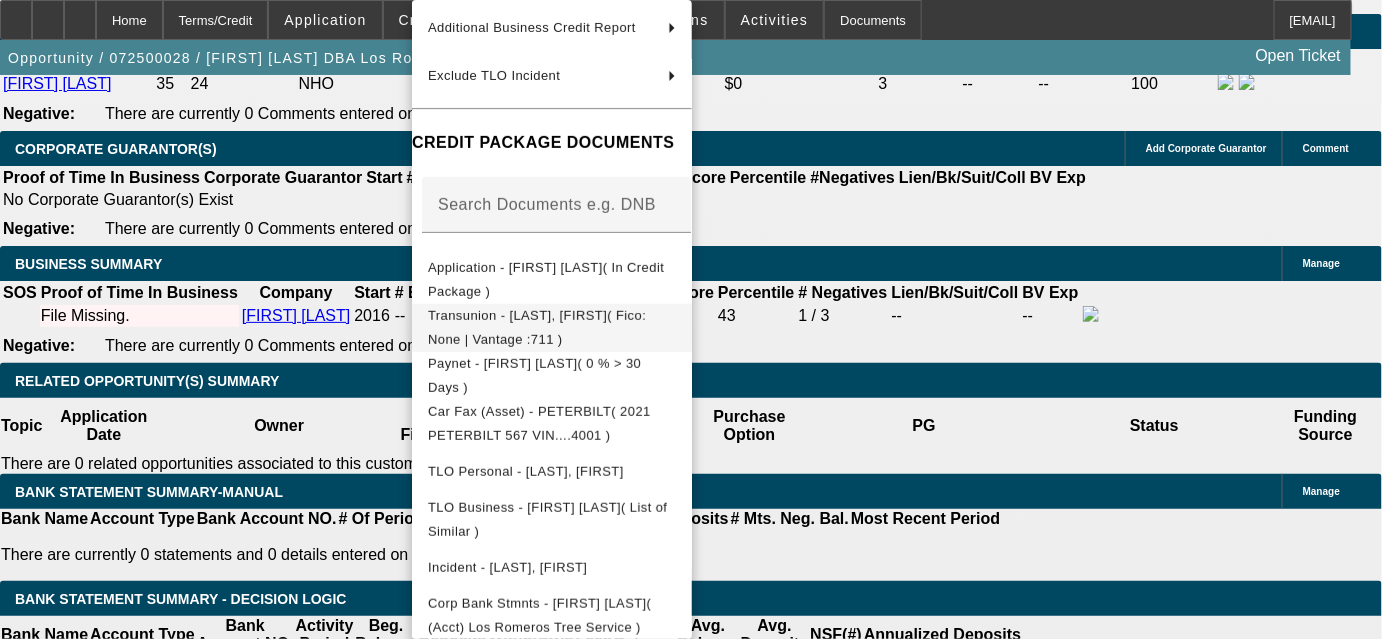 scroll, scrollTop: 197, scrollLeft: 0, axis: vertical 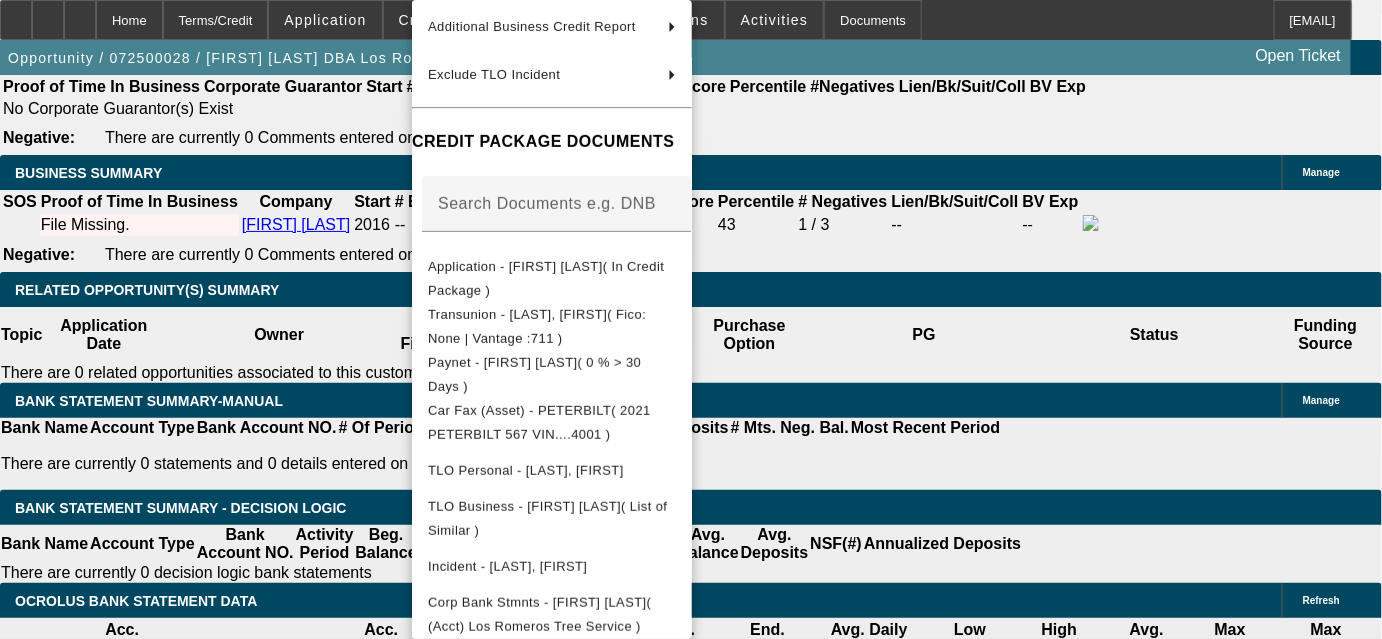 click at bounding box center (691, 319) 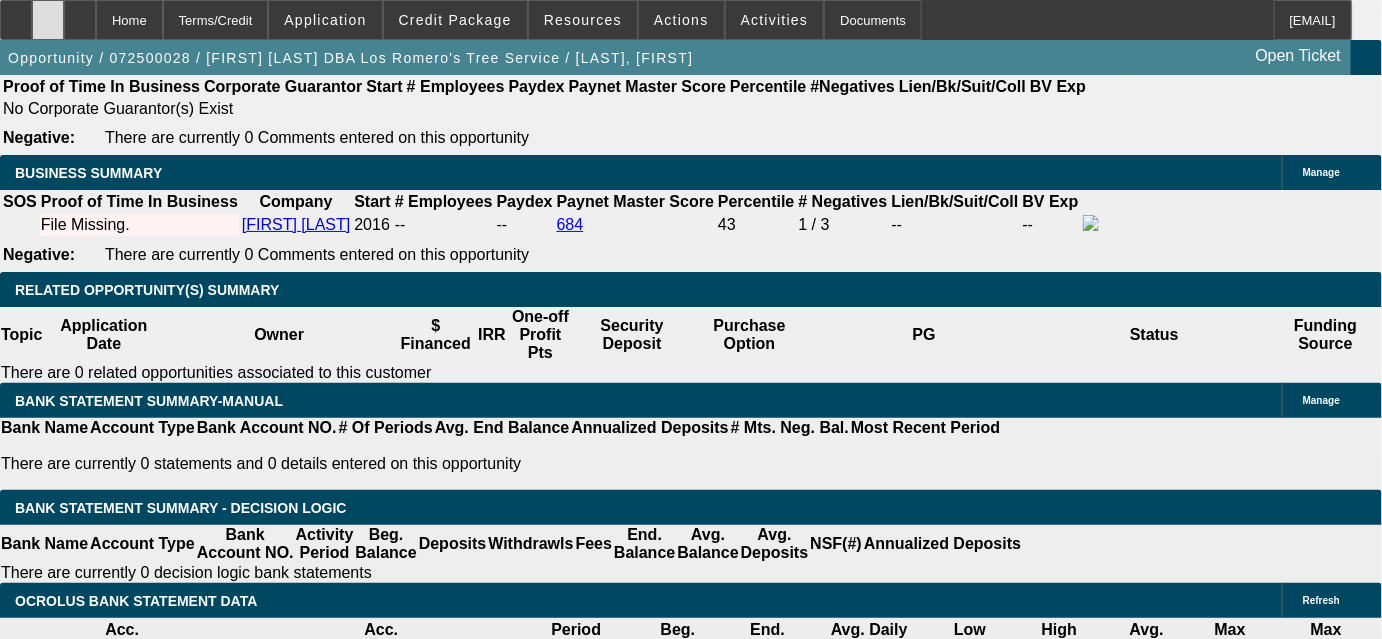 click at bounding box center (48, 20) 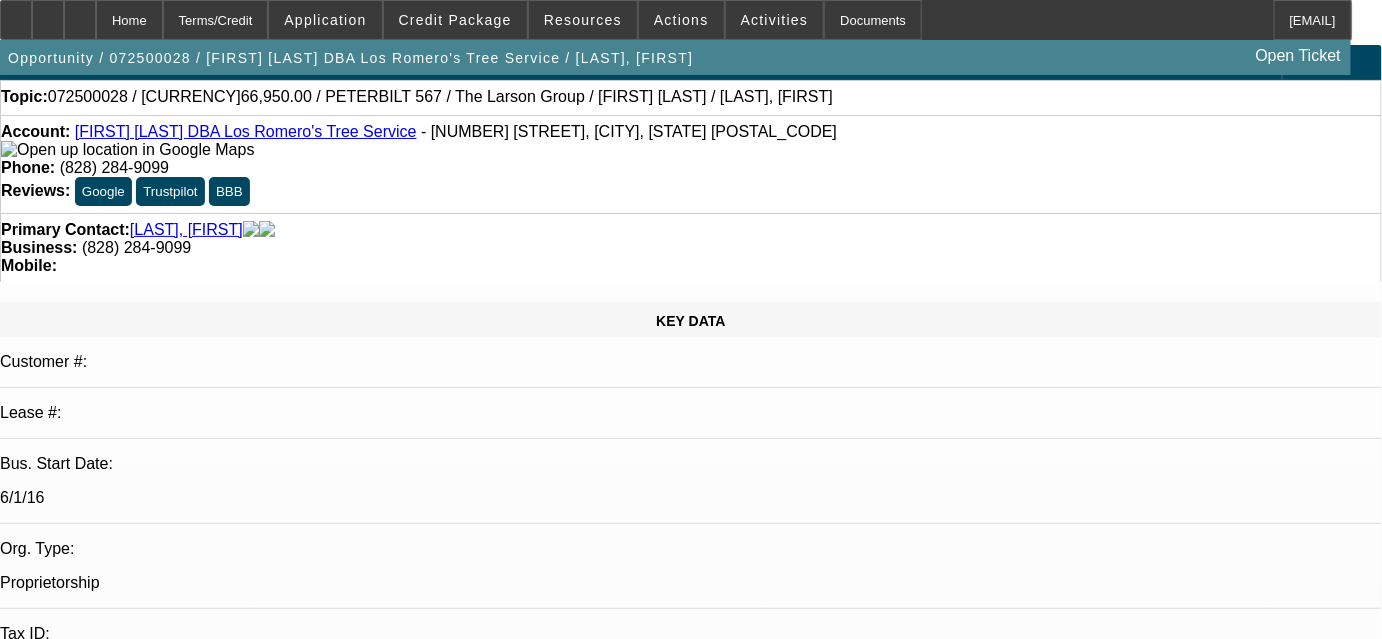 scroll, scrollTop: 0, scrollLeft: 0, axis: both 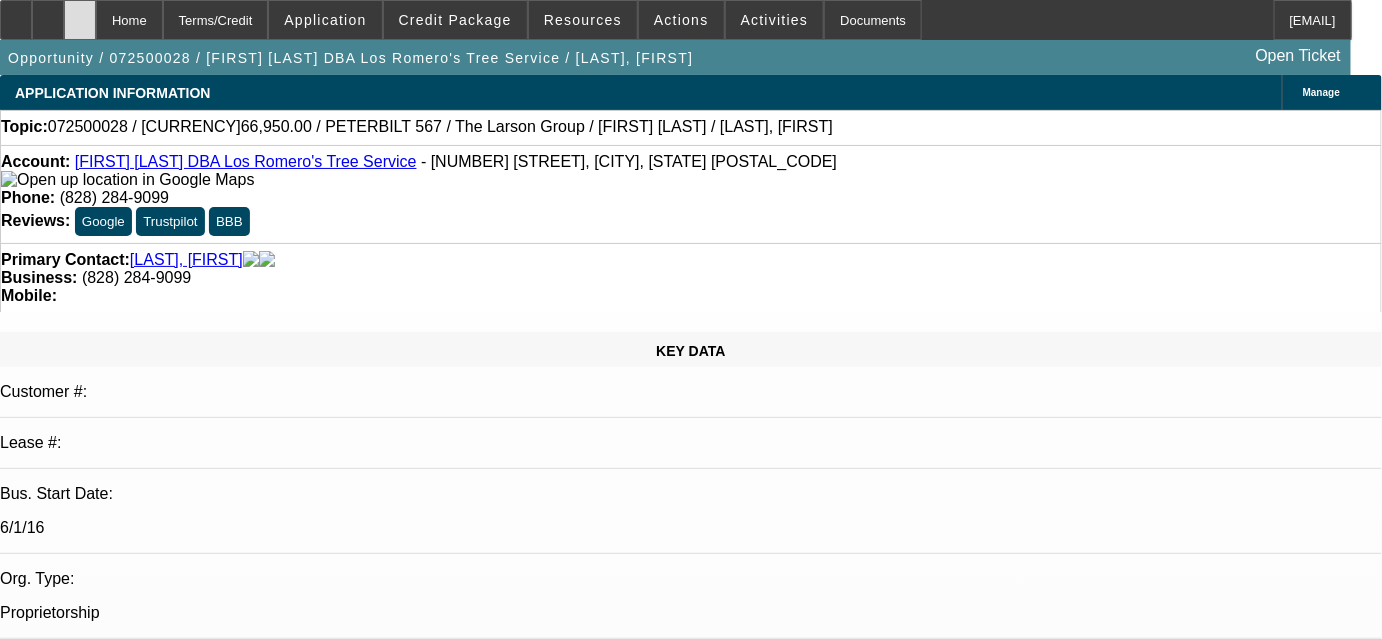 click at bounding box center (80, 20) 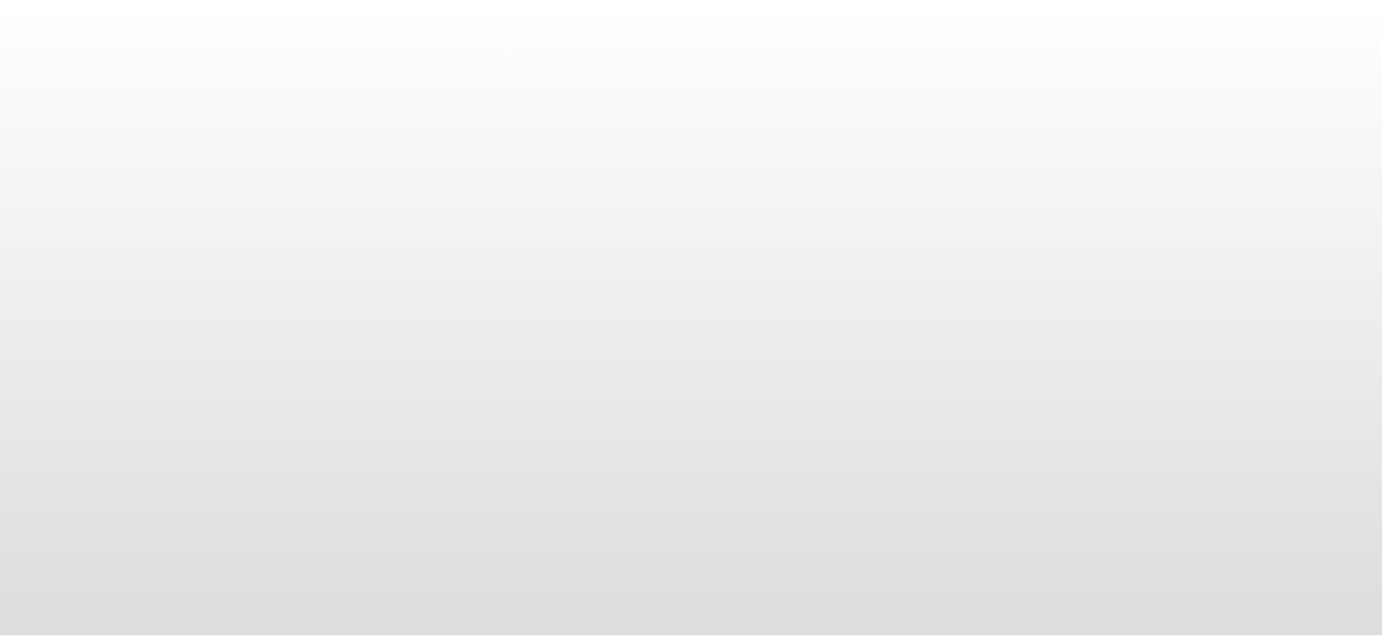 scroll, scrollTop: 0, scrollLeft: 0, axis: both 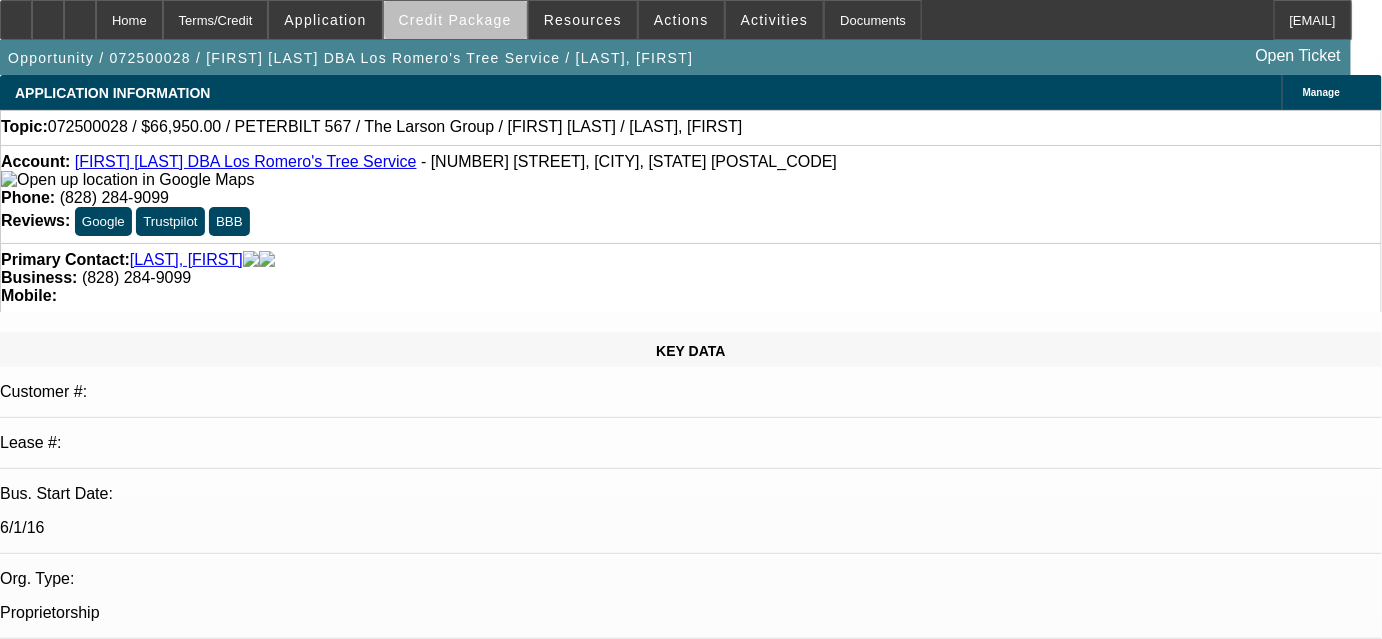 click on "Credit Package" at bounding box center (455, 20) 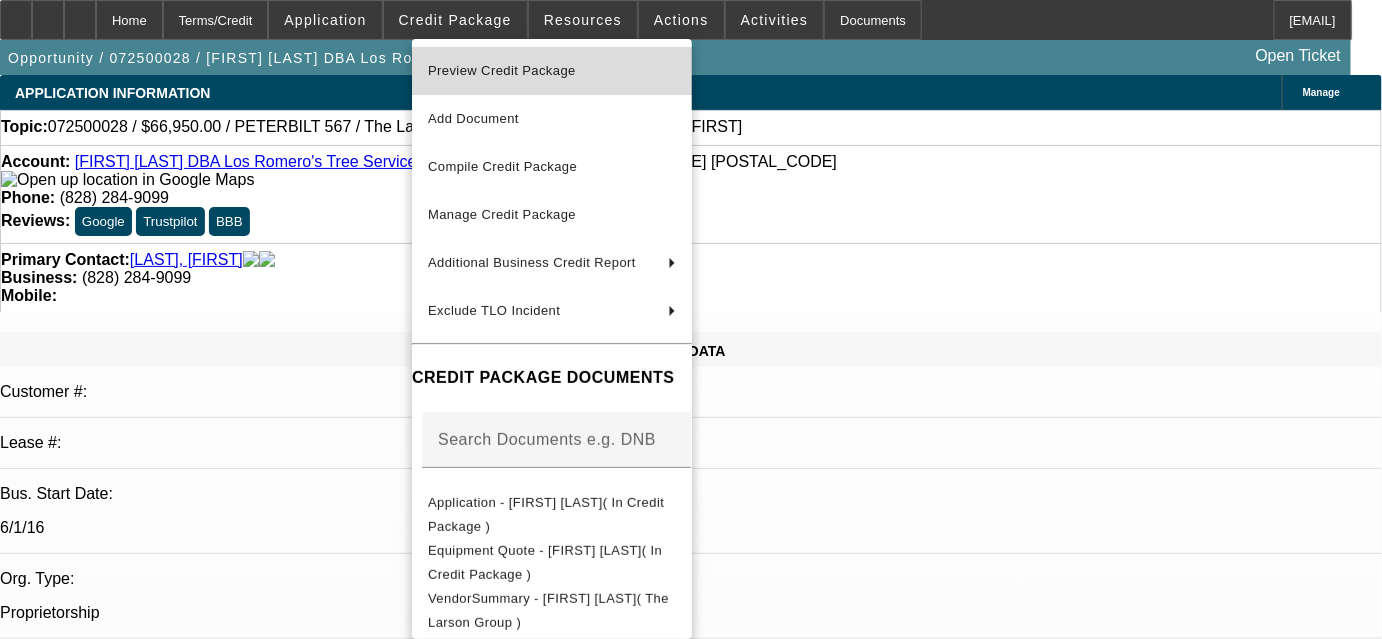 click on "Preview Credit Package" at bounding box center (552, 71) 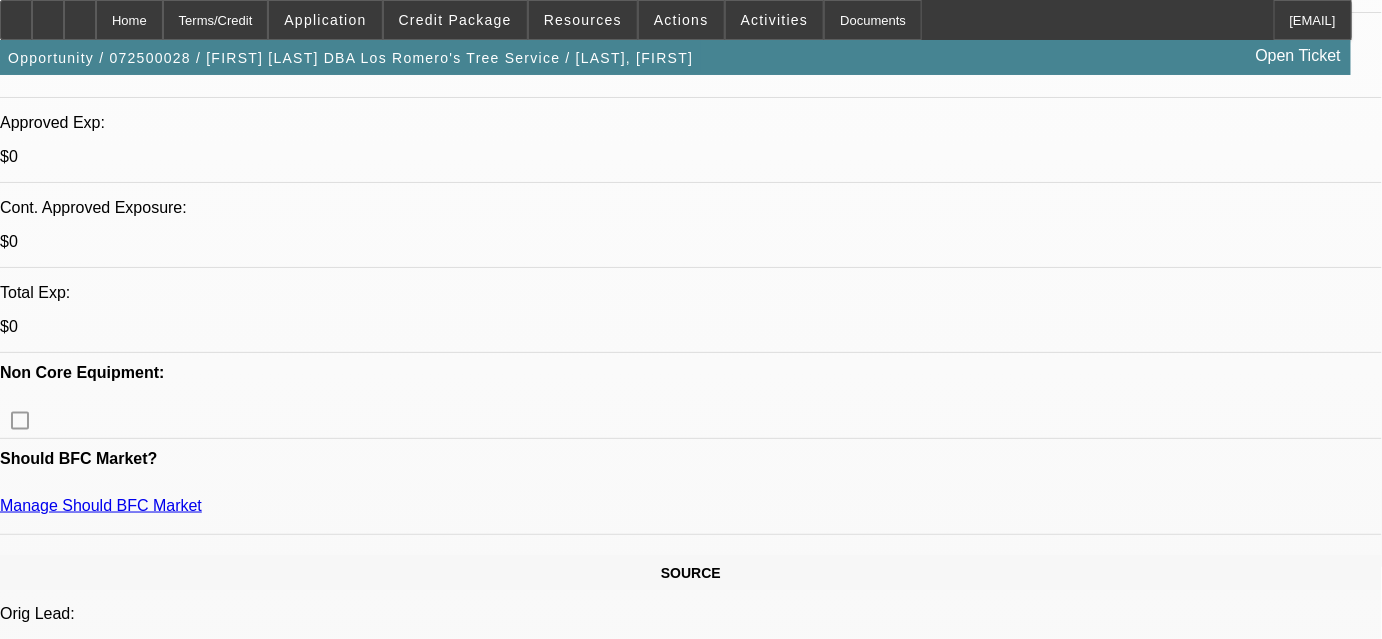 scroll, scrollTop: 727, scrollLeft: 0, axis: vertical 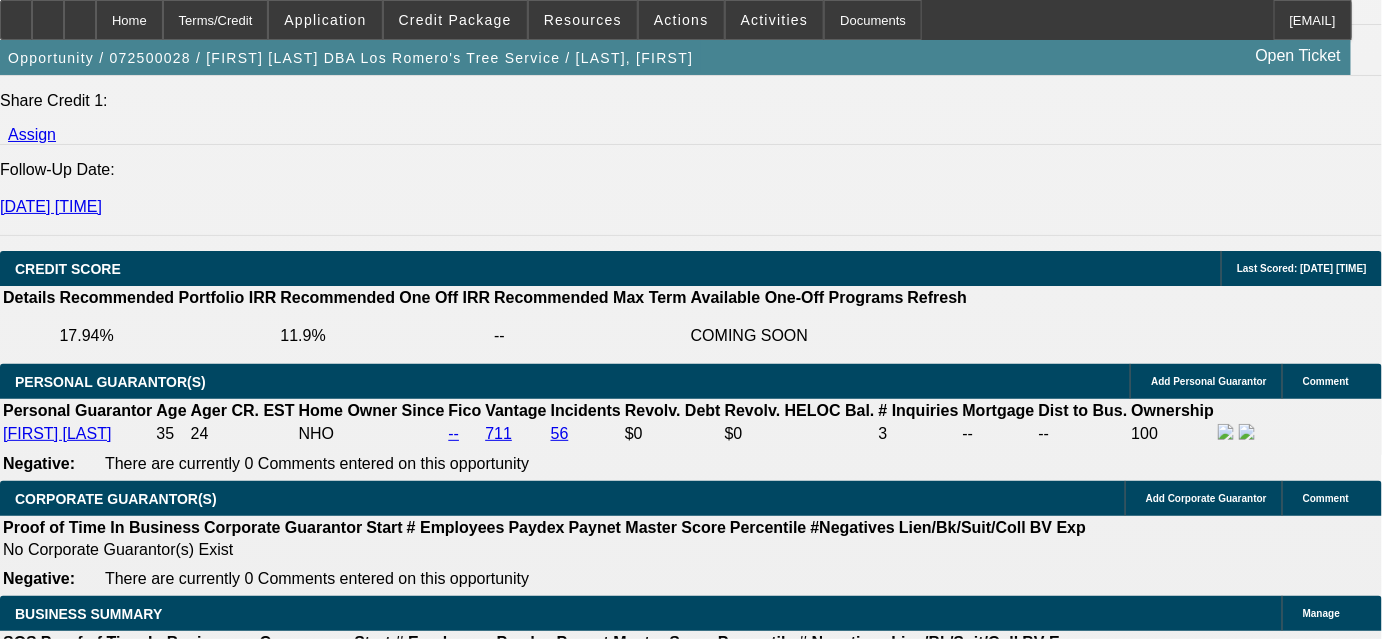 click on "Manage" at bounding box center [1321, 1753] 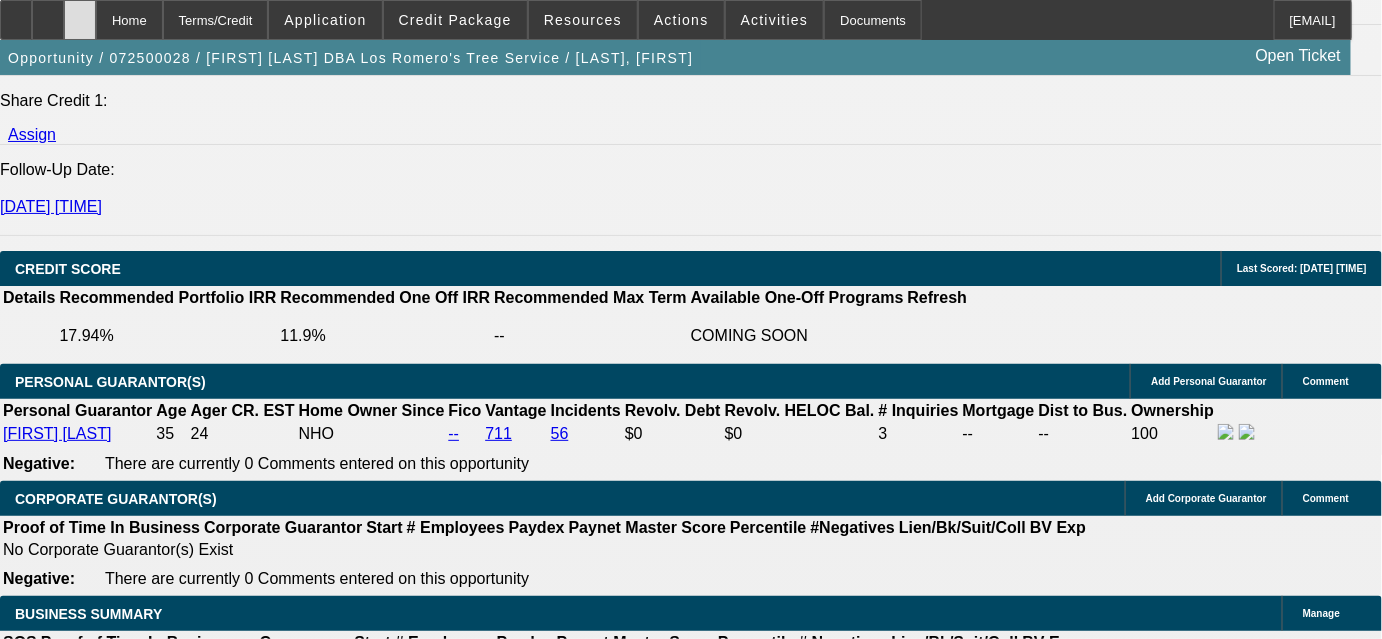 click at bounding box center [80, 13] 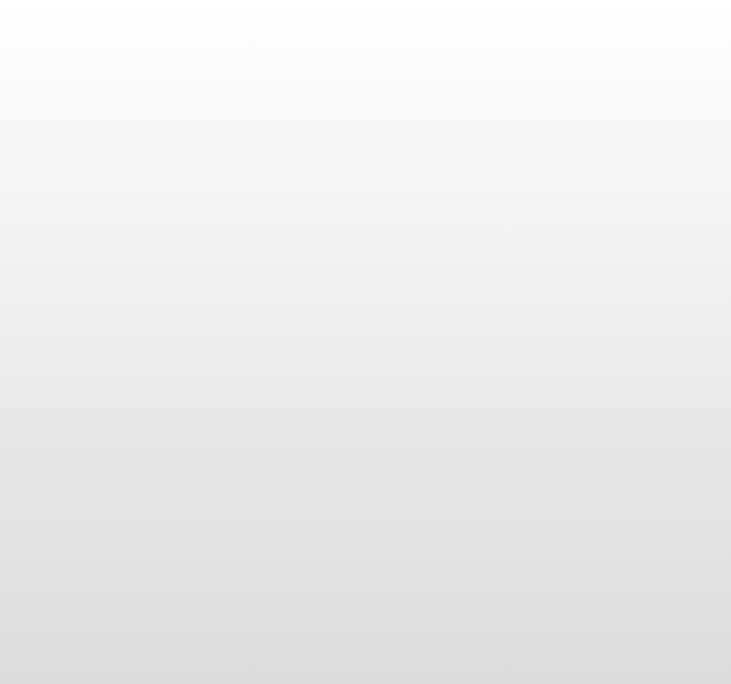 scroll, scrollTop: 0, scrollLeft: 0, axis: both 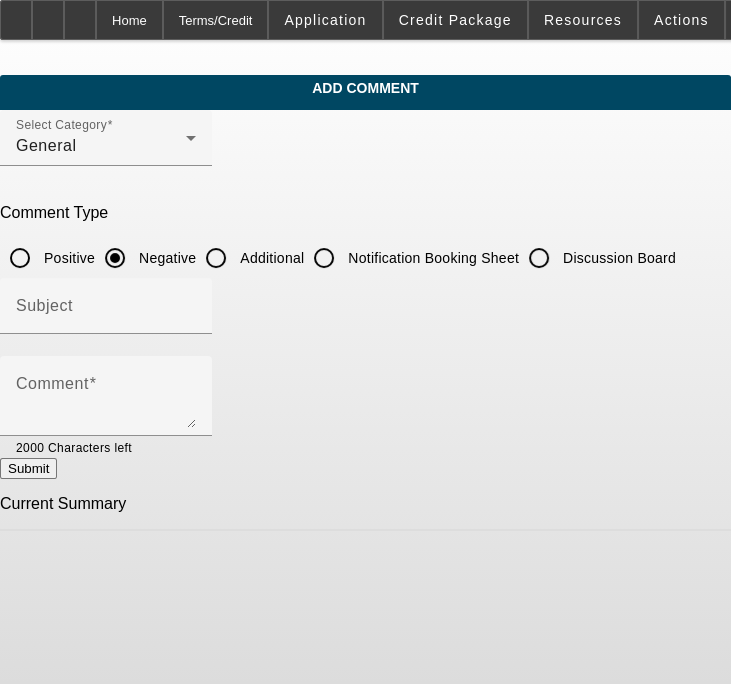 drag, startPoint x: 237, startPoint y: 251, endPoint x: 237, endPoint y: 263, distance: 12 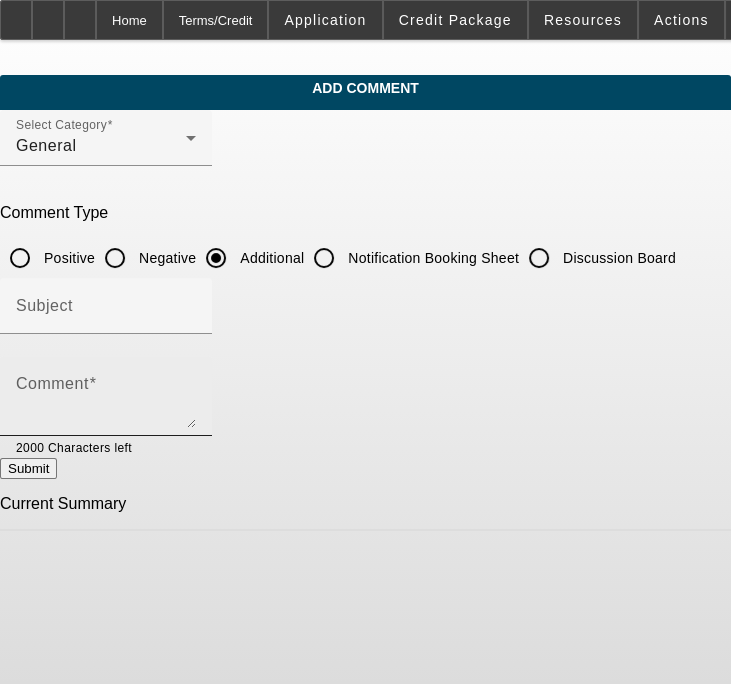click on "Comment" at bounding box center (106, 396) 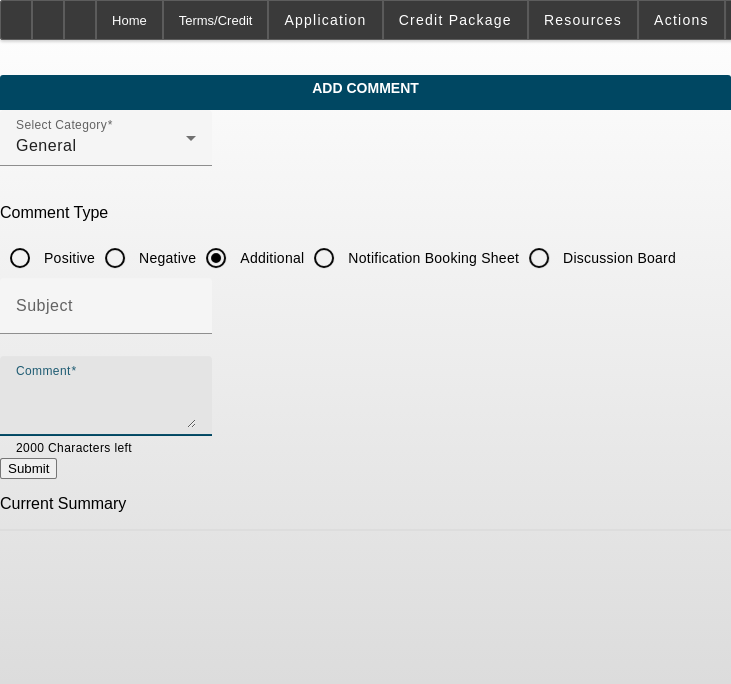paste on "Sam has been providing tree services around the Ashville, NC area since 2016 (registered his DBA in 2018) and has built up the business to over $2.3 Million in annualized business bank deposits. He currently has a fleet of equipment including a Crane, Various Tree Equipment, along with trucks and trailers...some of which have been financed with an excellent pay history as per PayNet. Sam also has excellent personal credit history and he is adding this Day Cab Semi- Tractor to his fleet to move equipment from job site to job site using his trailers. He would prefer 100% financing but will put money down in order to get the best financing terms." 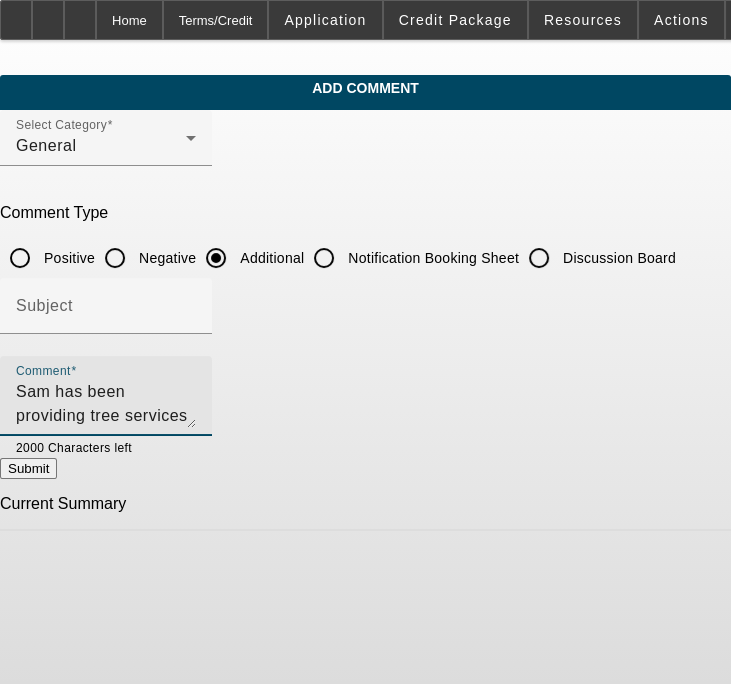 scroll, scrollTop: 91, scrollLeft: 0, axis: vertical 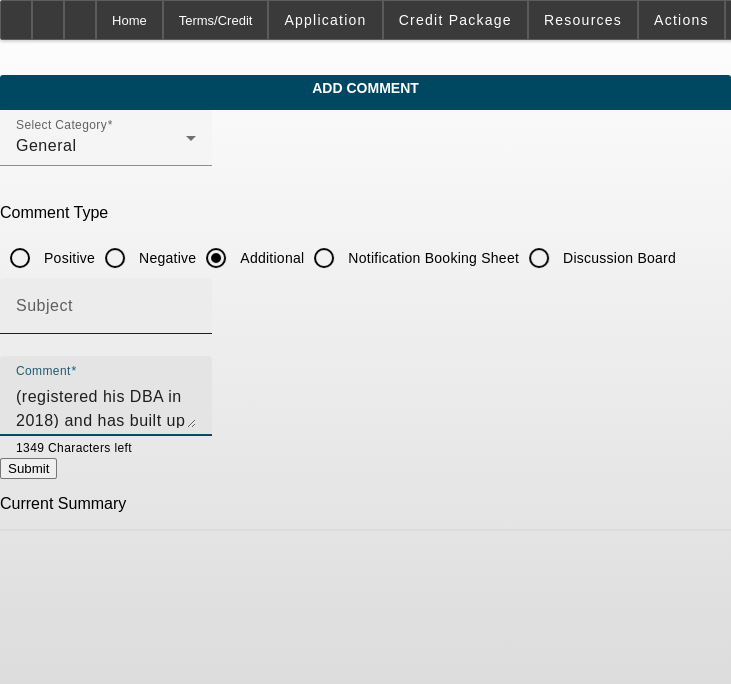 type on "Sam has been providing tree services around the Ashville, NC area since 2016 (registered his DBA in 2018) and has built up the business to over $2.3 Million in annualized business bank deposits. He currently has a fleet of equipment including a Crane, Various Tree Equipment, along with trucks and trailers...some of which have been financed with an excellent pay history as per PayNet. Sam also has excellent personal credit history and he is adding this Day Cab Semi- Tractor to his fleet to move equipment from job site to job site using his trailers. He would prefer 100% financing but will put money down in order to get the best financing terms." 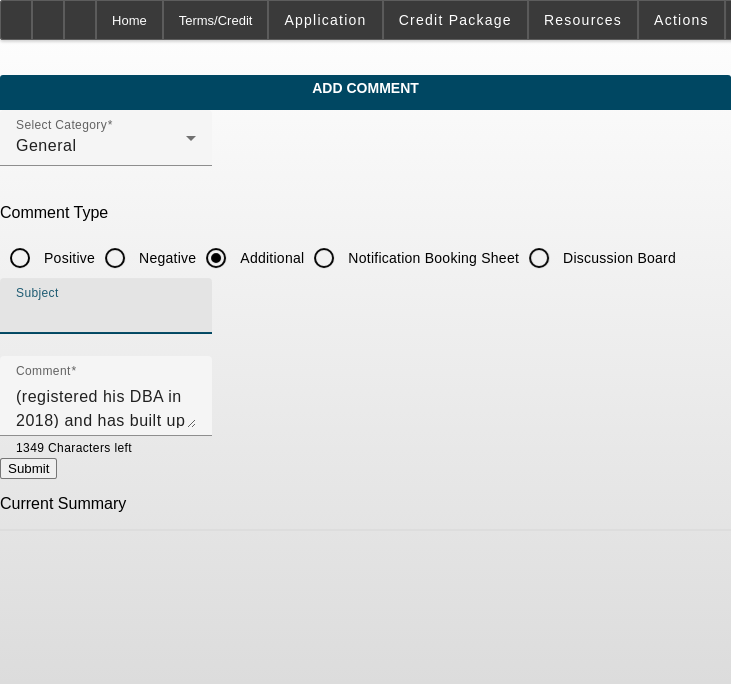 click on "Subject" at bounding box center (106, 314) 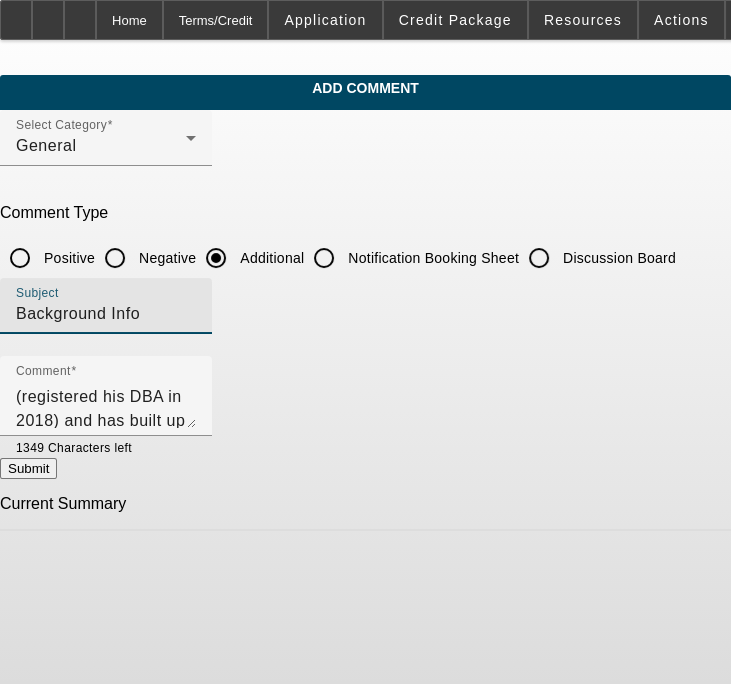 type on "Background Info" 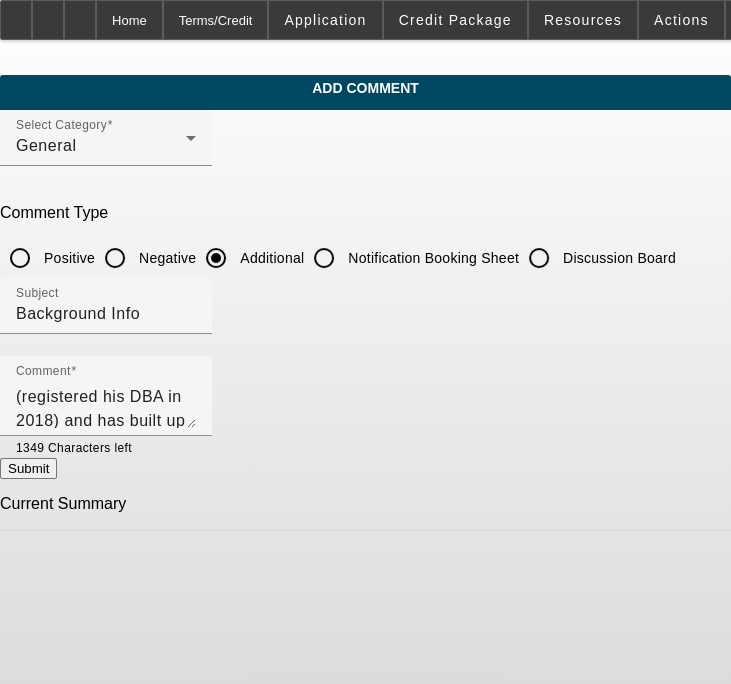 click on "Submit" at bounding box center (28, 468) 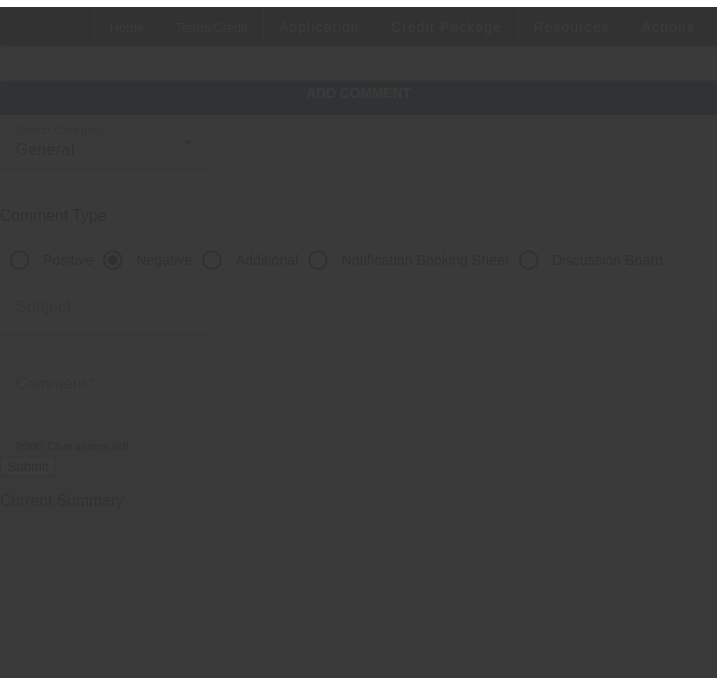 scroll, scrollTop: 0, scrollLeft: 0, axis: both 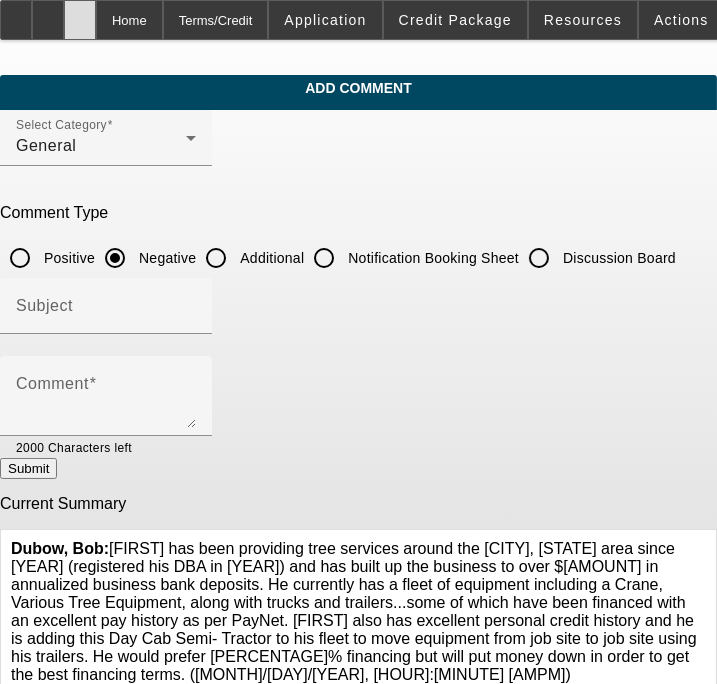 click at bounding box center [80, 13] 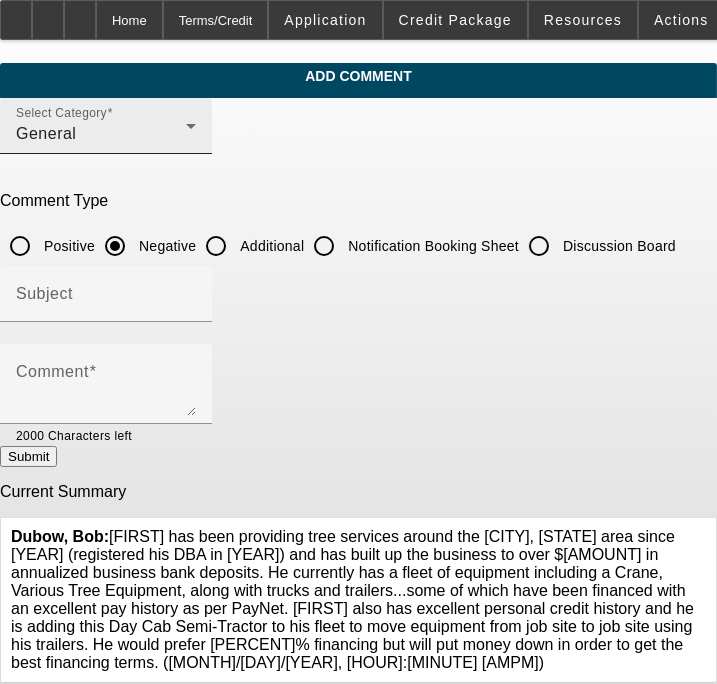 scroll, scrollTop: 0, scrollLeft: 0, axis: both 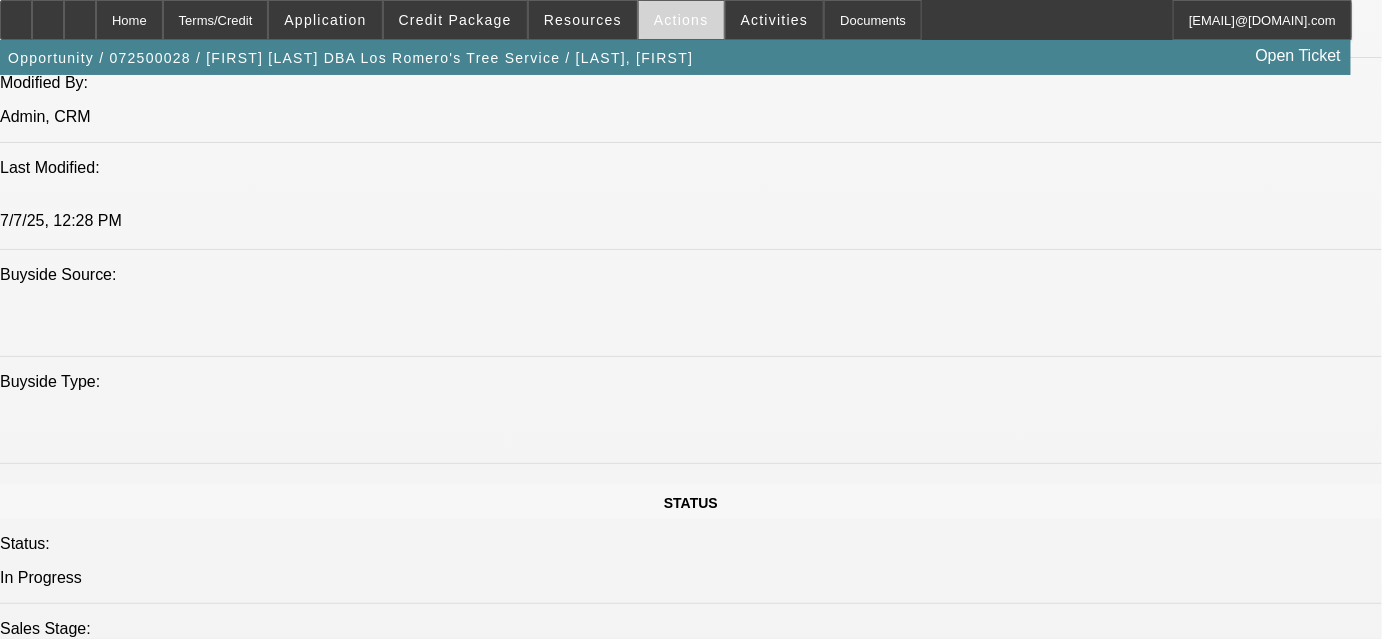 click on "Actions" at bounding box center [681, 20] 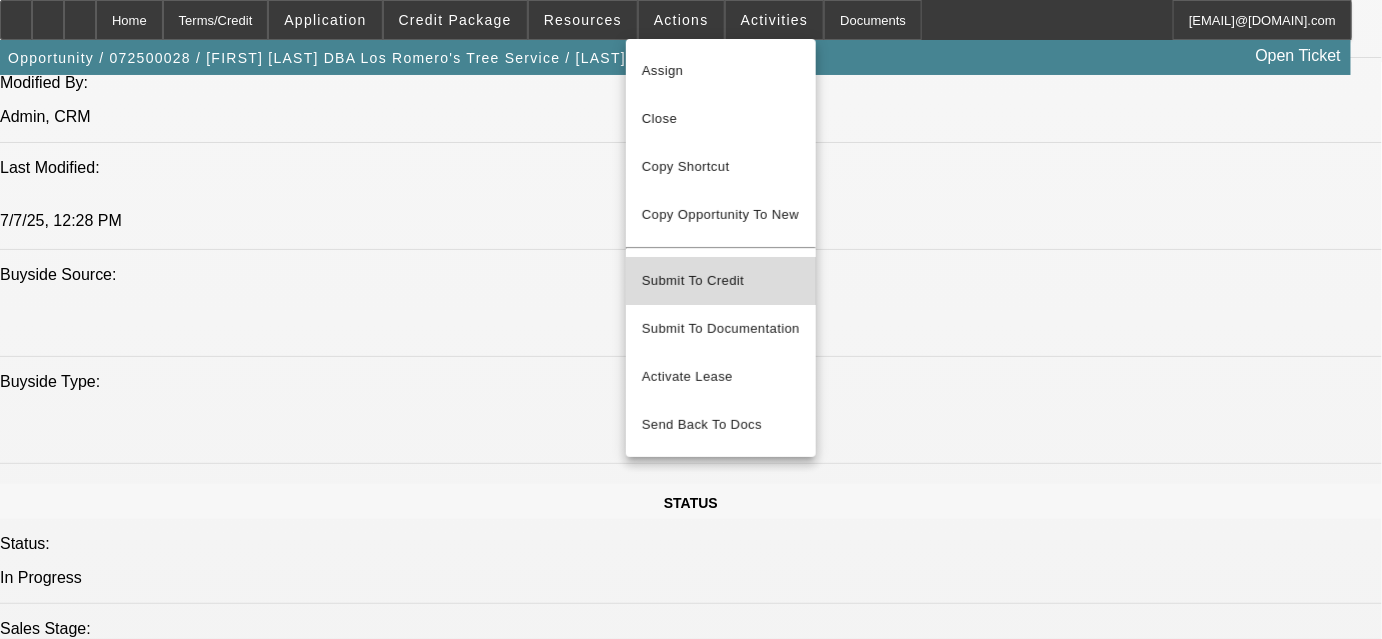 click on "Submit To Credit" at bounding box center (721, 281) 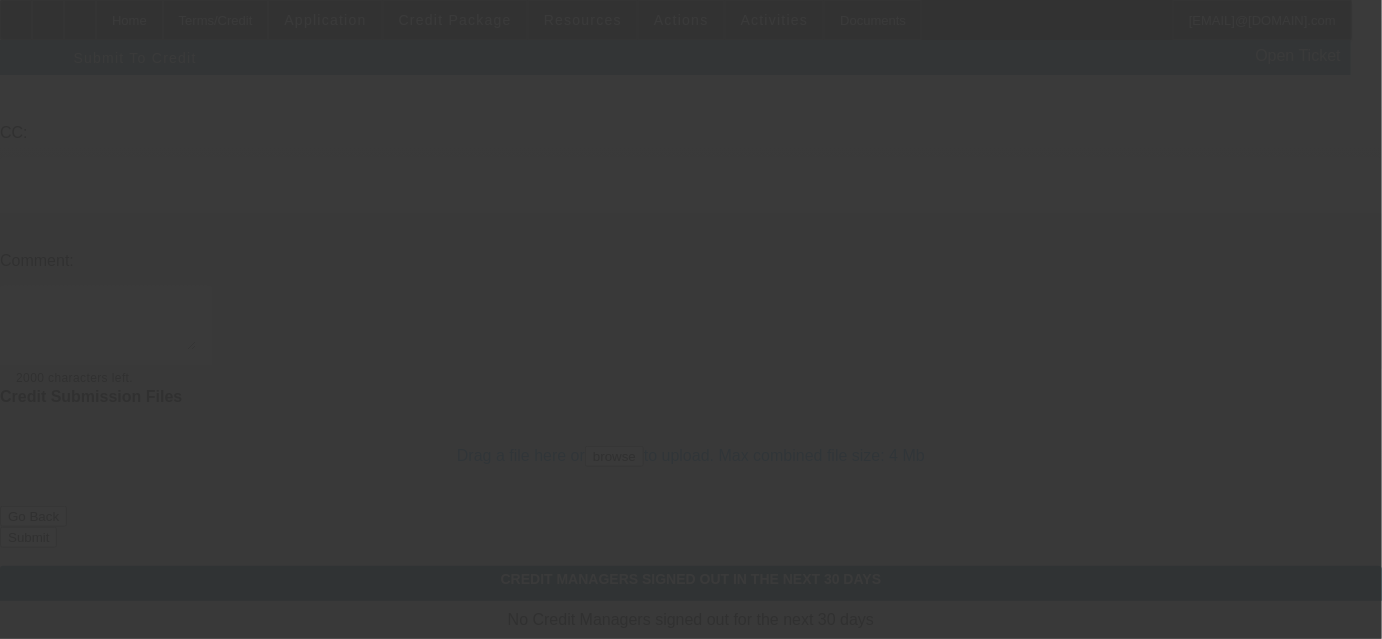 scroll, scrollTop: 0, scrollLeft: 0, axis: both 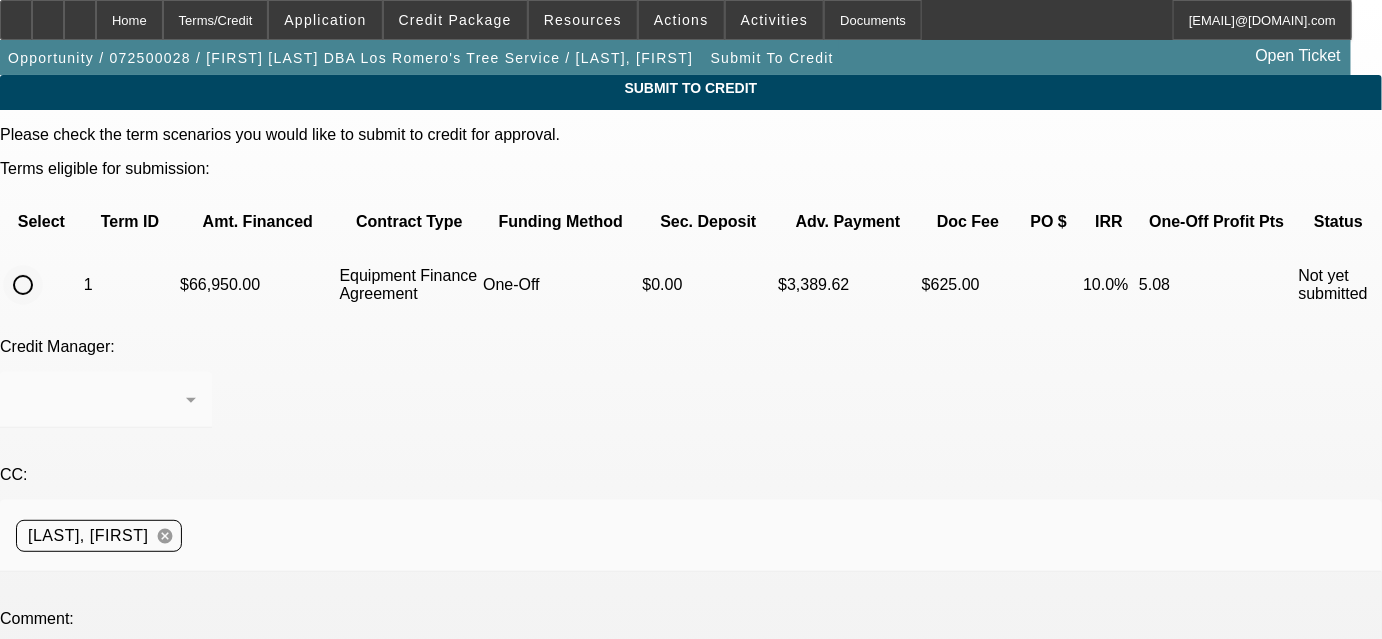 click at bounding box center [23, 285] 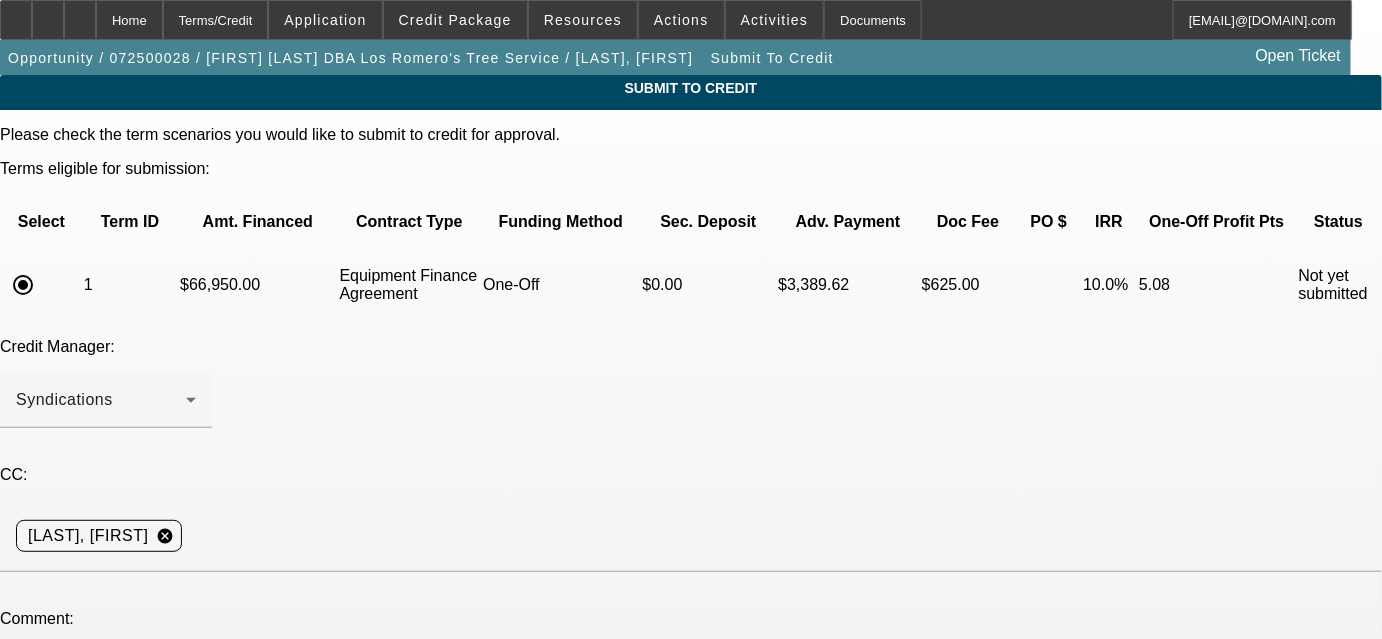 click at bounding box center [106, 684] 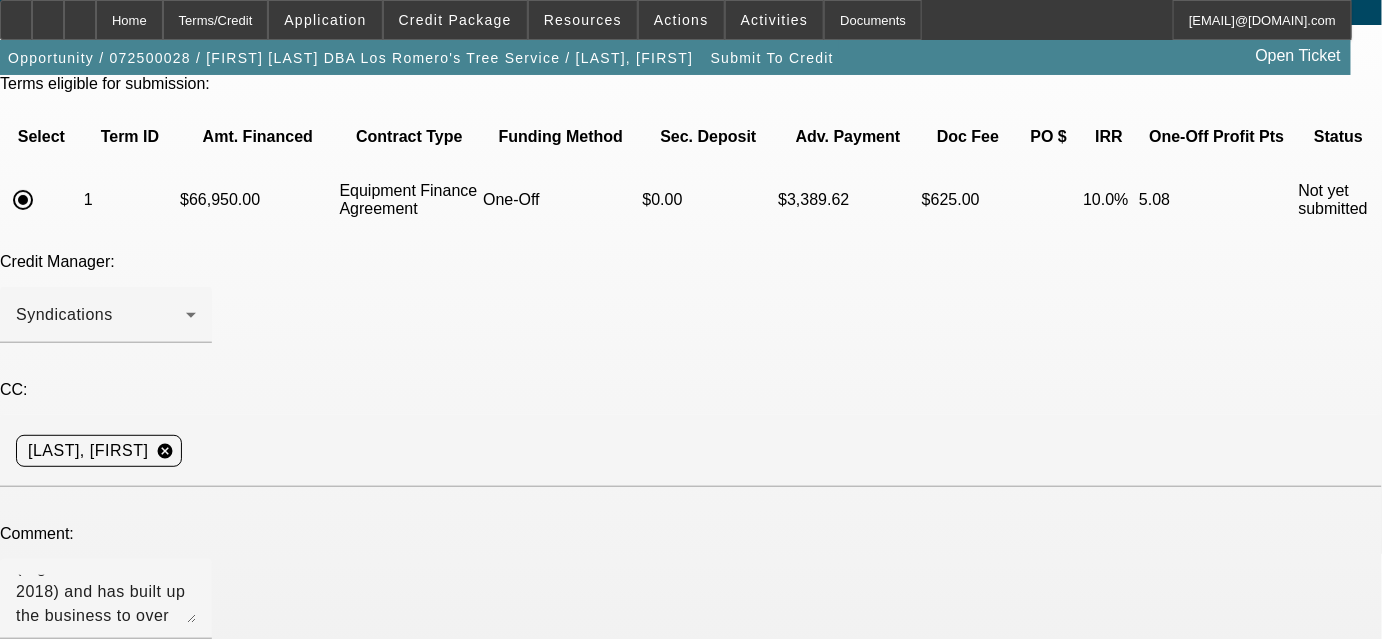 scroll, scrollTop: 181, scrollLeft: 0, axis: vertical 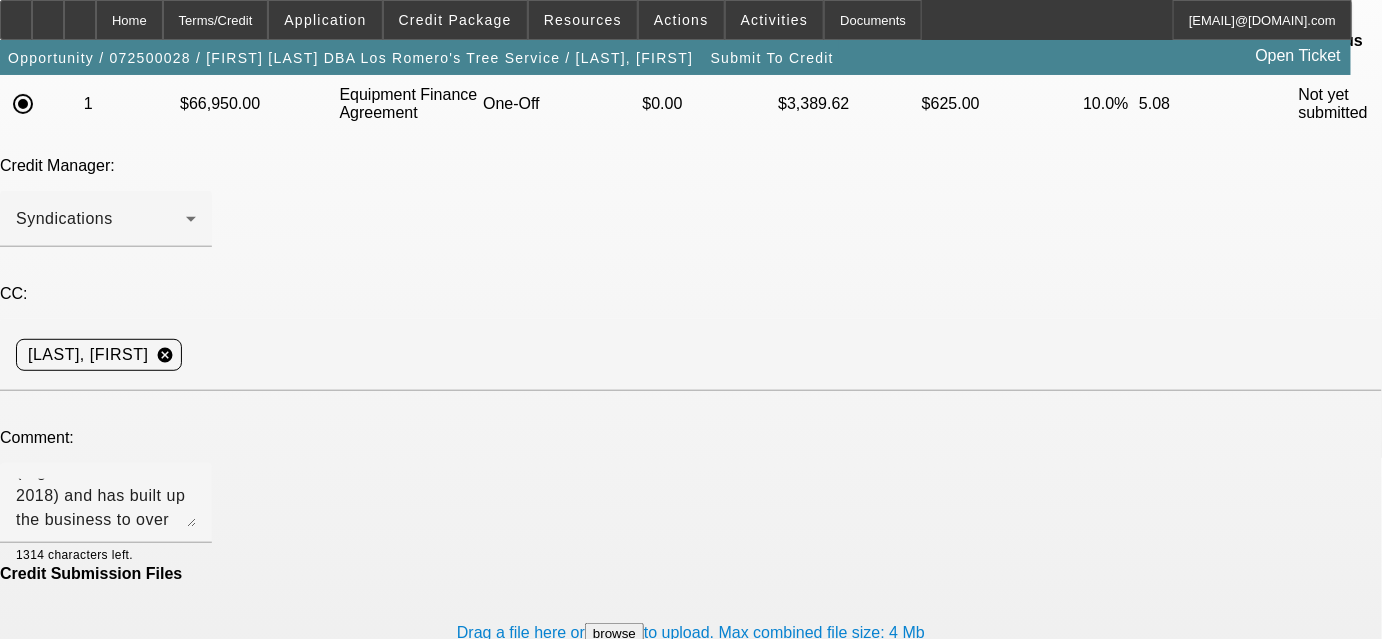 click on "Submit" at bounding box center (28, 714) 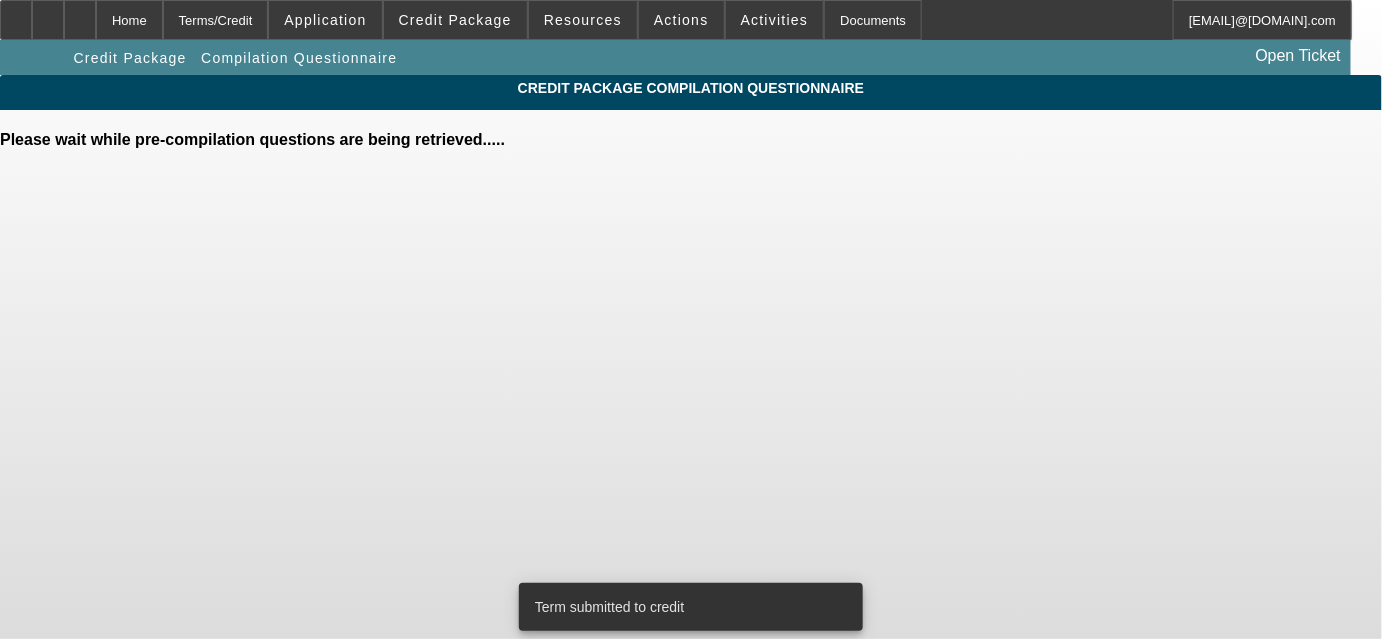 scroll, scrollTop: 0, scrollLeft: 0, axis: both 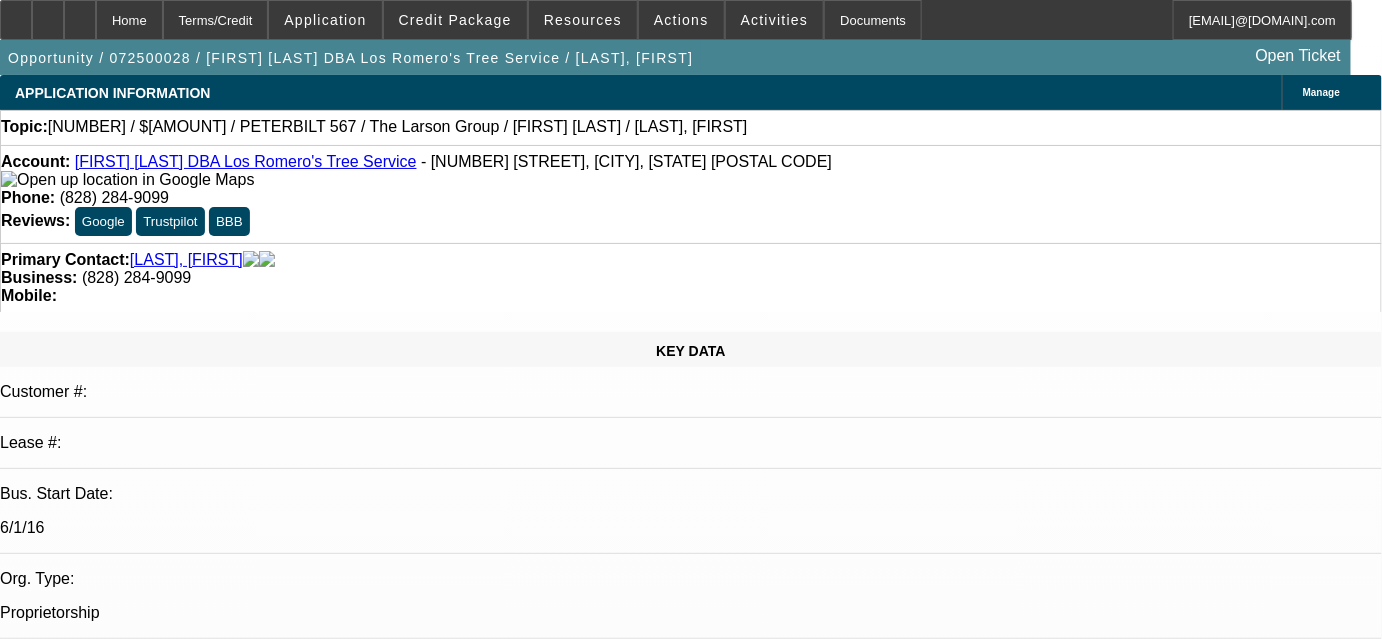 click on "[DATE] [TIME]" at bounding box center (51, 2946) 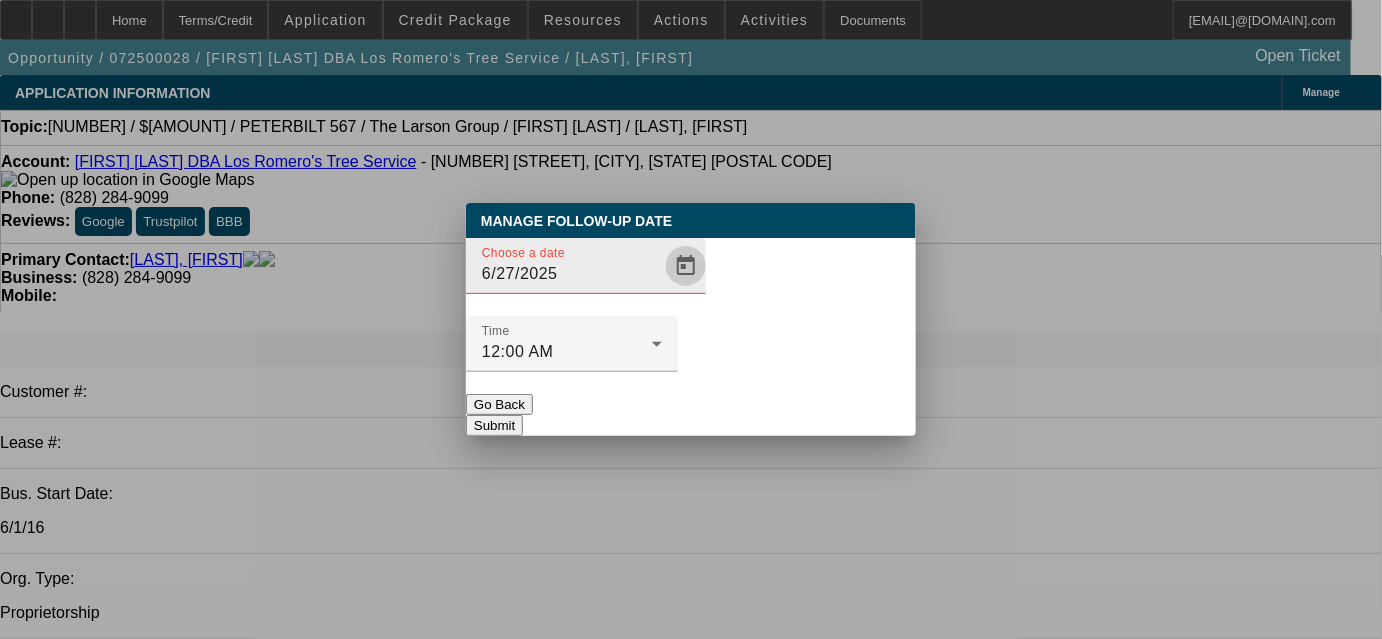 click at bounding box center (686, 266) 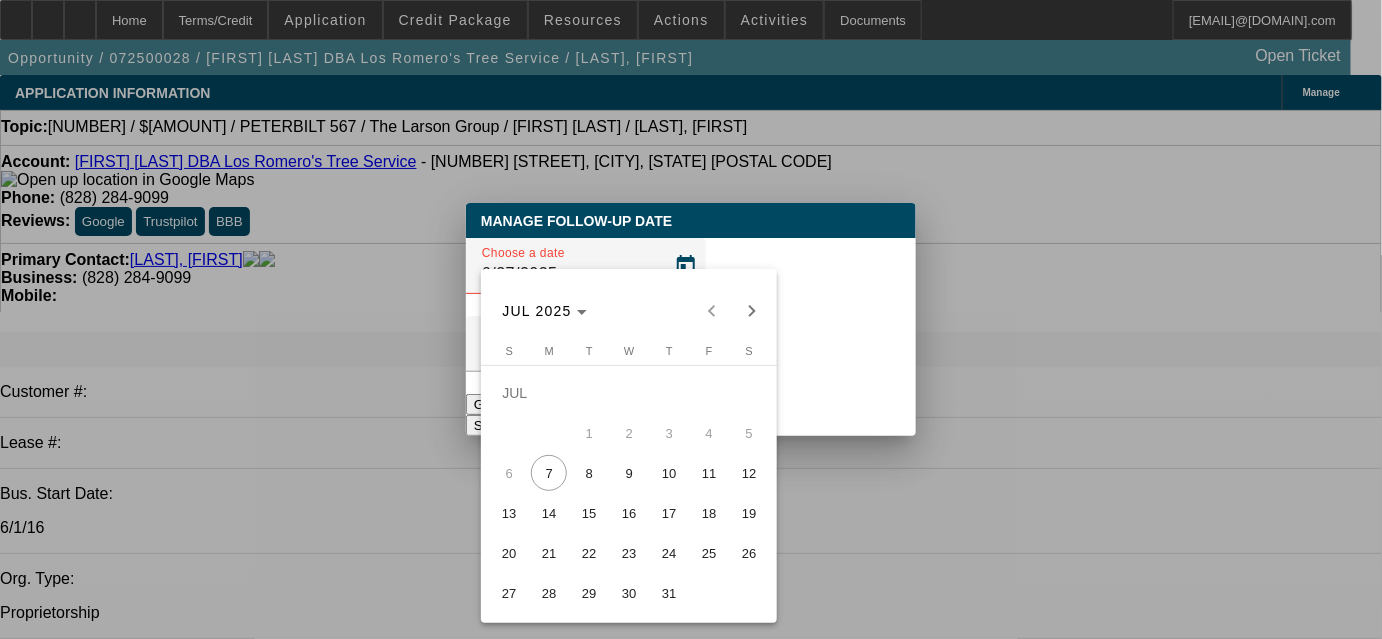 drag, startPoint x: 542, startPoint y: 516, endPoint x: 621, endPoint y: 484, distance: 85.23497 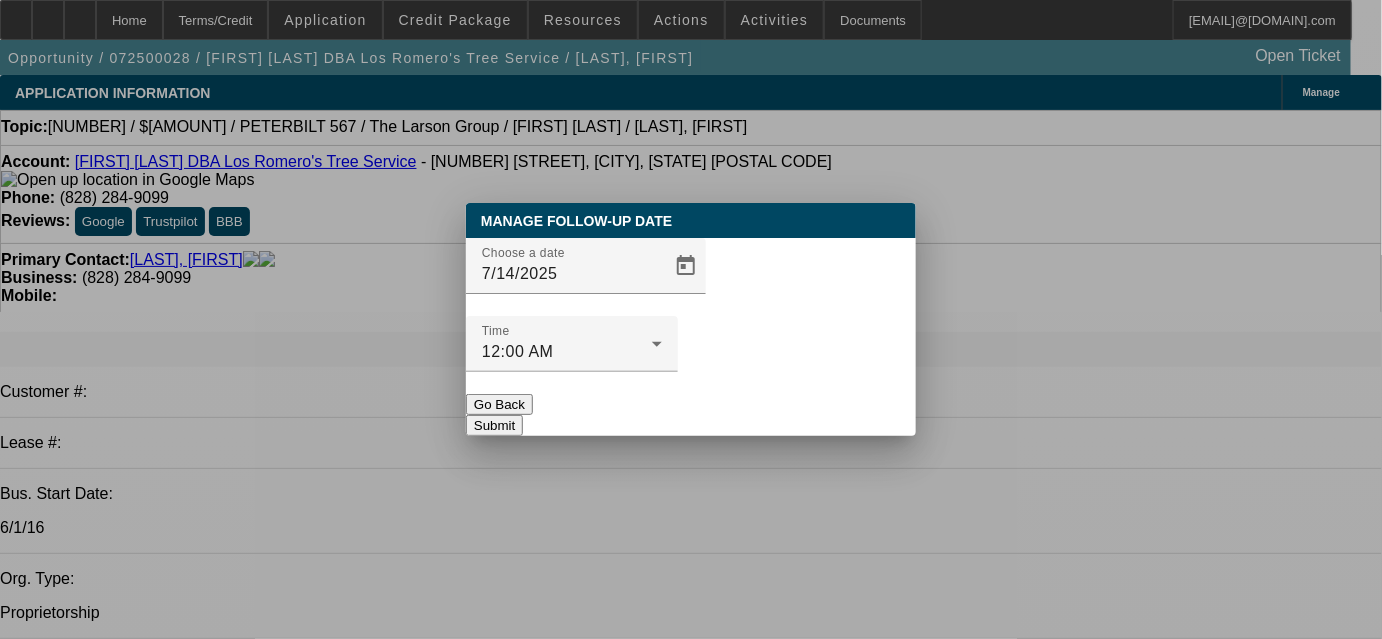 click on "Submit" at bounding box center [494, 425] 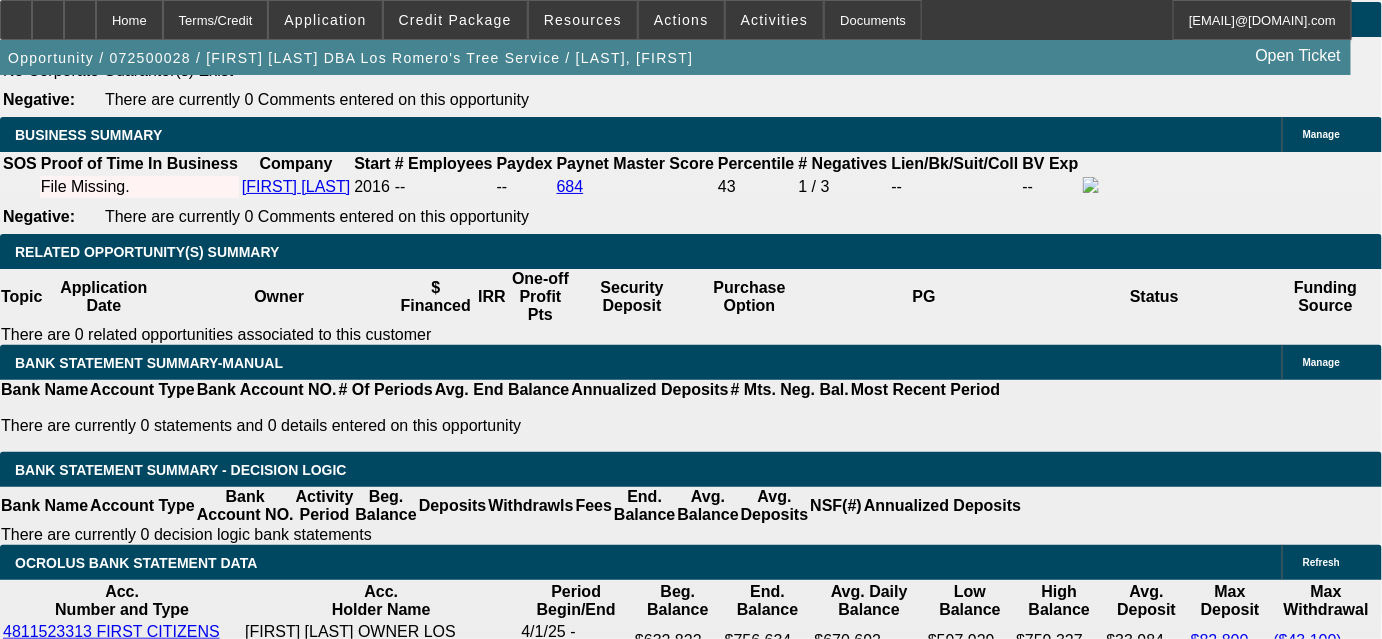 scroll, scrollTop: 3221, scrollLeft: 0, axis: vertical 